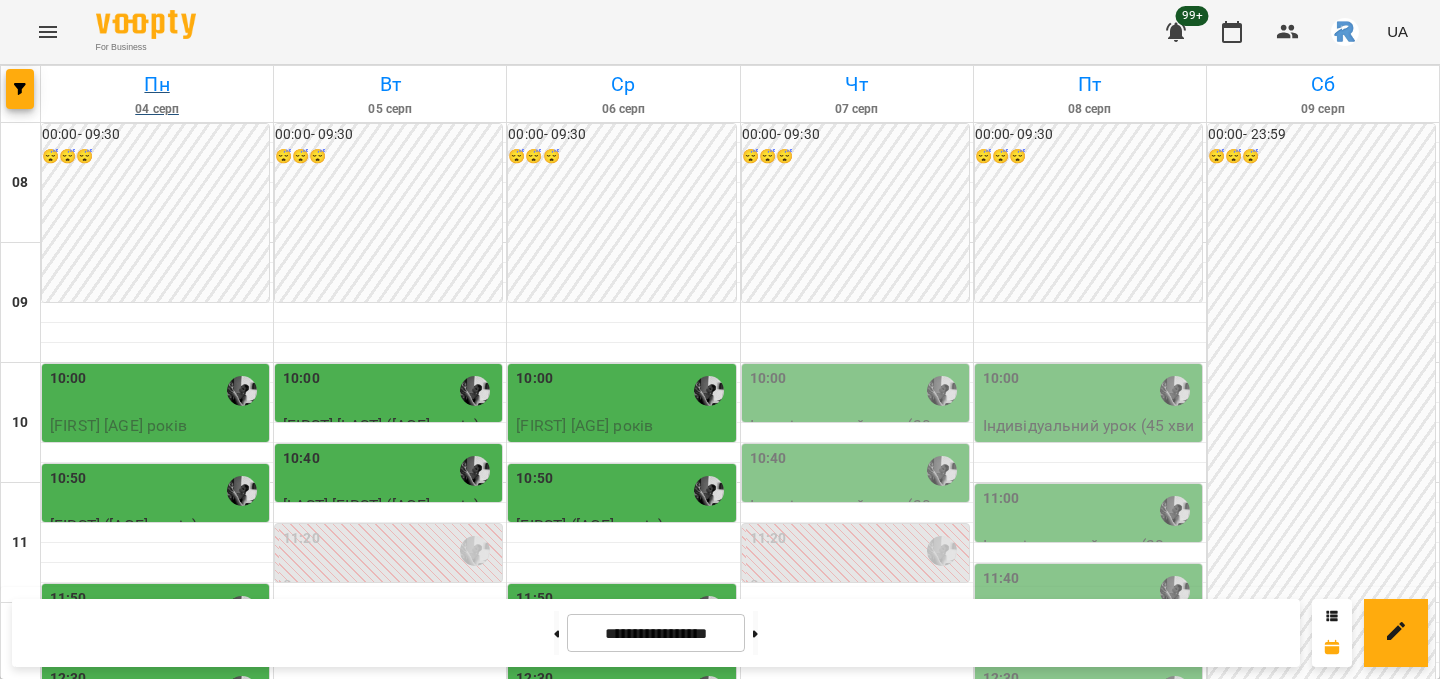scroll, scrollTop: 0, scrollLeft: 0, axis: both 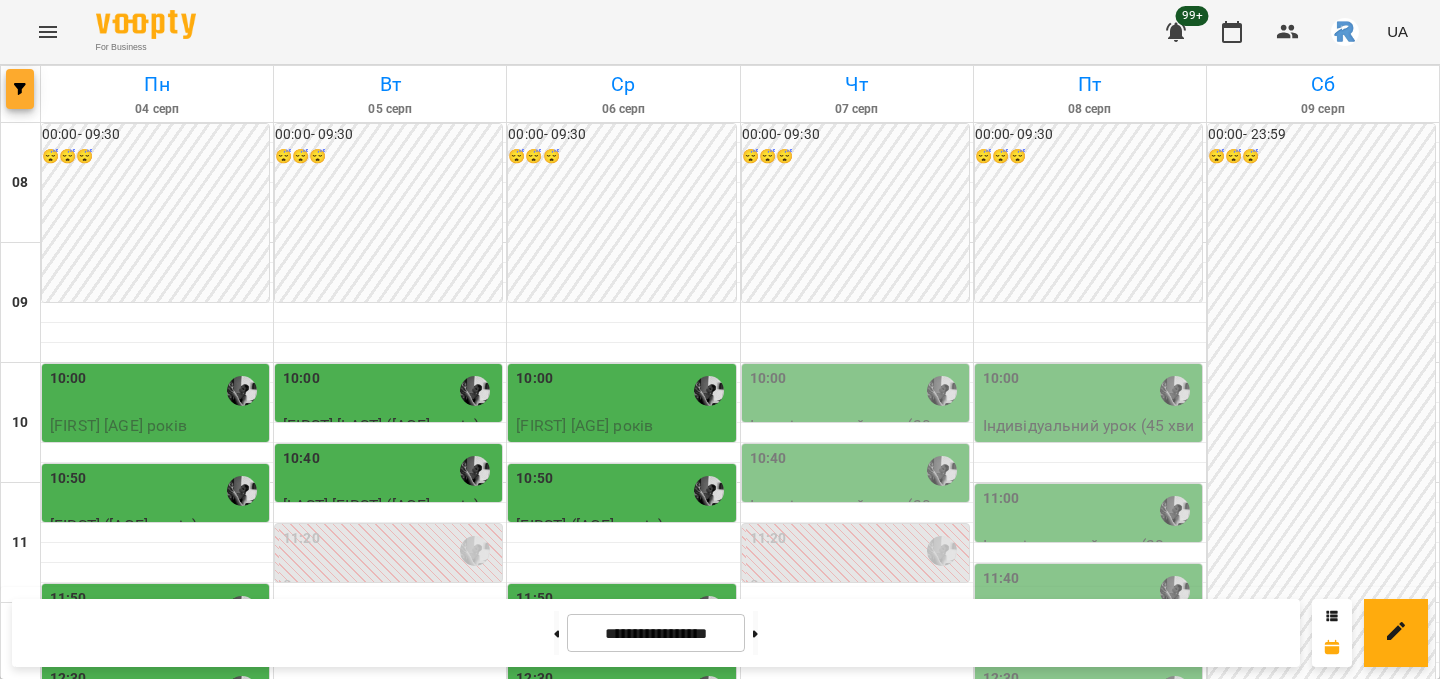 click at bounding box center [20, 89] 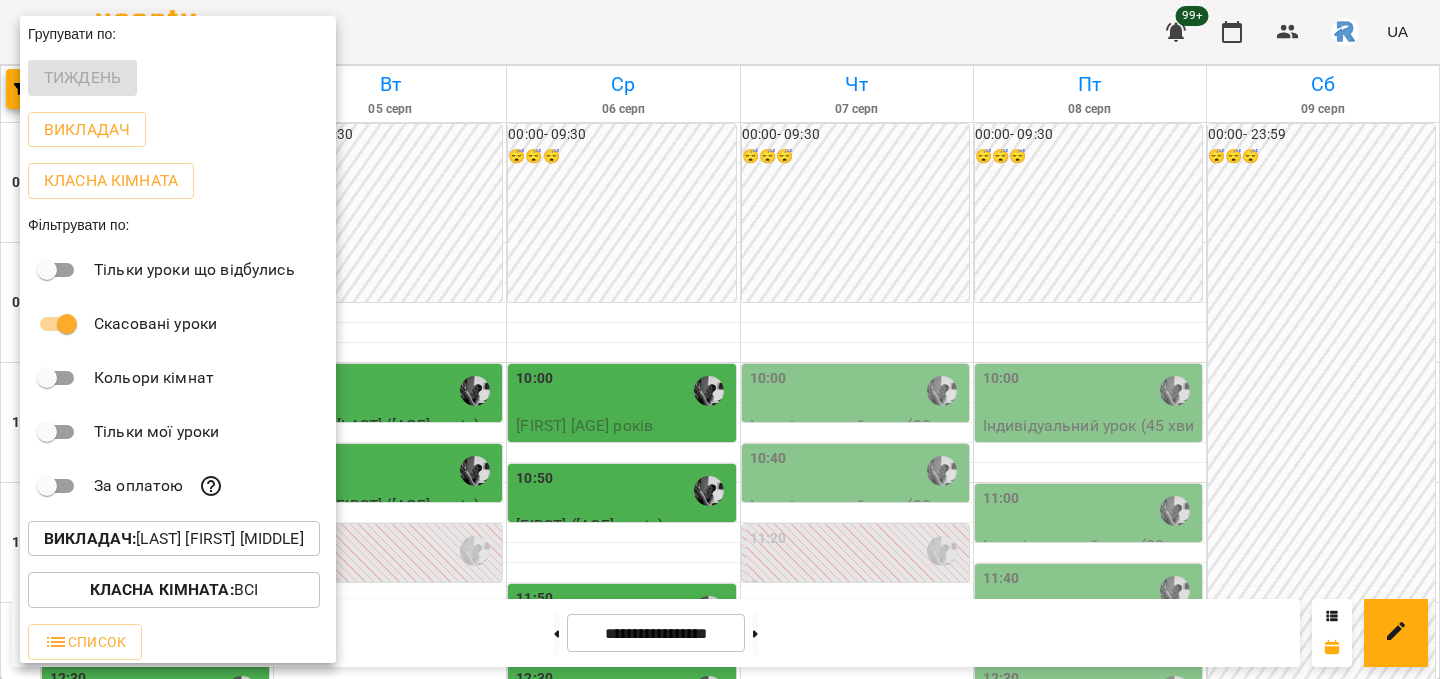 click on "Викладач :  Кирилова Софія Сергіївна" at bounding box center (174, 539) 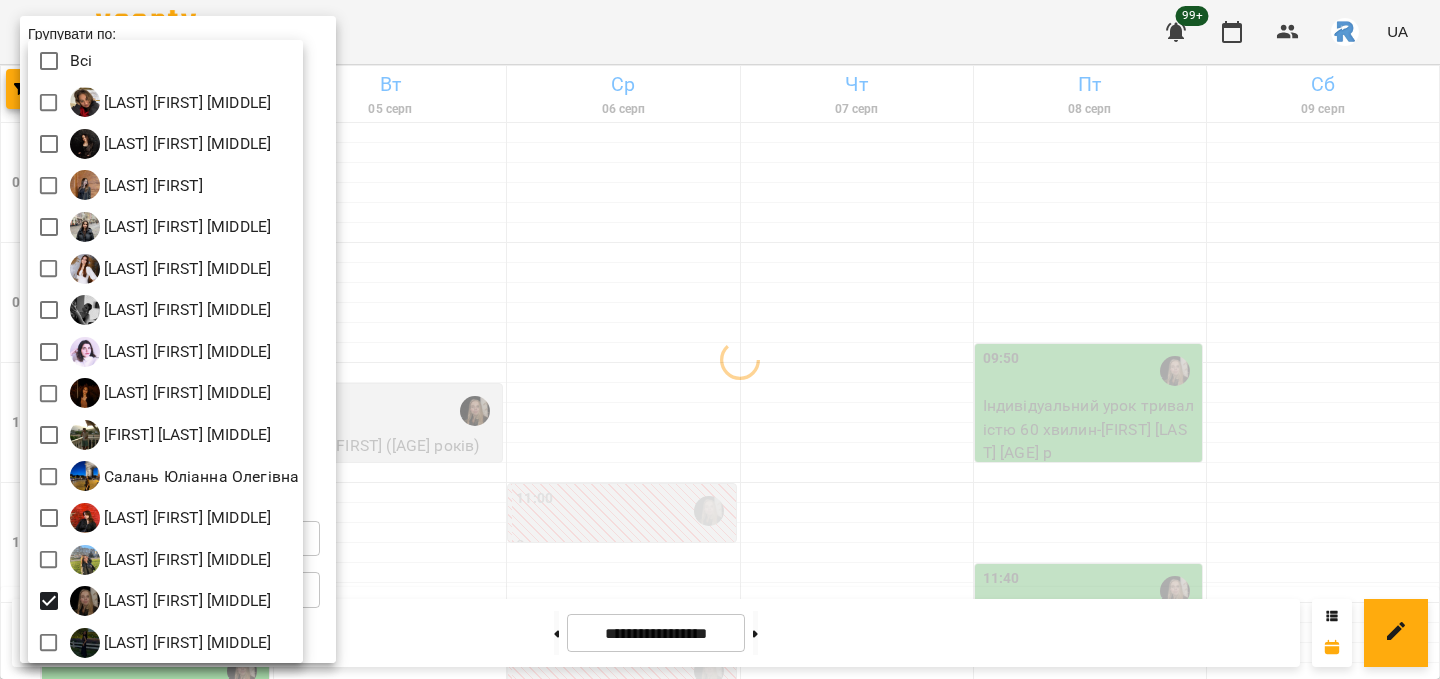 click at bounding box center (720, 339) 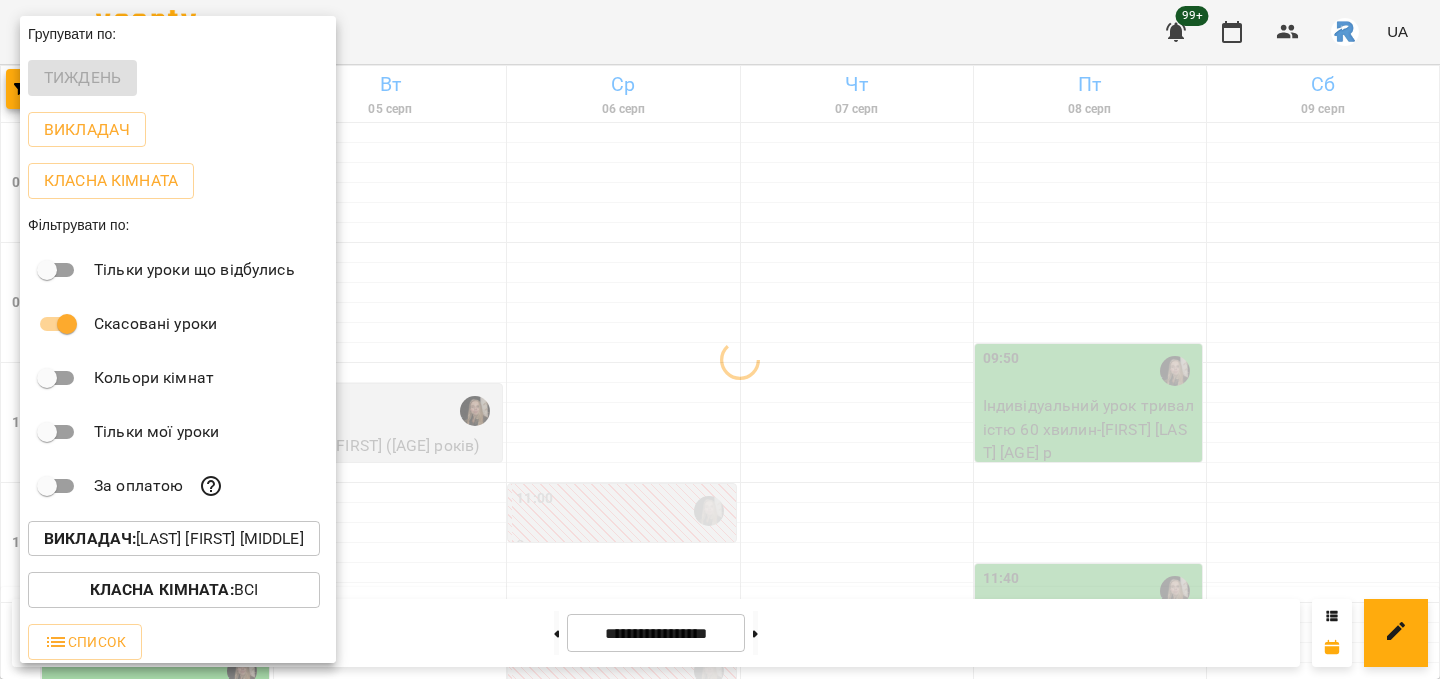 click at bounding box center (720, 339) 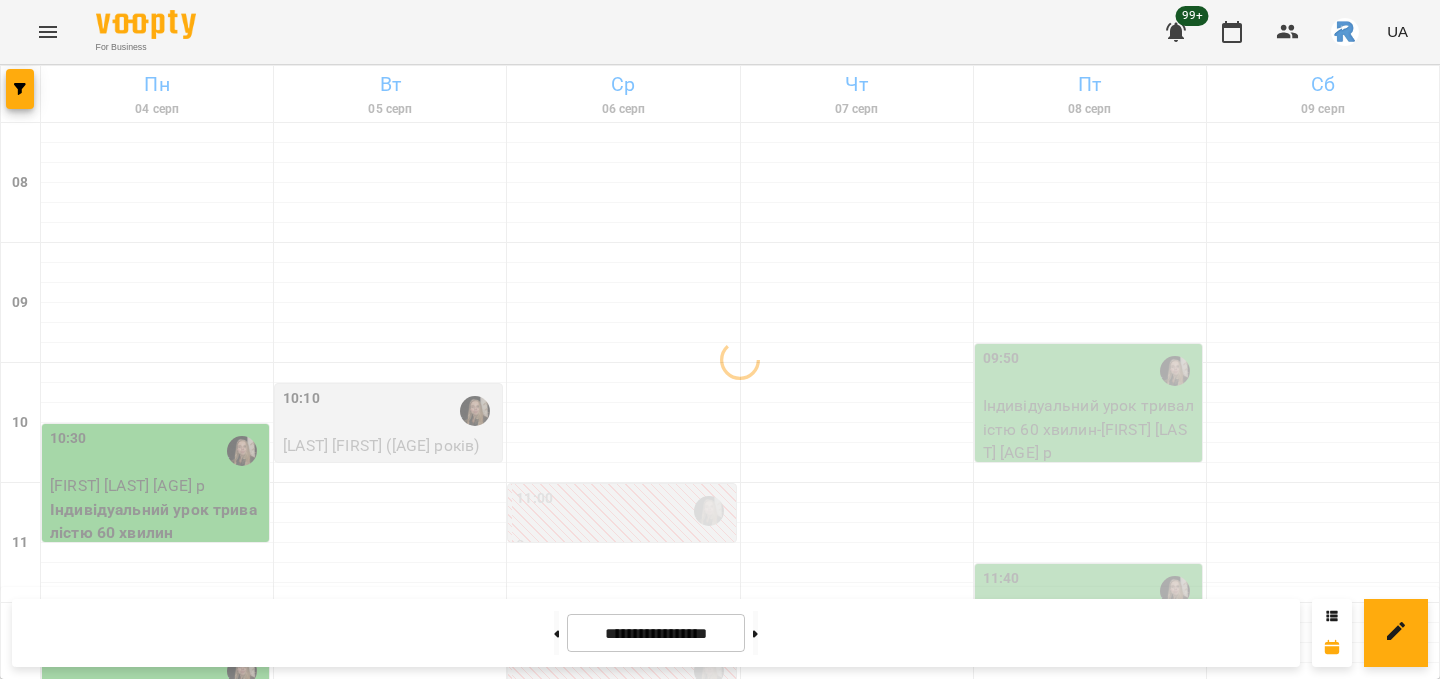 scroll, scrollTop: 0, scrollLeft: 0, axis: both 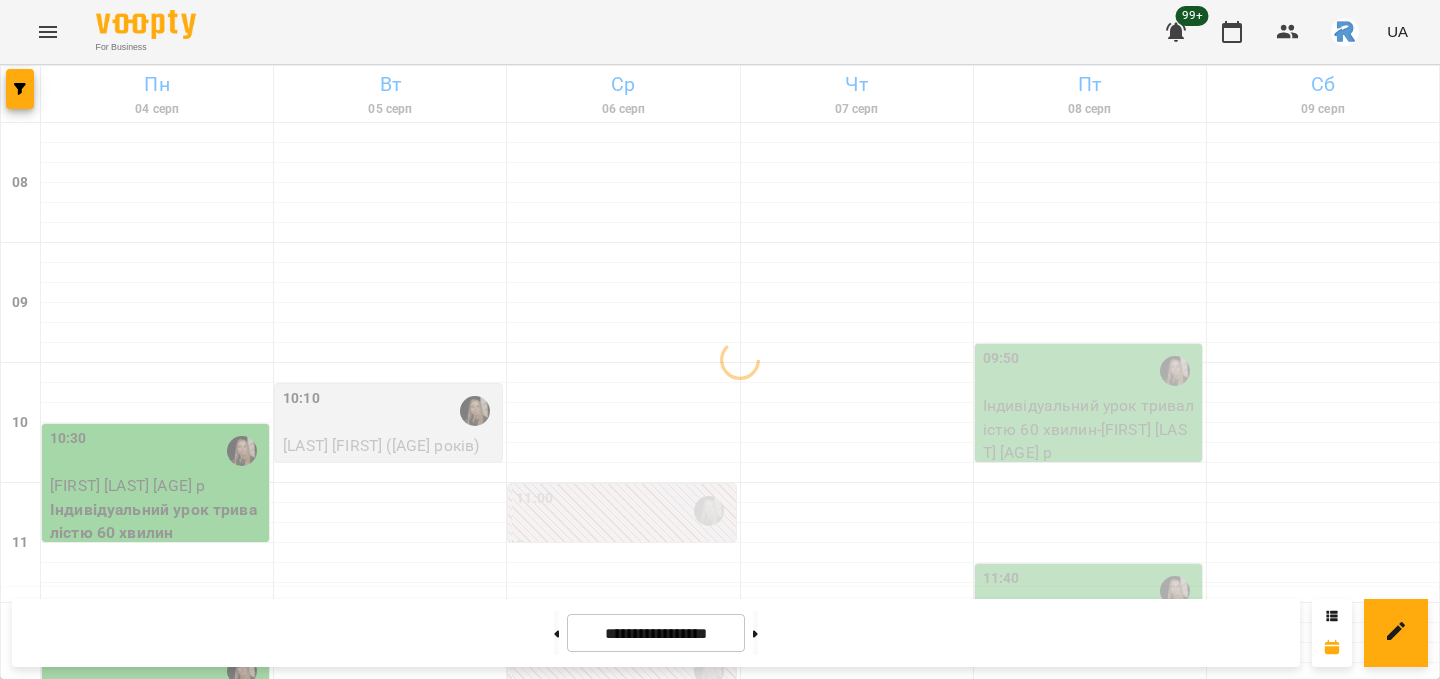 click on "Індивідуальний урок тривалістю 60 хвилин - [FIRST] [LAST] [AGE] р" at bounding box center [1090, 429] 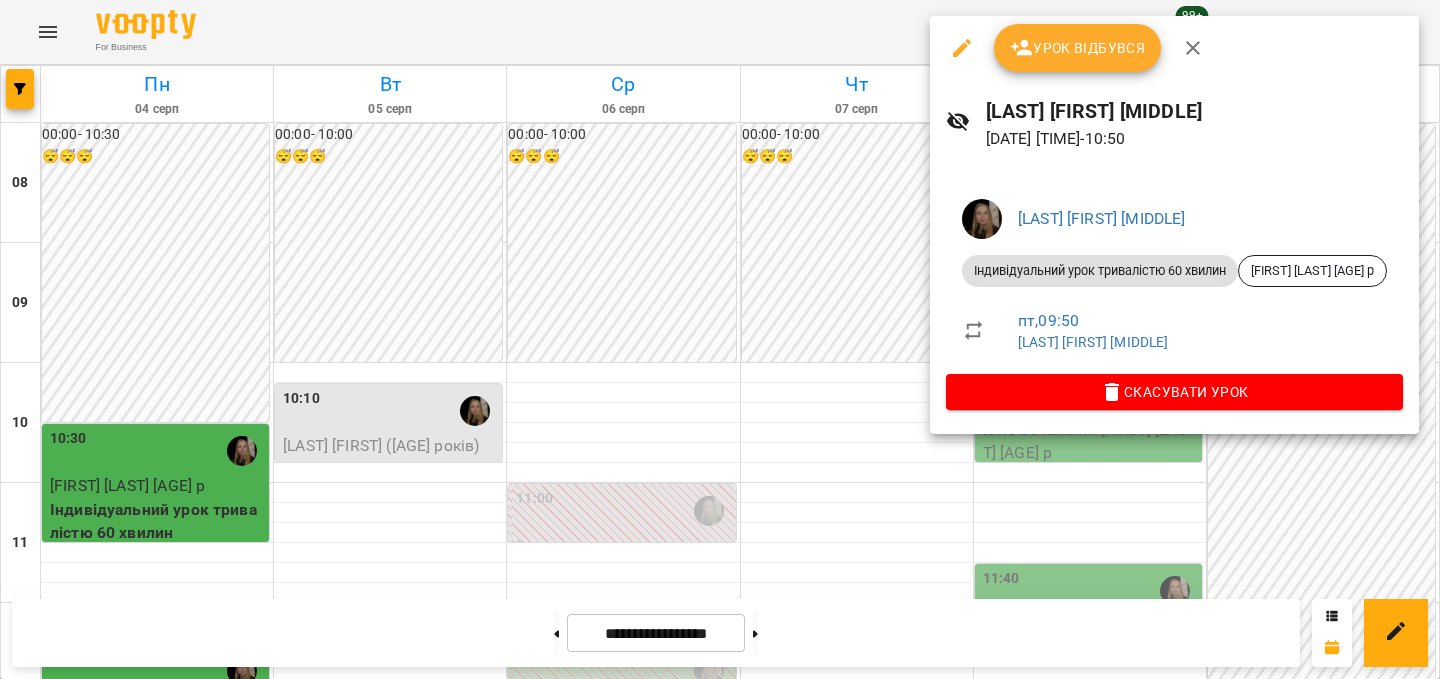 click at bounding box center (720, 339) 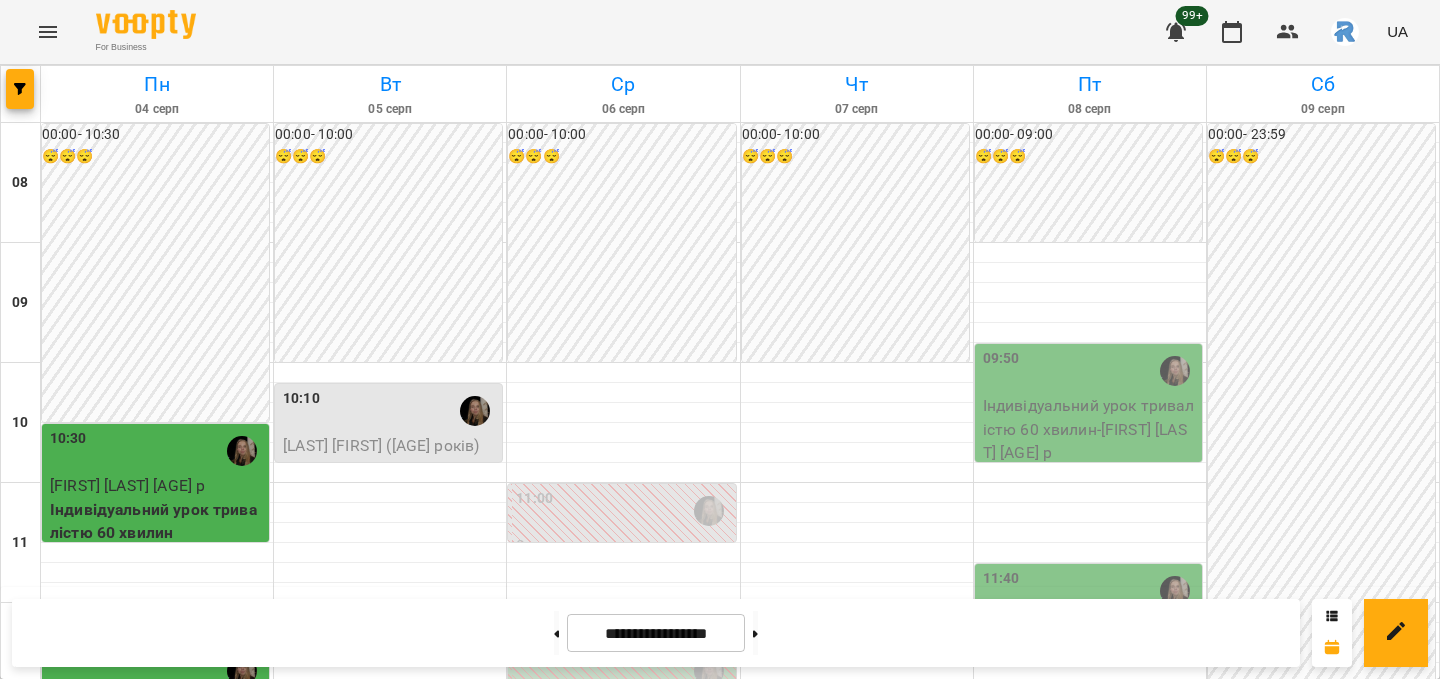 click on "10:30" at bounding box center (157, 451) 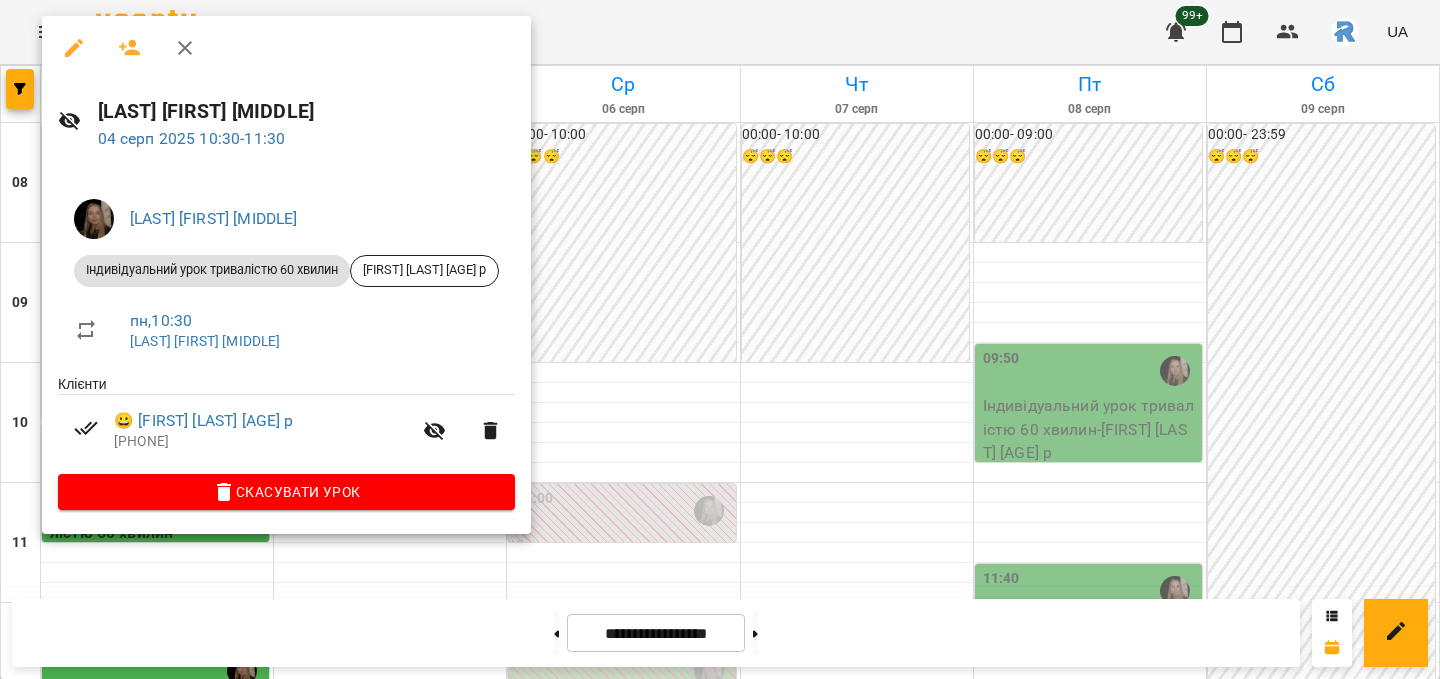 click at bounding box center [720, 339] 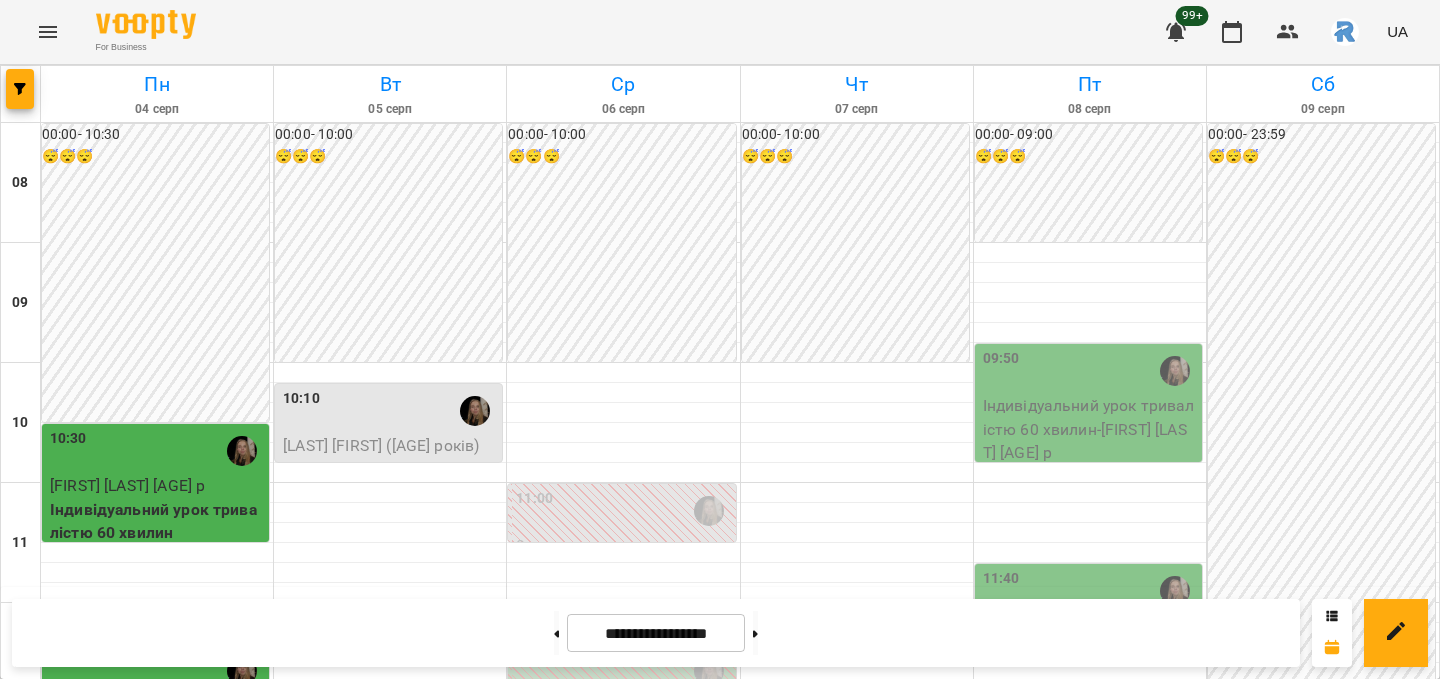 scroll, scrollTop: 197, scrollLeft: 0, axis: vertical 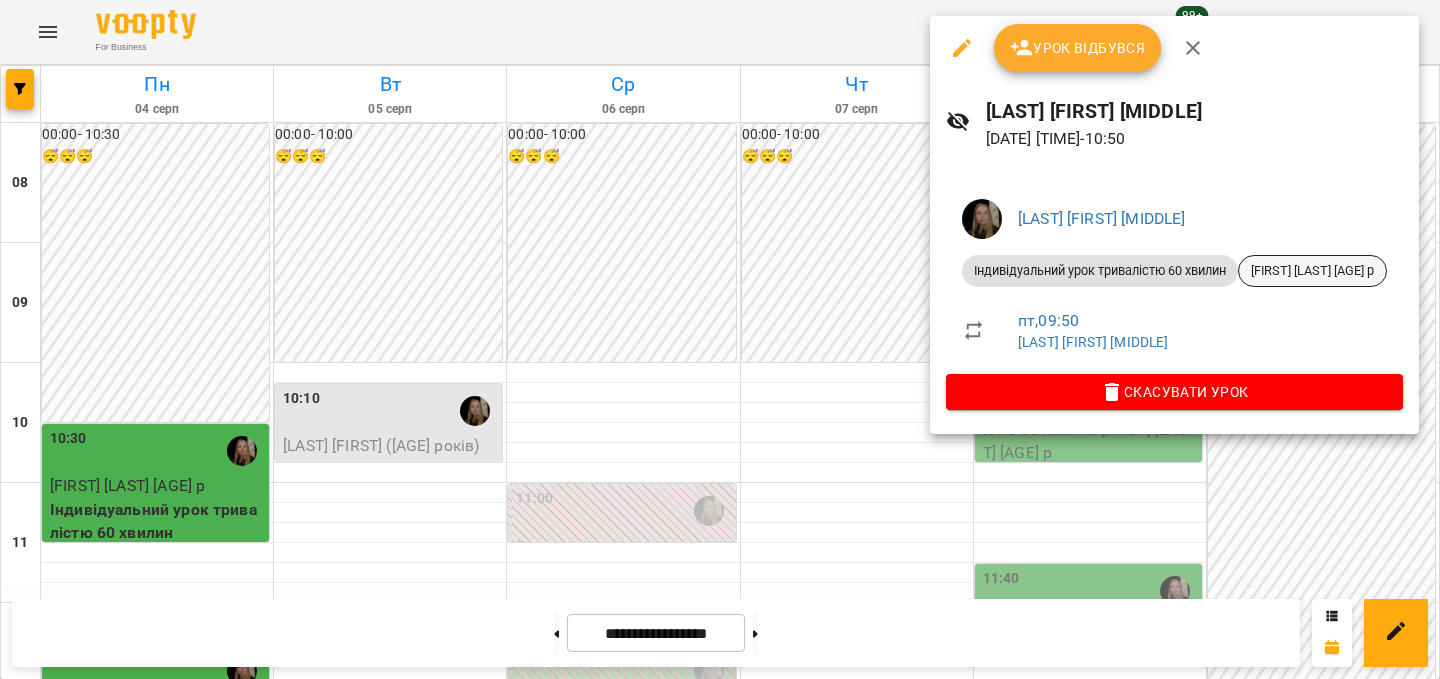 click on "[FIRST] [LAST] [AGE] р" at bounding box center (1312, 271) 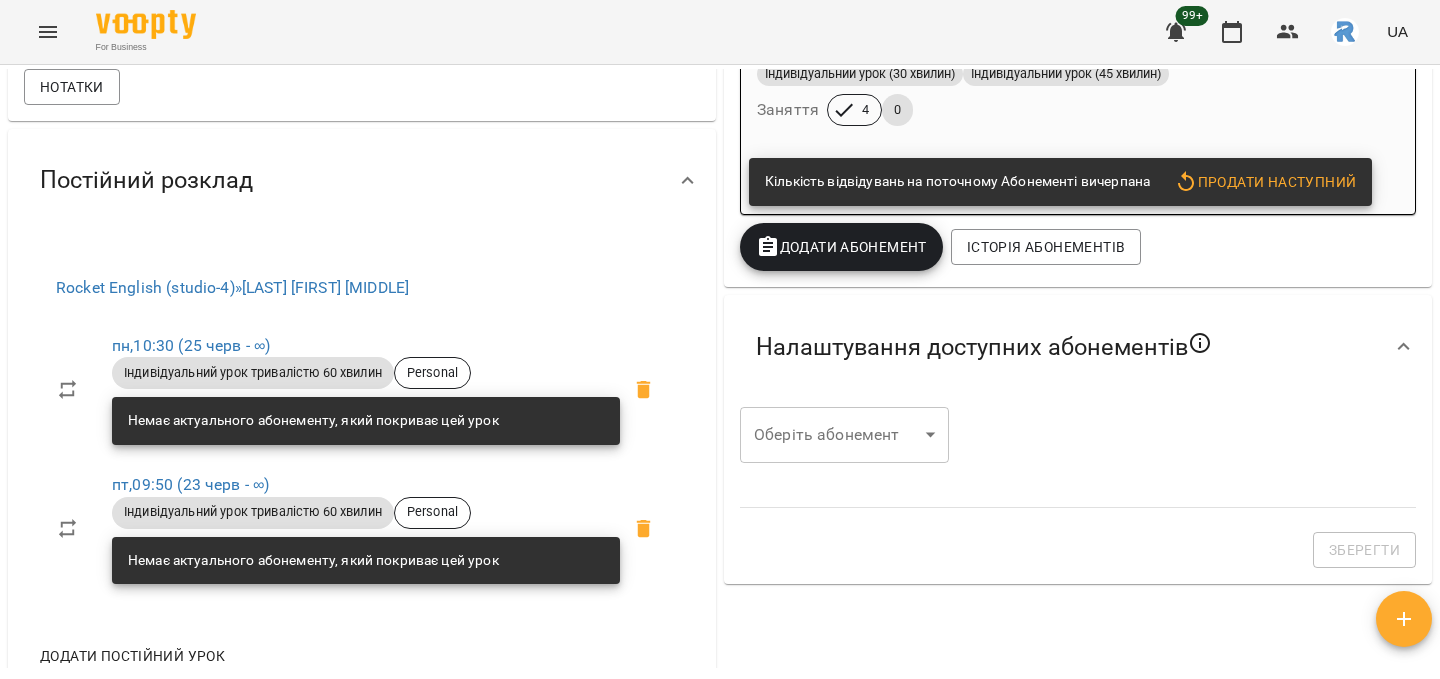 scroll, scrollTop: 519, scrollLeft: 0, axis: vertical 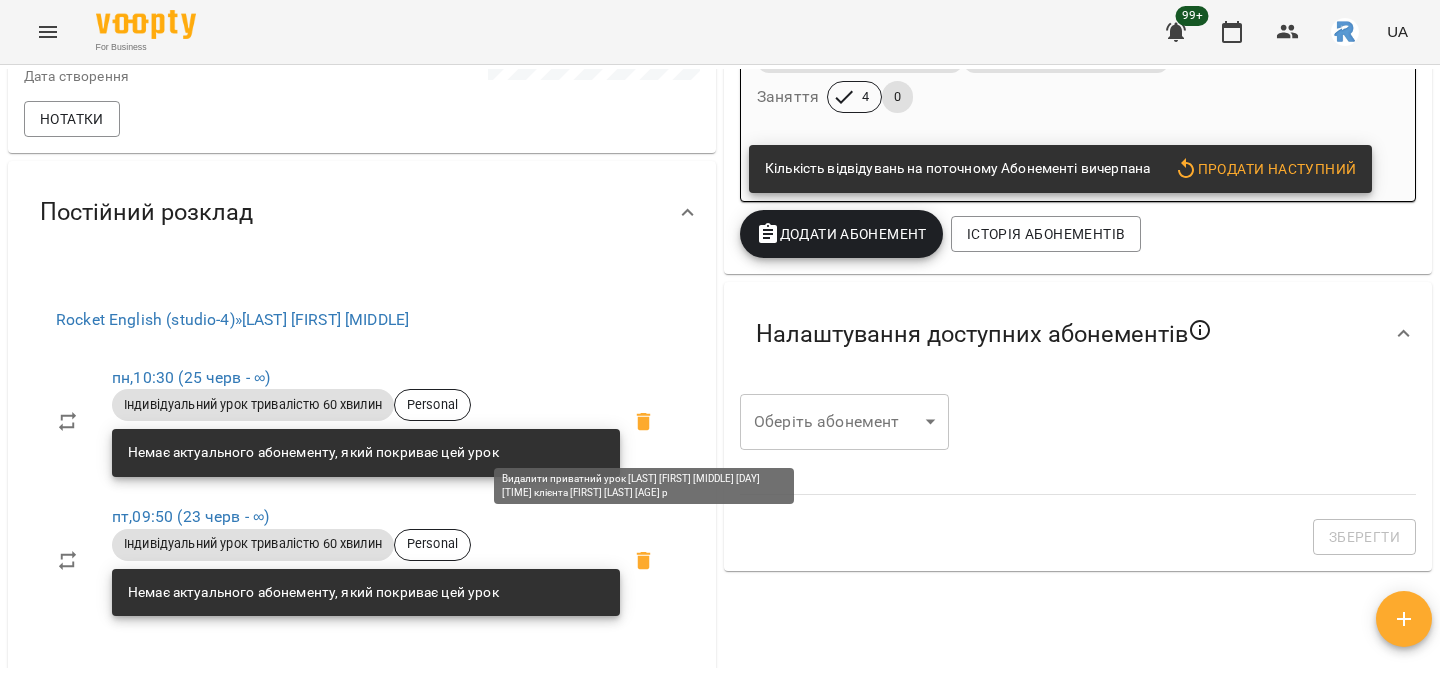click at bounding box center (644, 422) 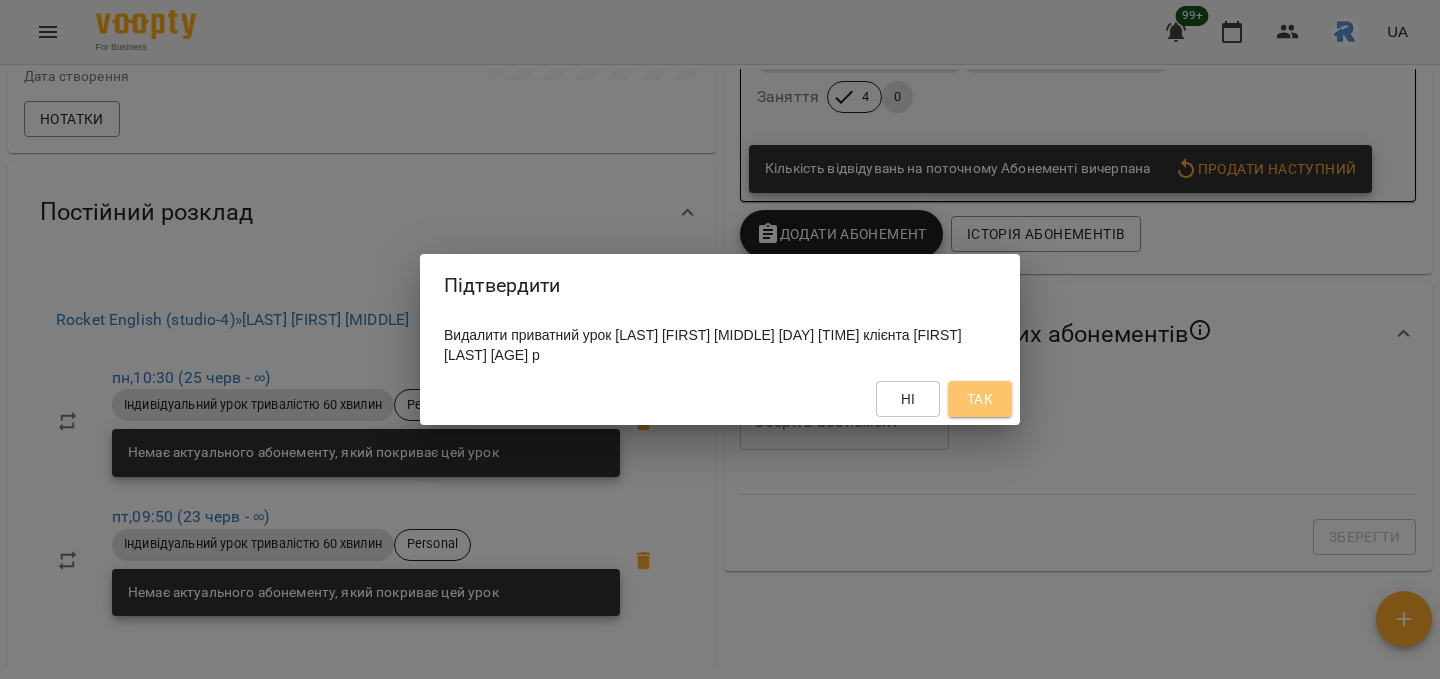 click on "Так" at bounding box center (980, 399) 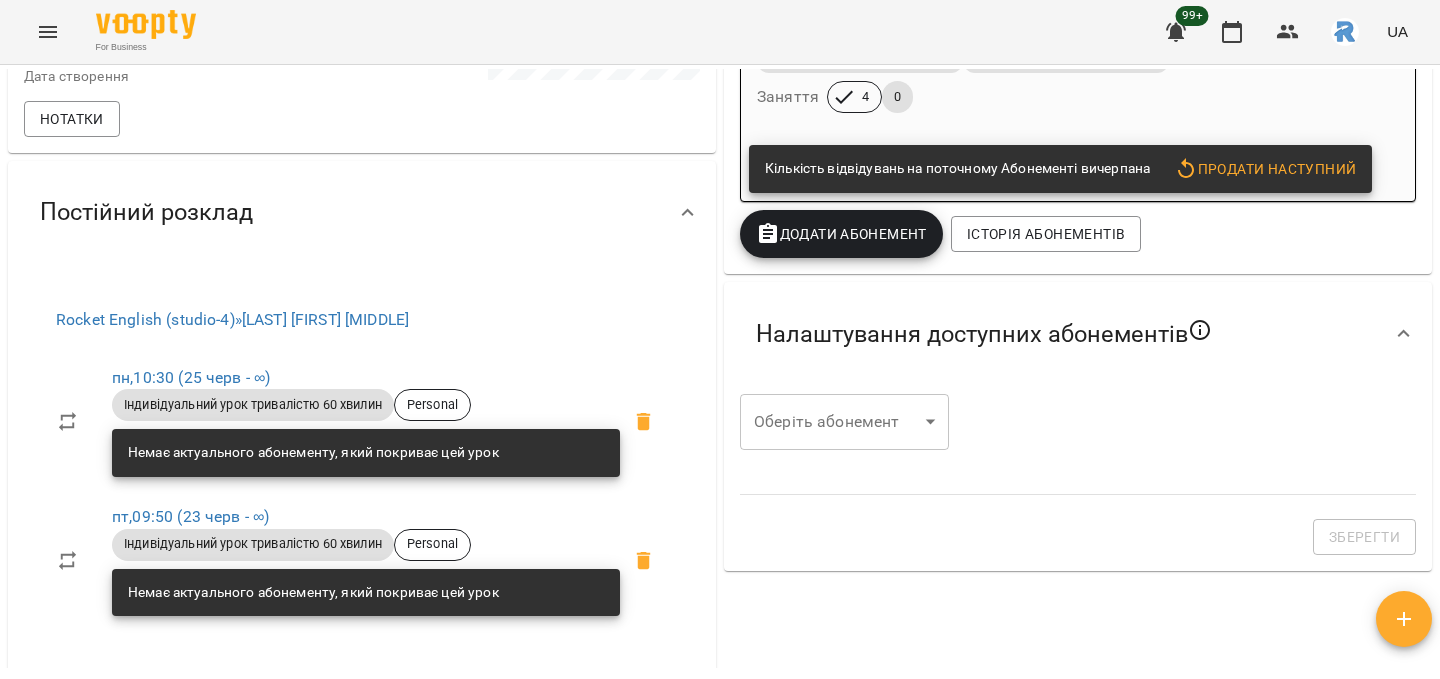 scroll, scrollTop: 519, scrollLeft: 0, axis: vertical 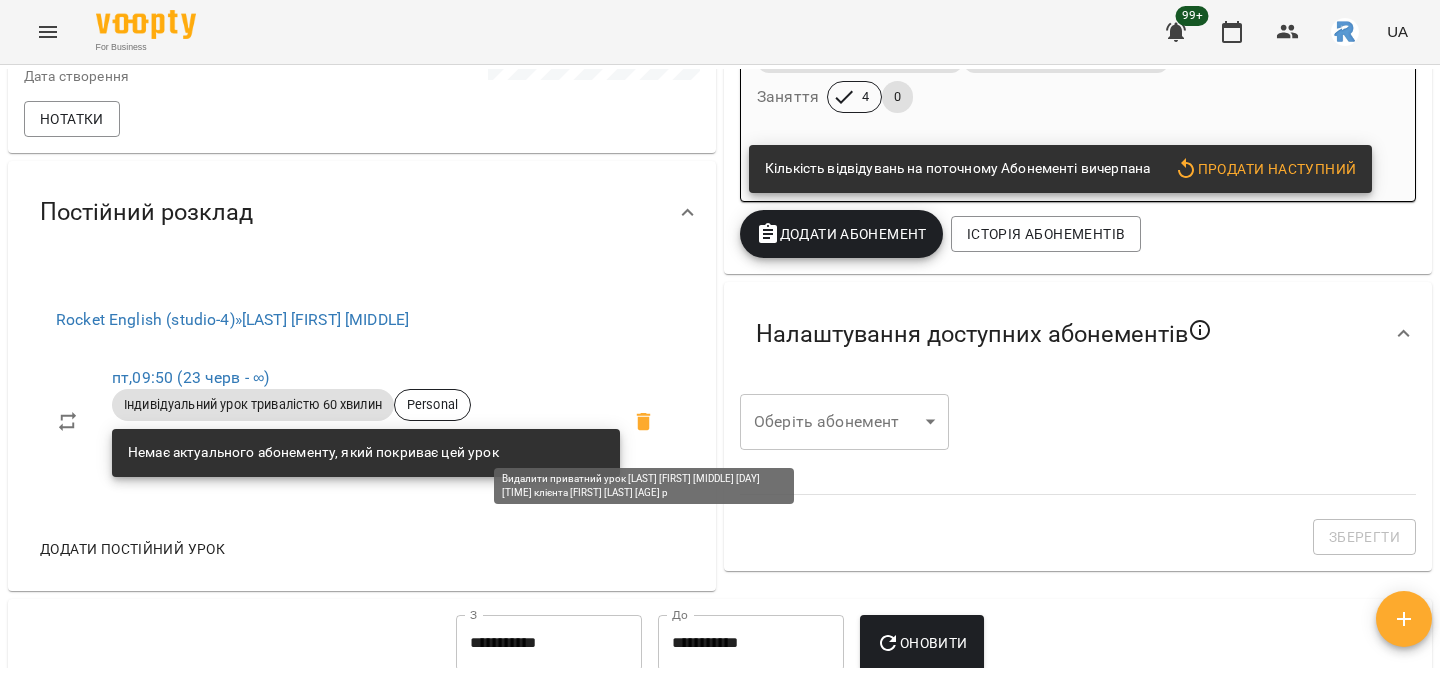 click at bounding box center [644, 422] 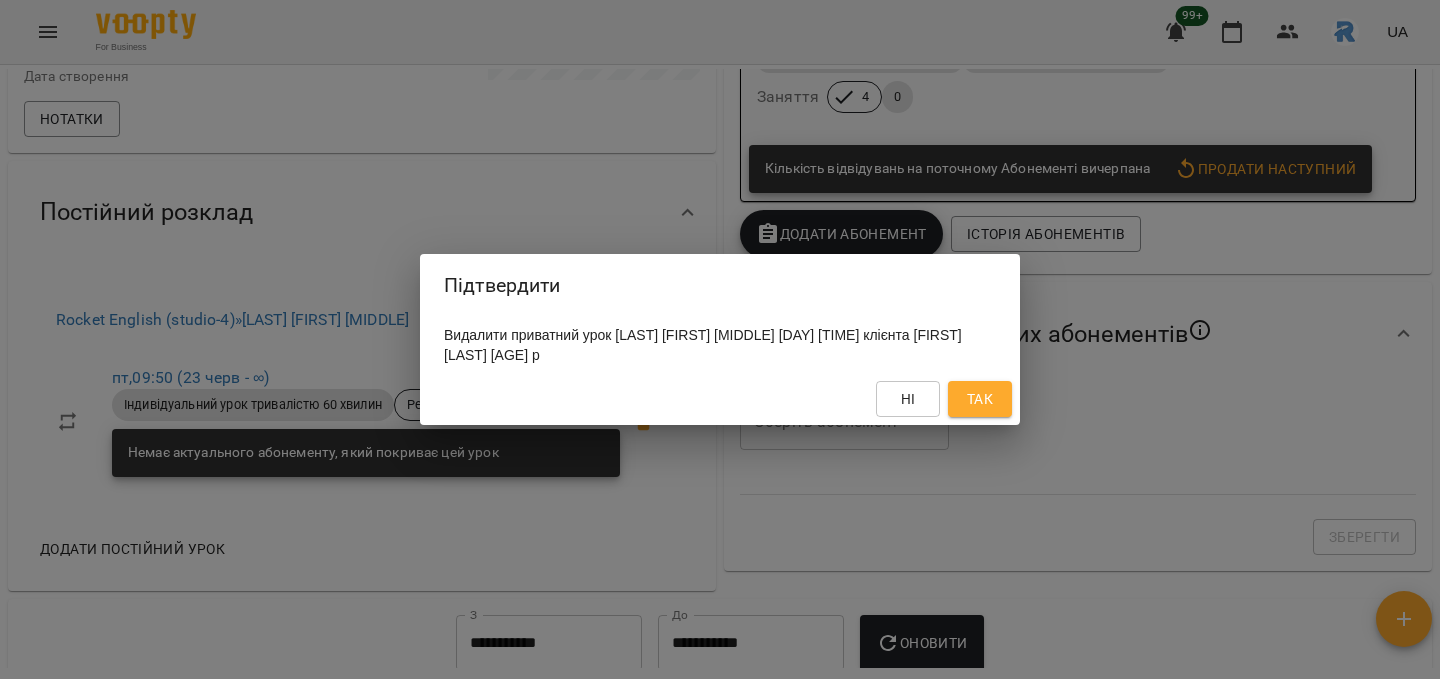 click on "Так" at bounding box center (980, 399) 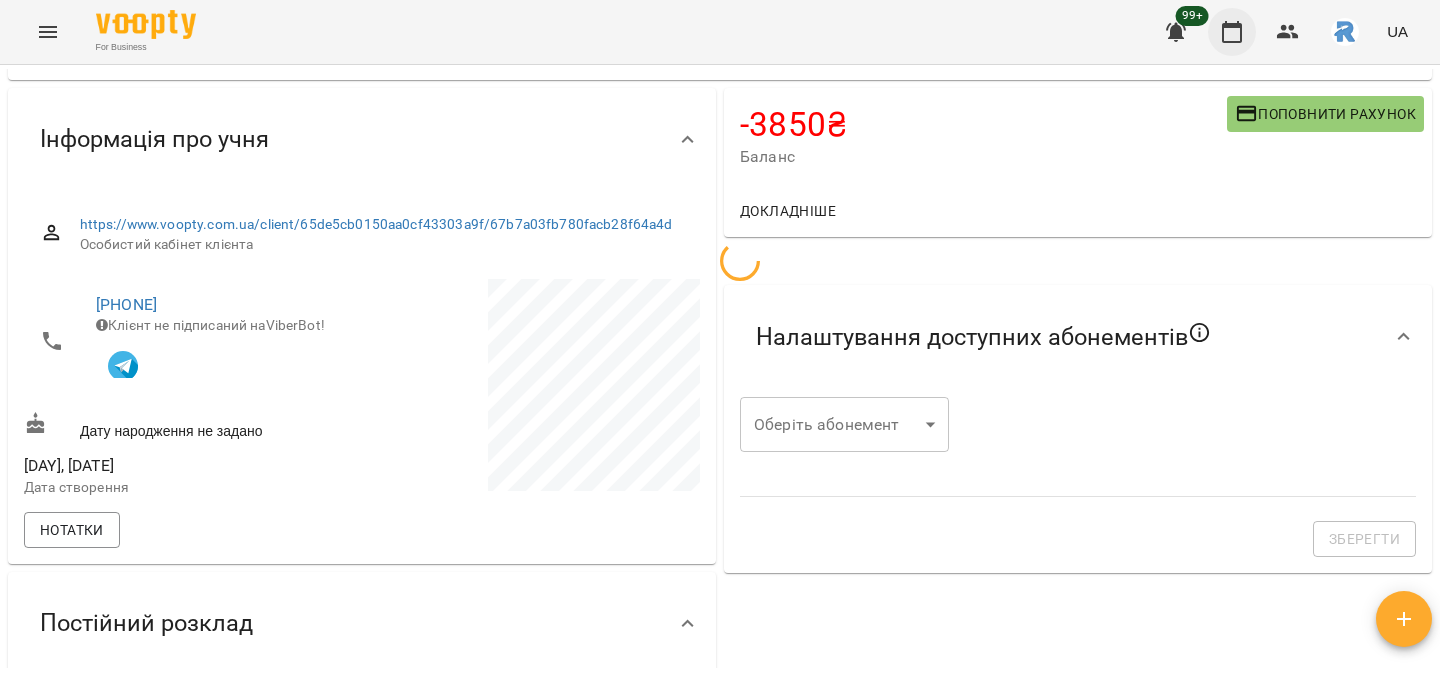 scroll, scrollTop: 519, scrollLeft: 0, axis: vertical 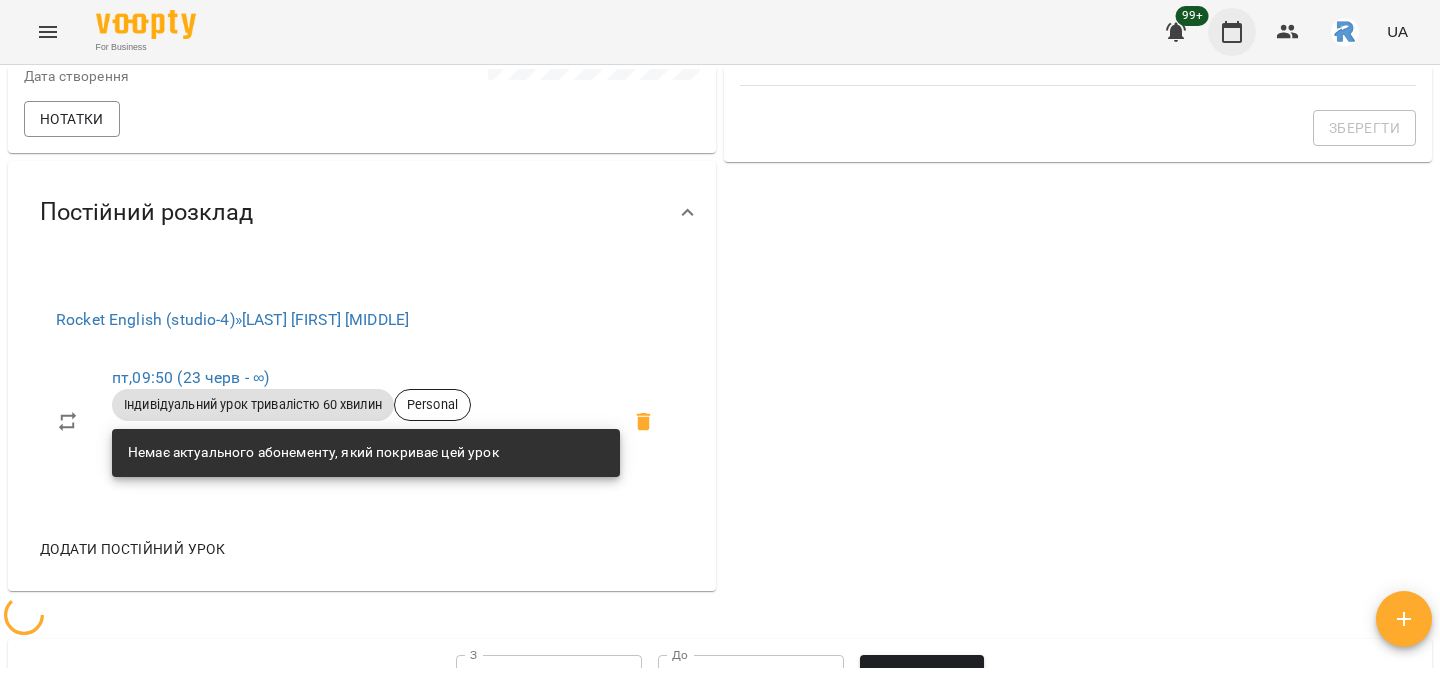 click 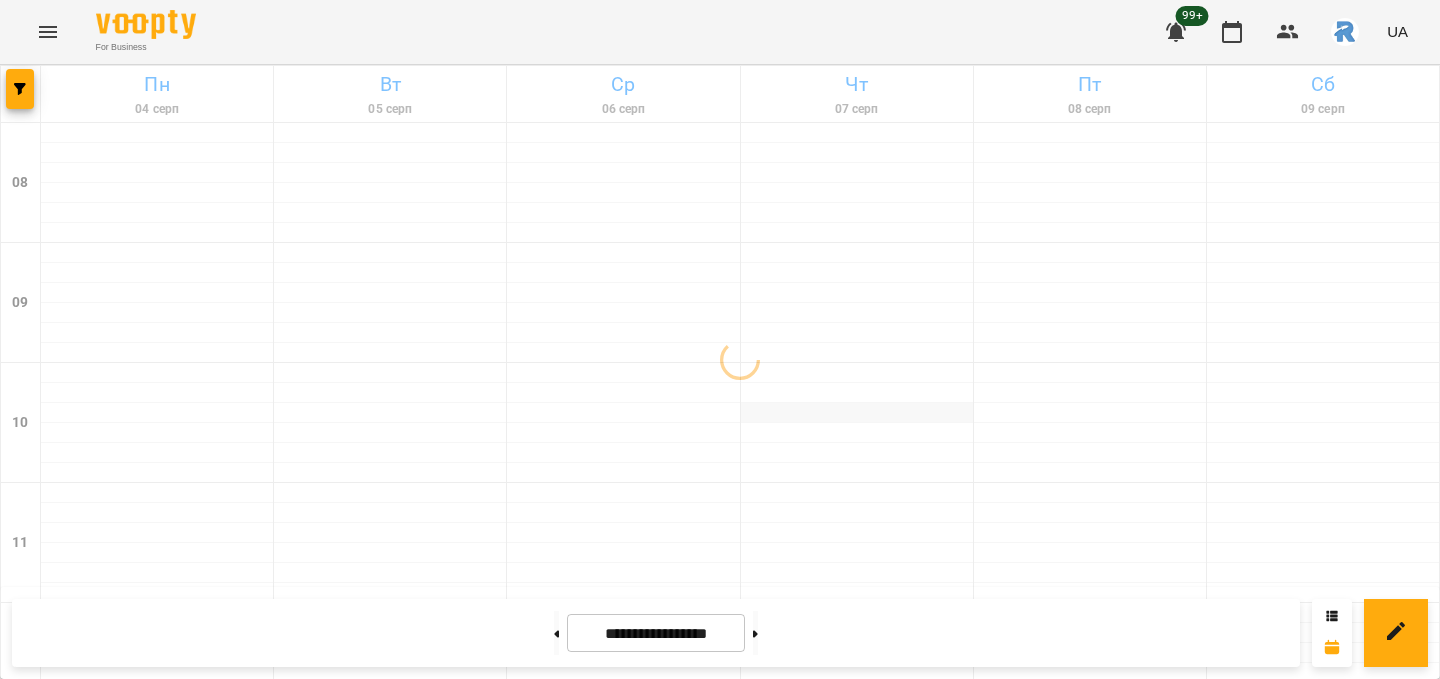 scroll, scrollTop: 319, scrollLeft: 0, axis: vertical 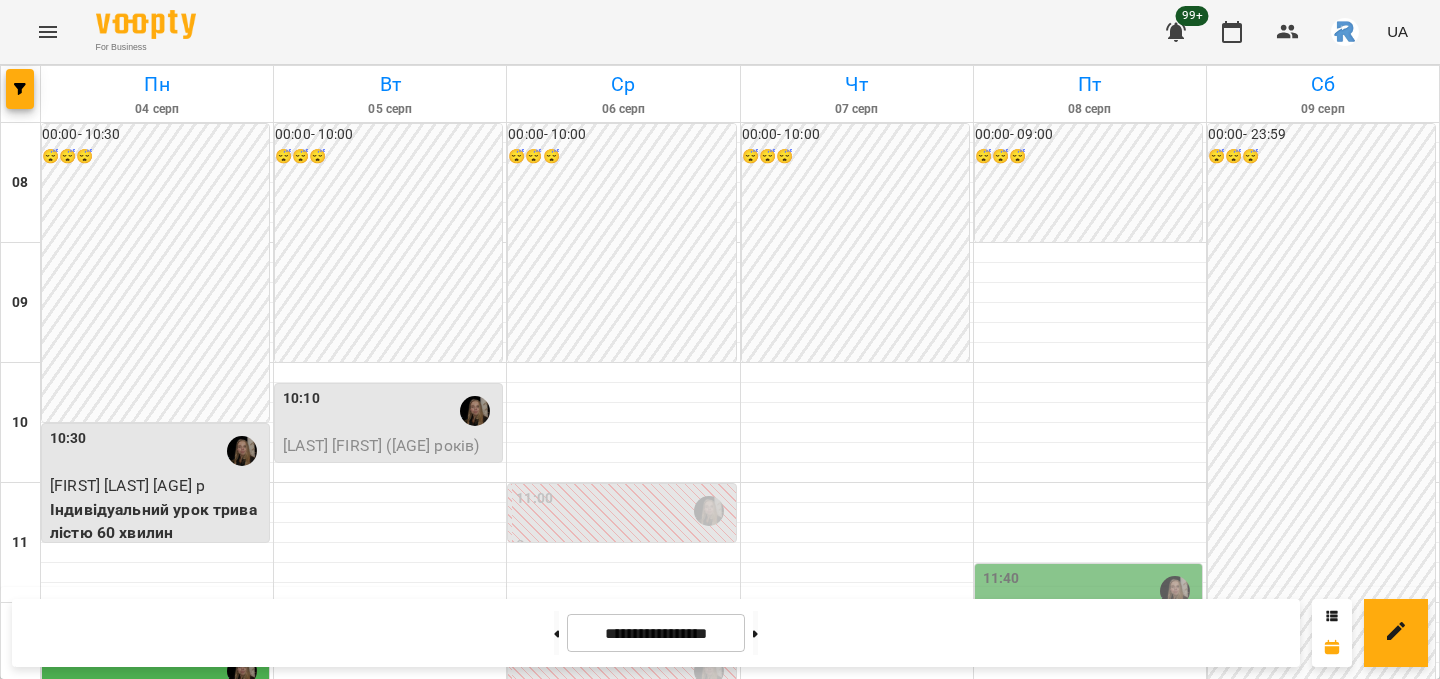 click on "12:40" at bounding box center [390, 711] 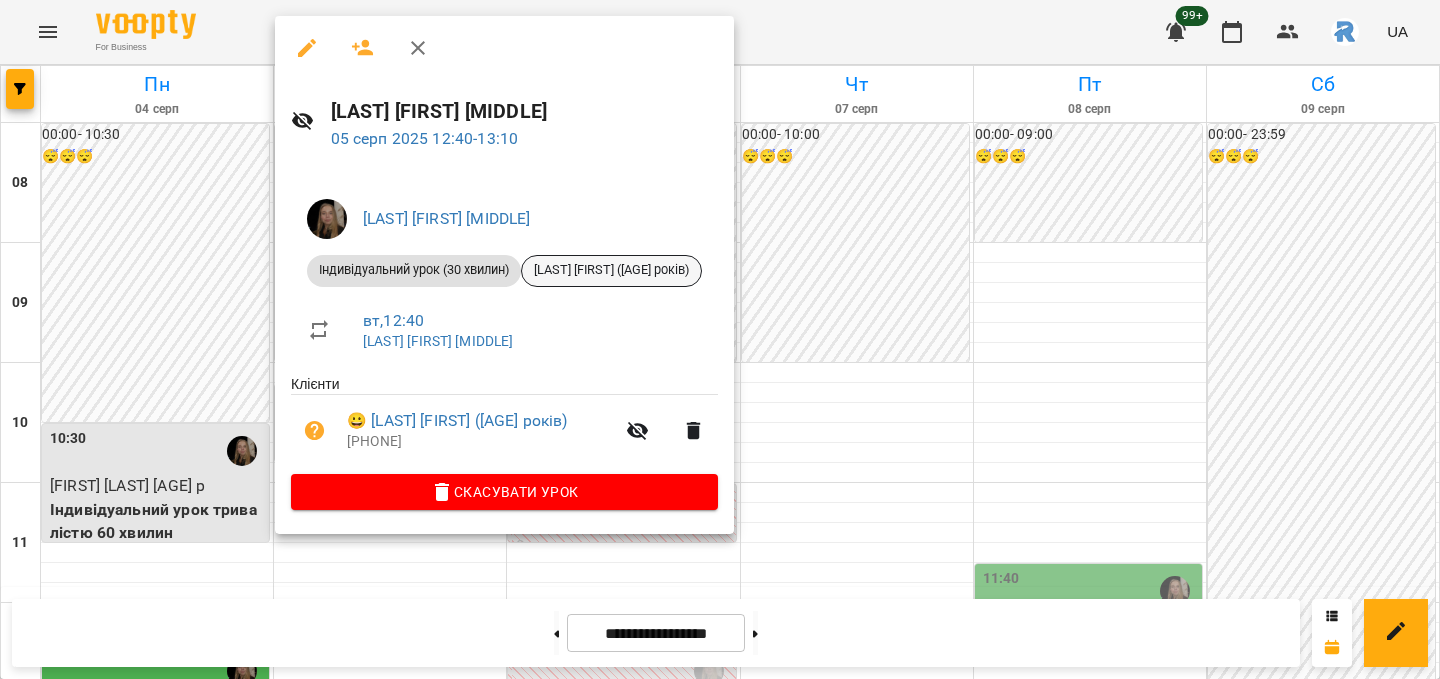 click on "[LAST] [FIRST] ([AGE] років)" at bounding box center (611, 270) 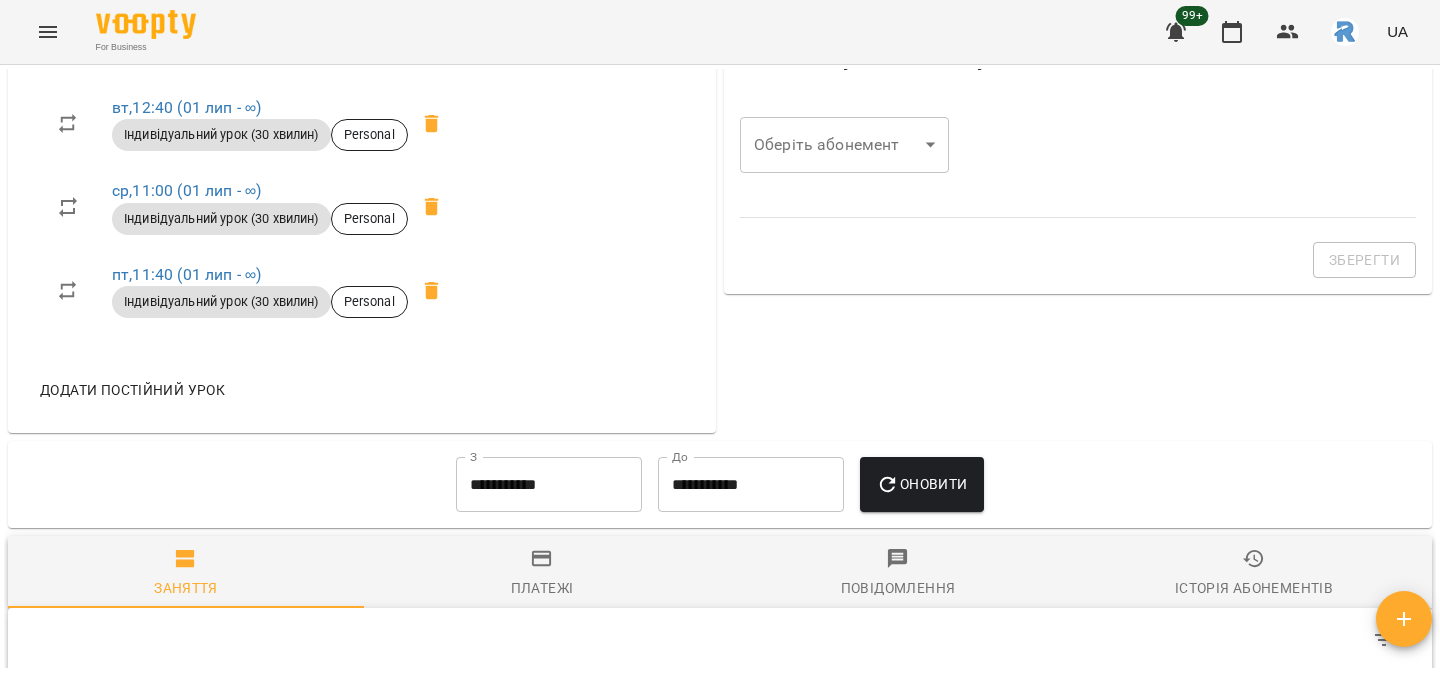 click on "вт ,  12:40   (01 лип - ∞) Індивідуальний урок (30 хвилин) Personal" at bounding box center (255, 124) 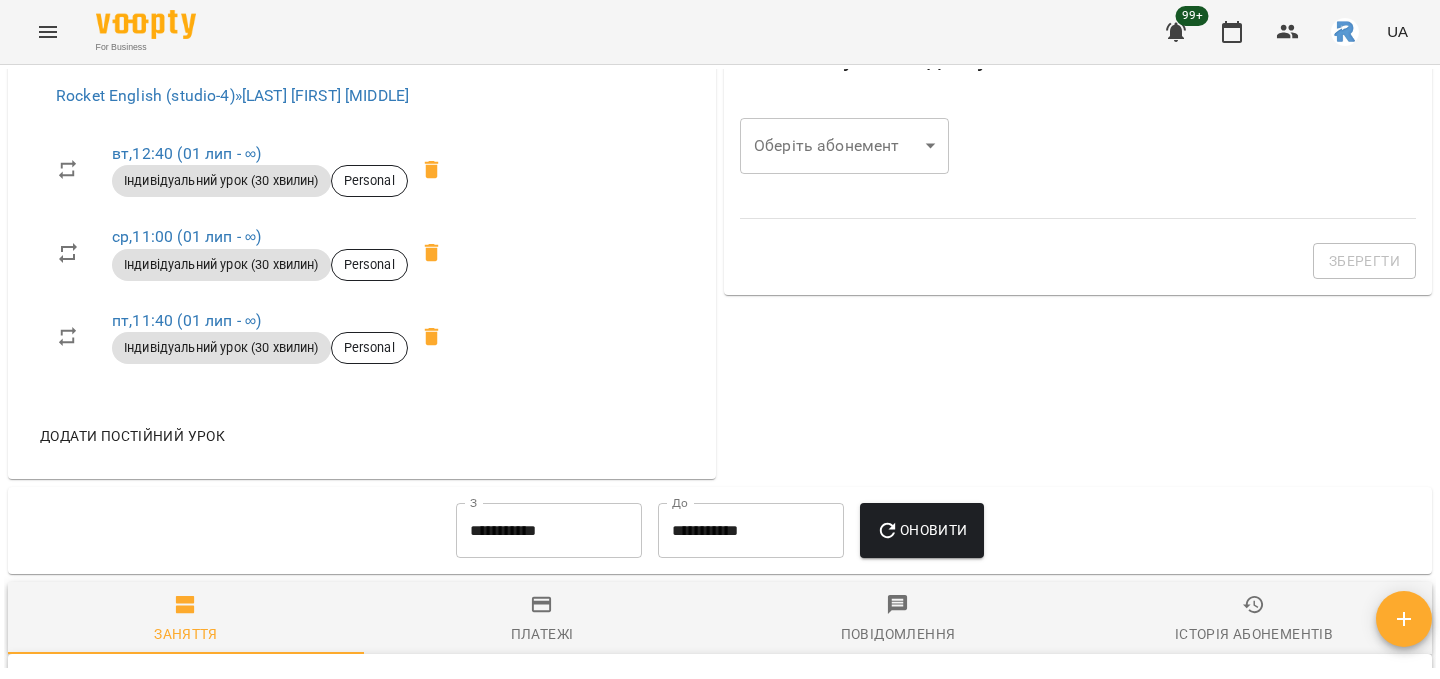 click 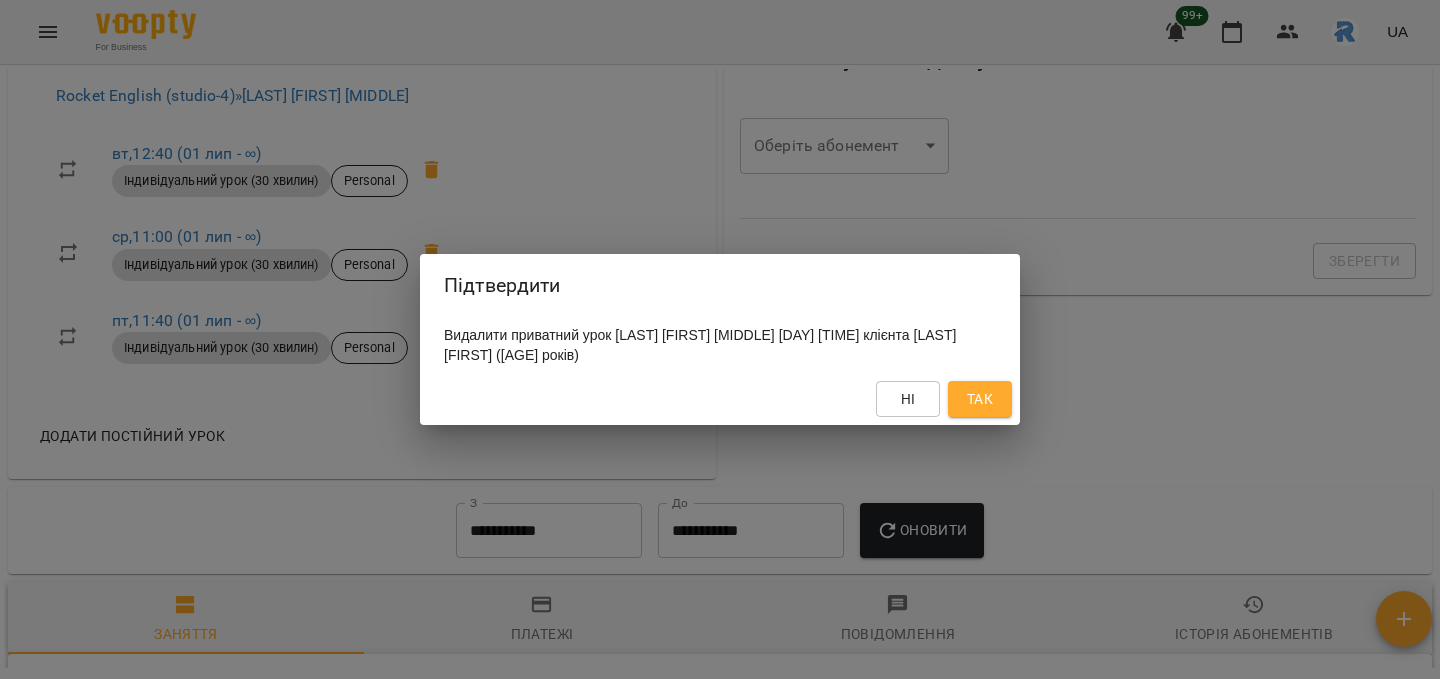 click on "Так" at bounding box center (980, 399) 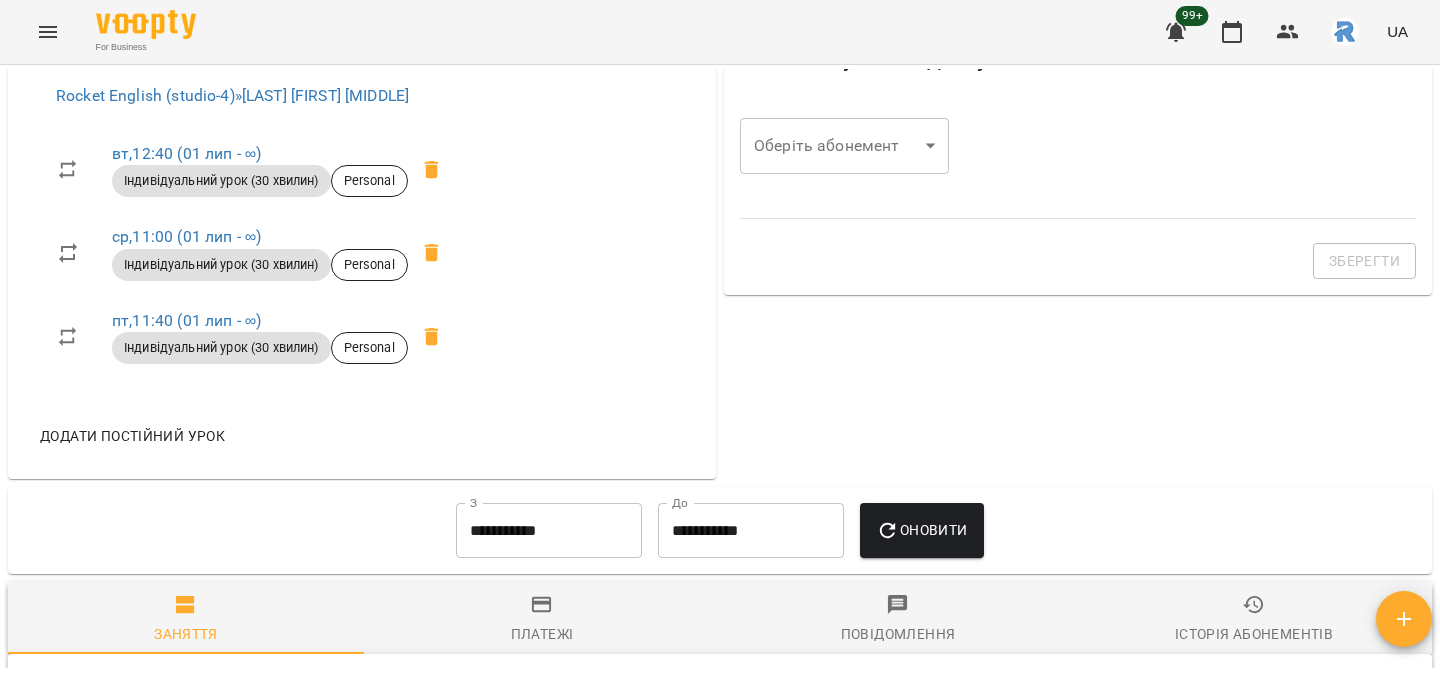scroll, scrollTop: 743, scrollLeft: 0, axis: vertical 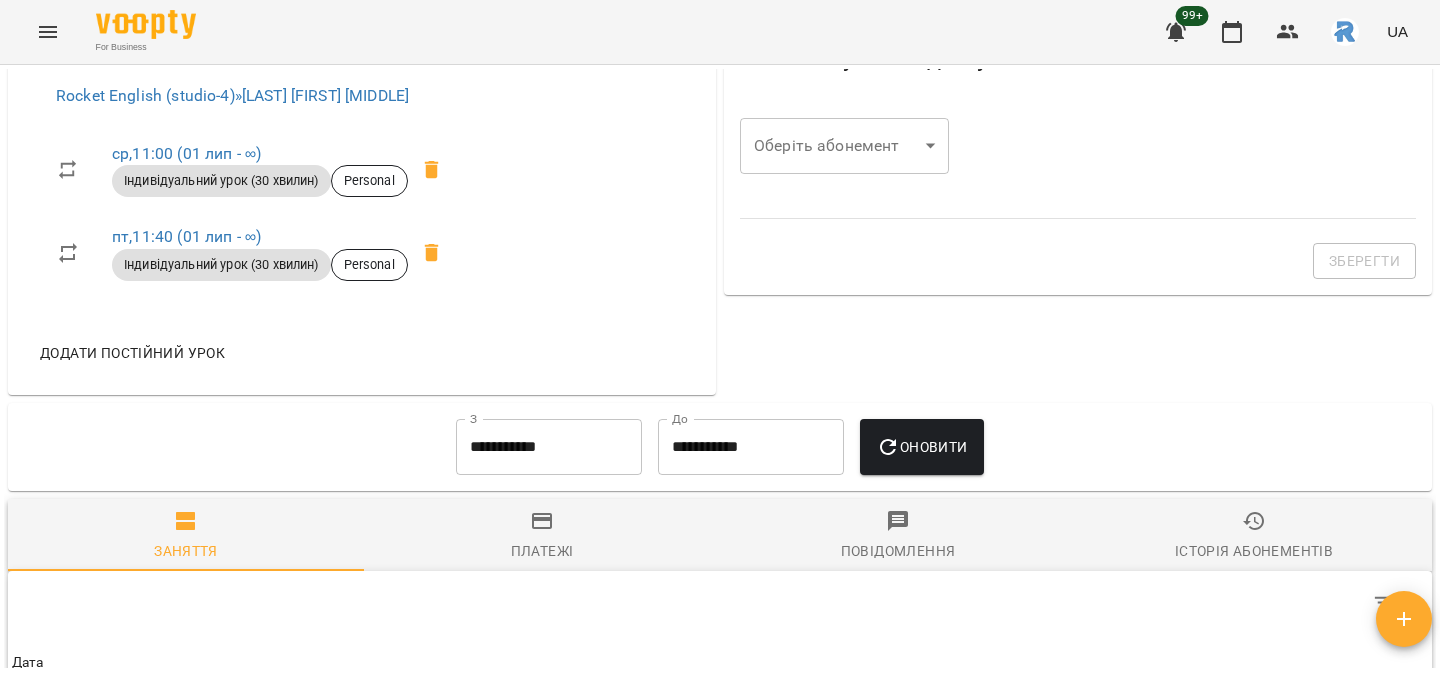 click 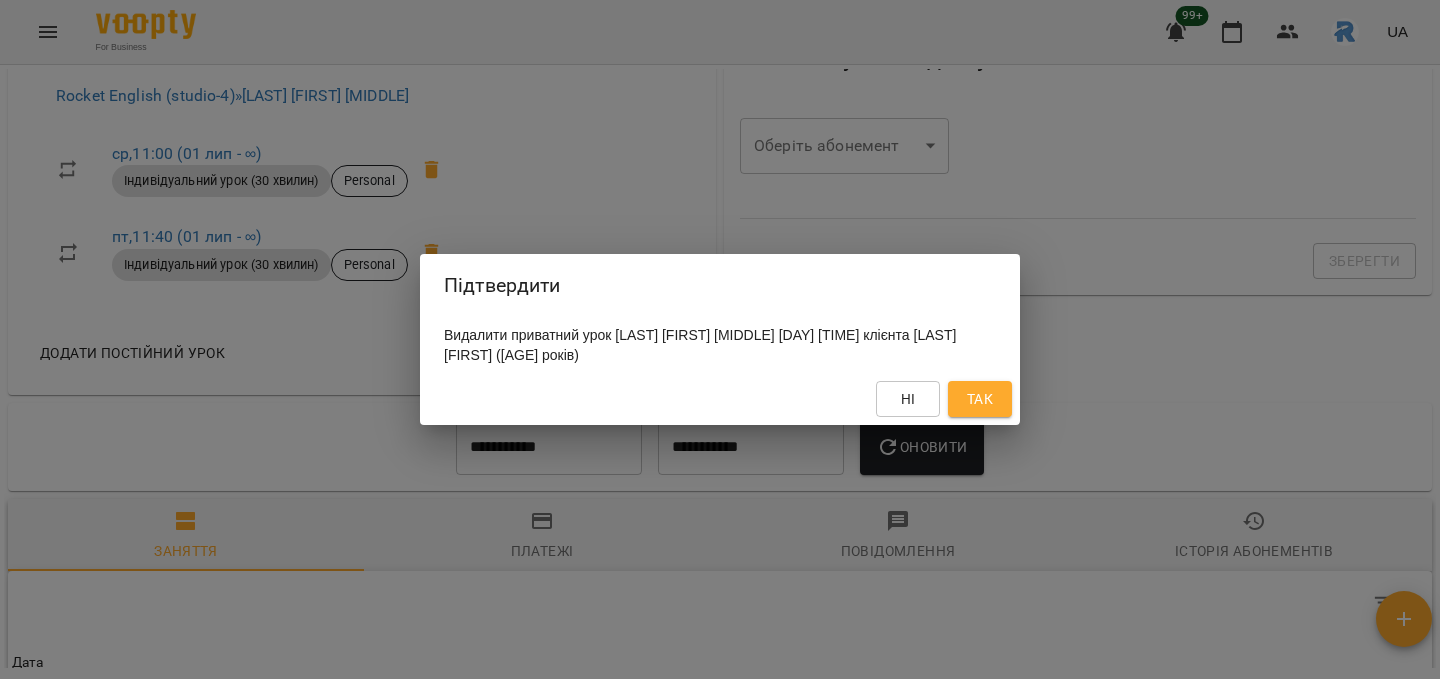 click on "Так" at bounding box center (980, 399) 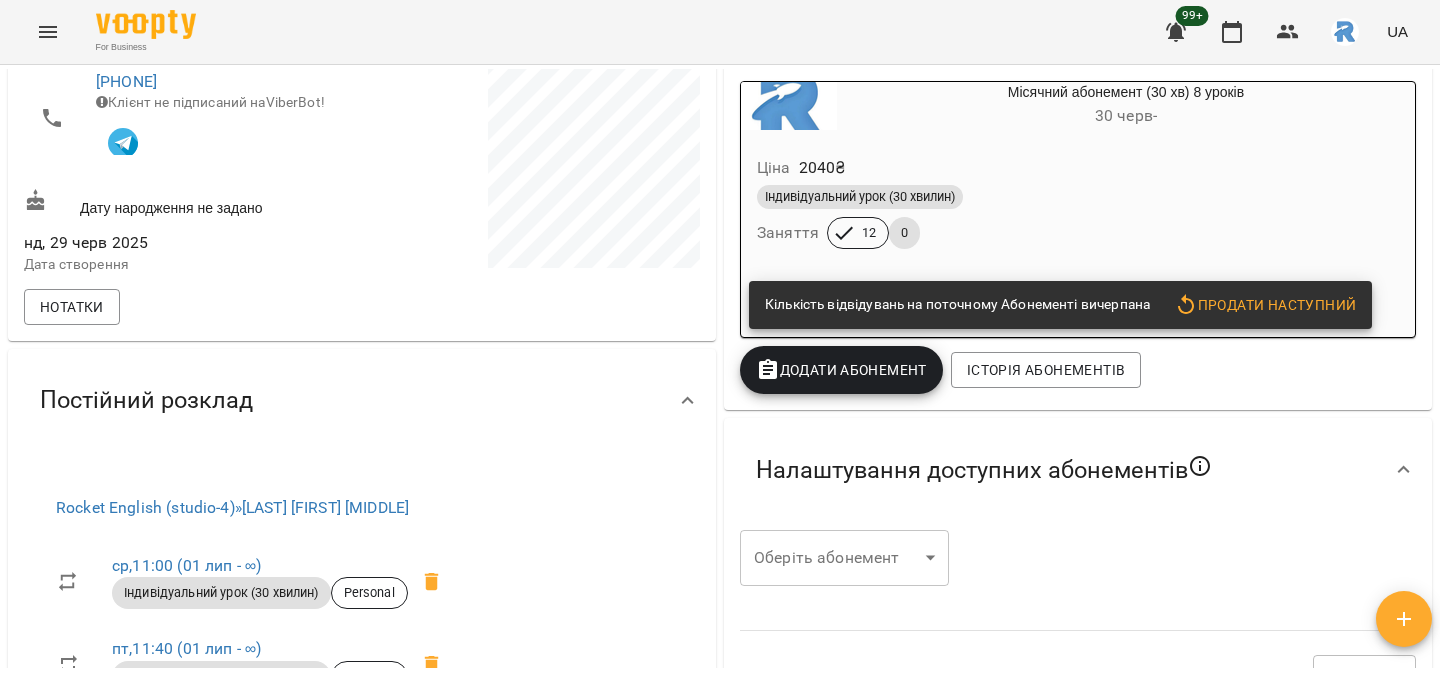 scroll, scrollTop: 743, scrollLeft: 0, axis: vertical 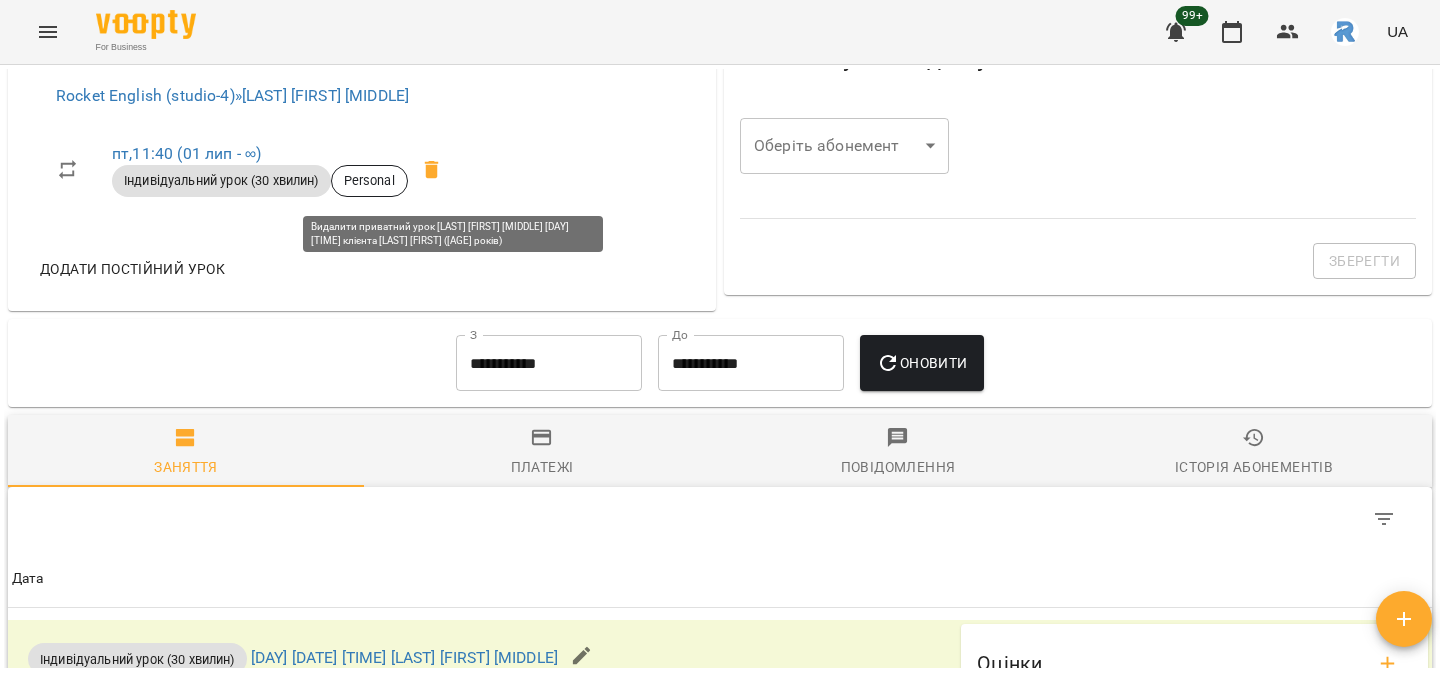 click 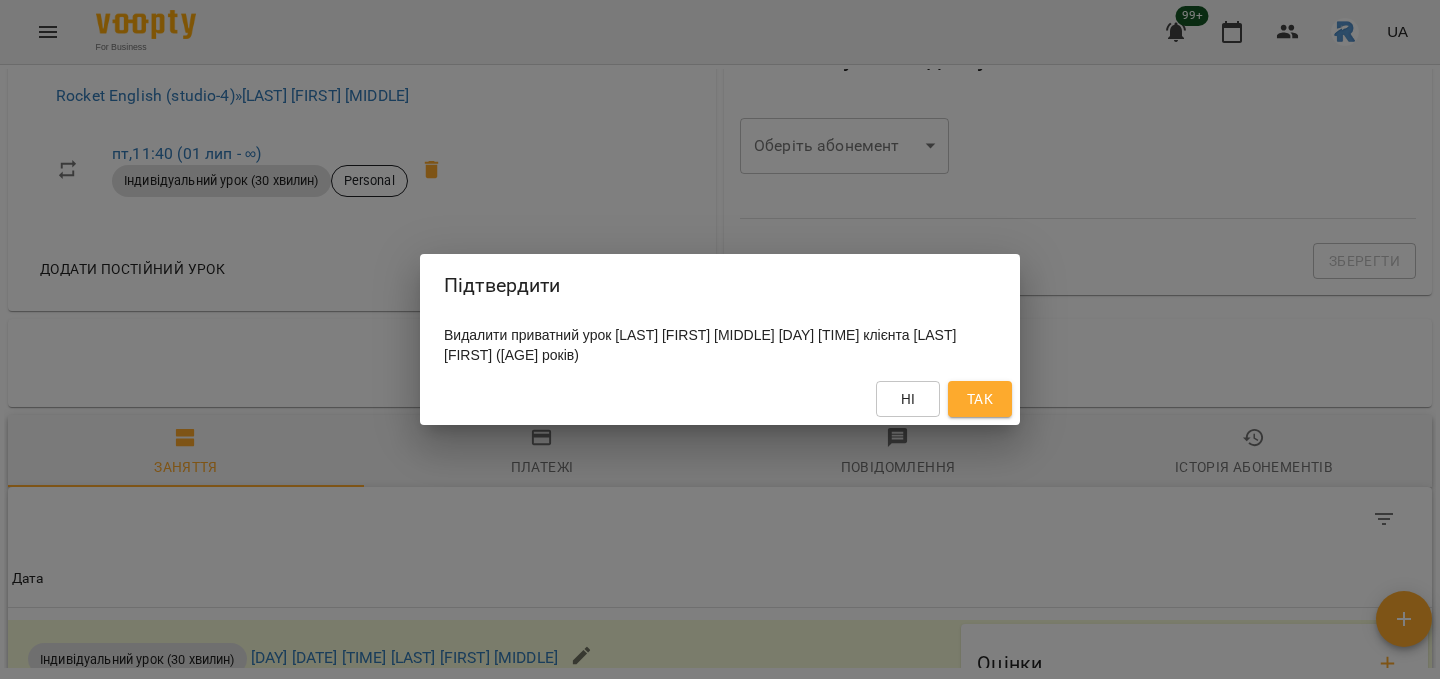 click on "Так" at bounding box center (980, 399) 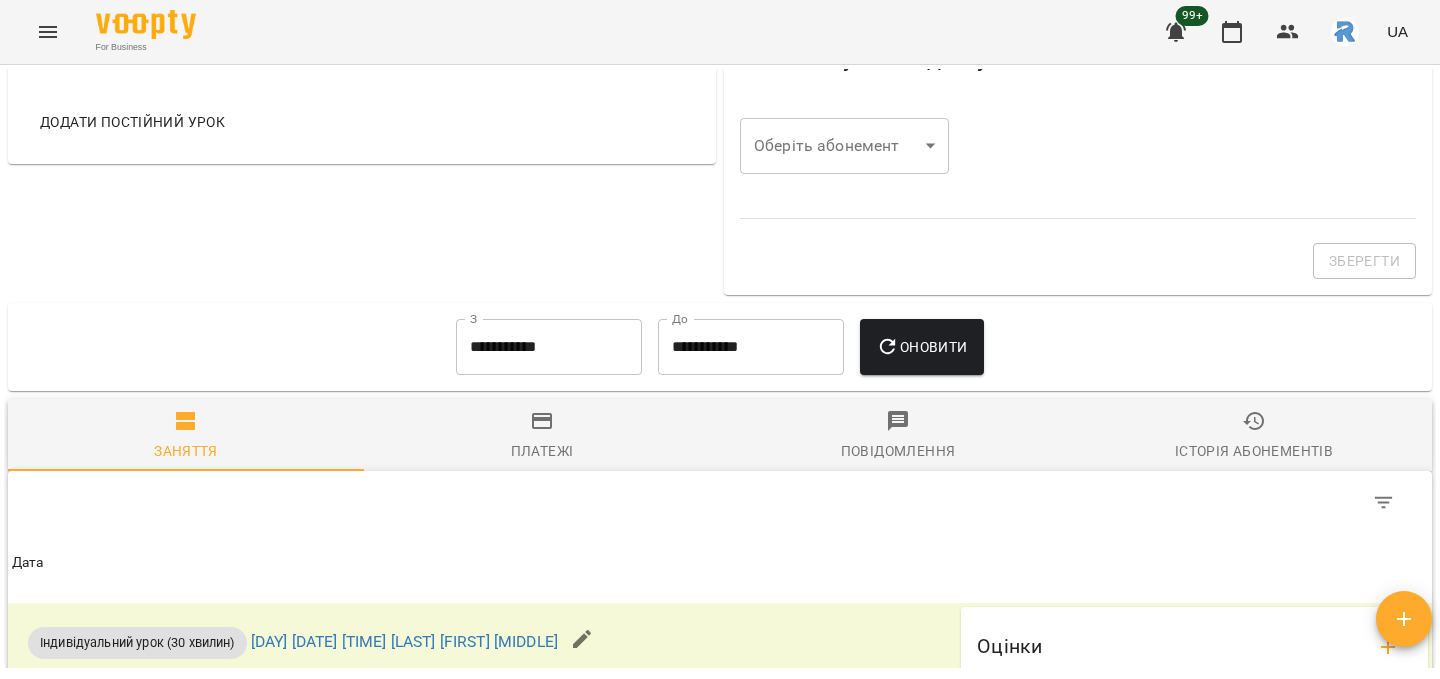 scroll, scrollTop: 0, scrollLeft: 0, axis: both 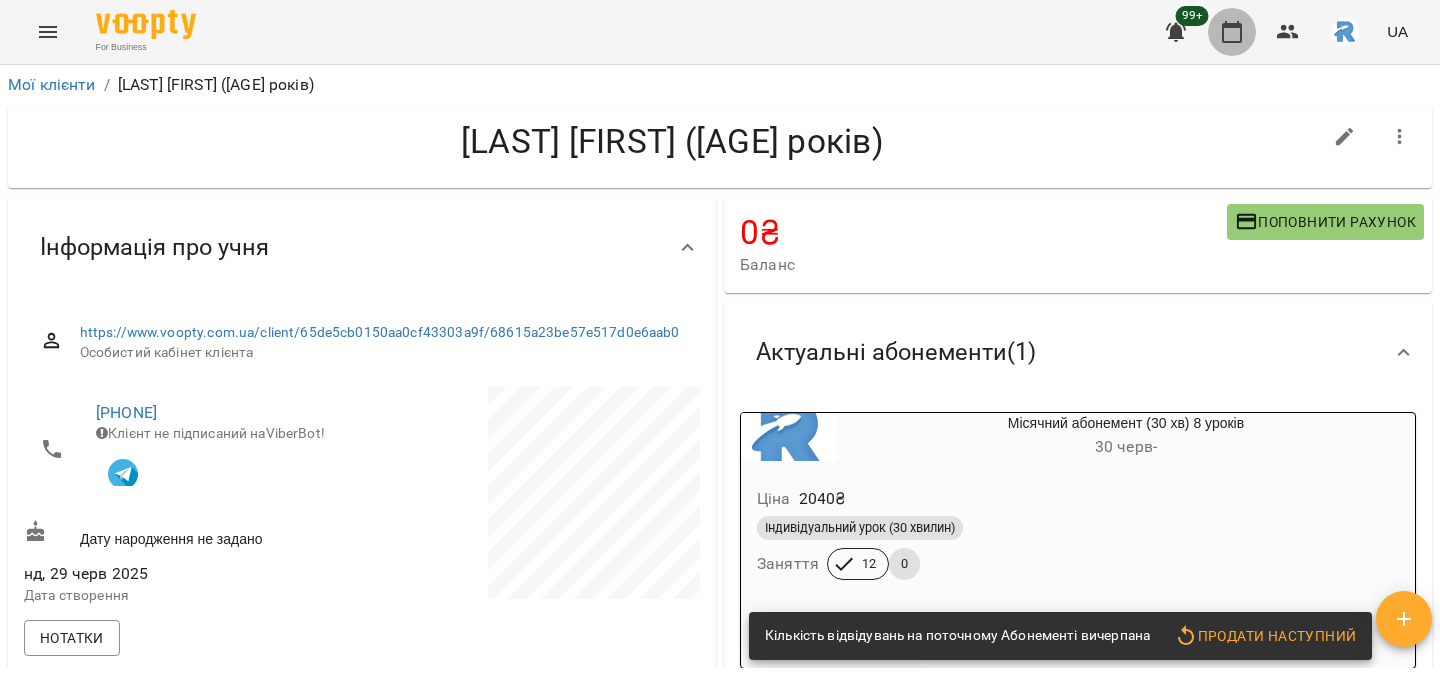 click 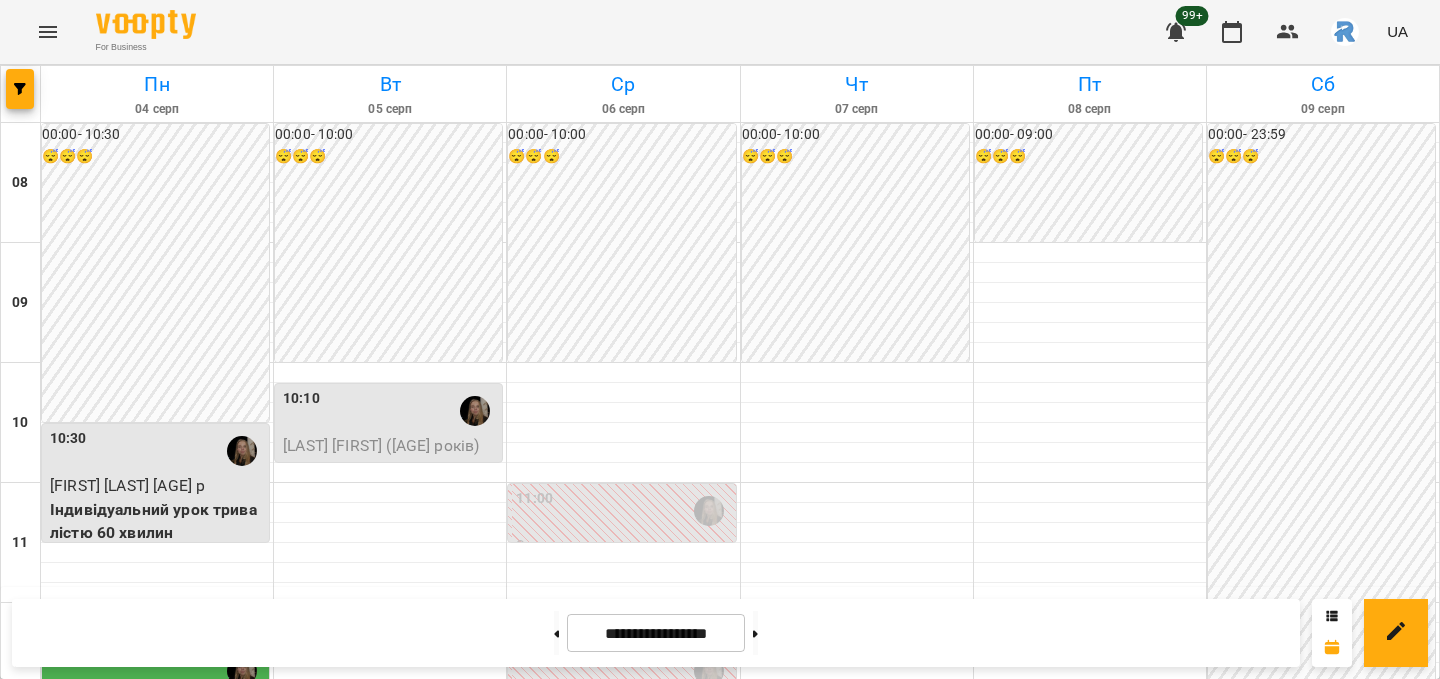 scroll, scrollTop: 408, scrollLeft: 0, axis: vertical 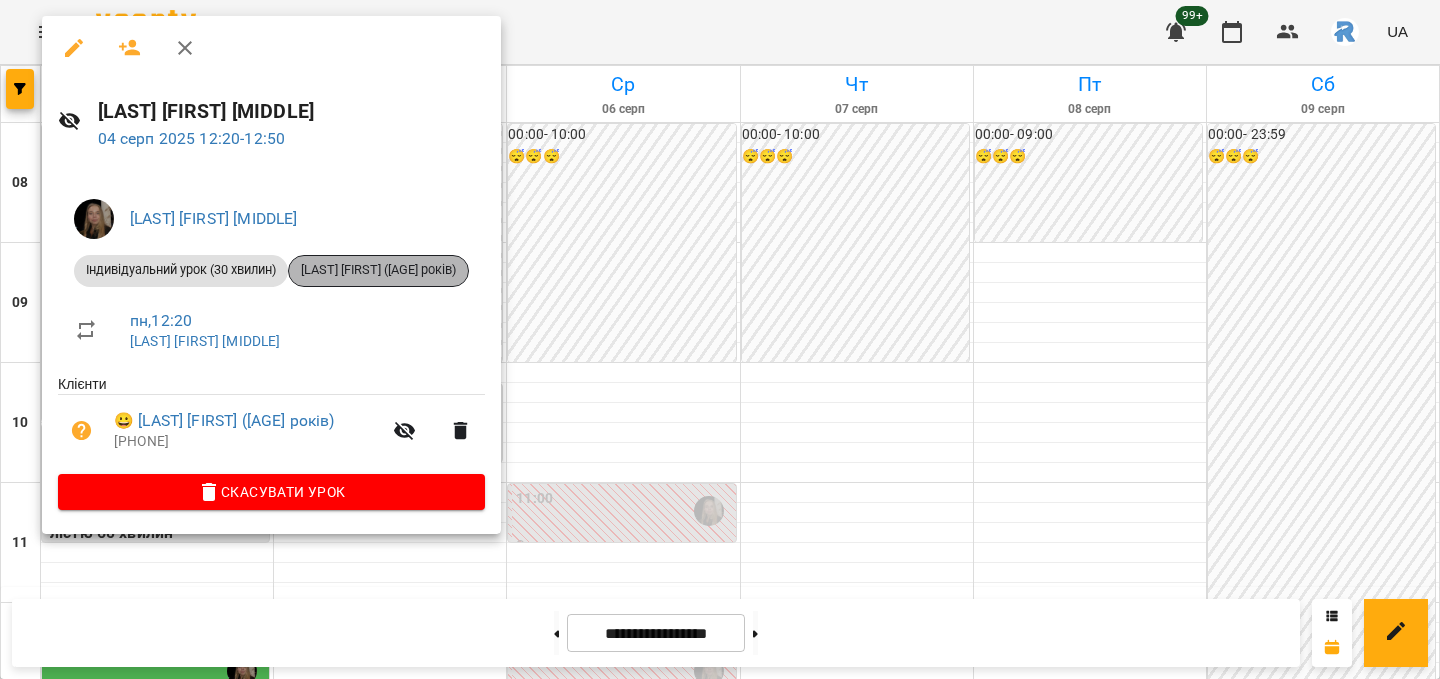 click on "[LAST] [FIRST] ([AGE] років)" at bounding box center (378, 270) 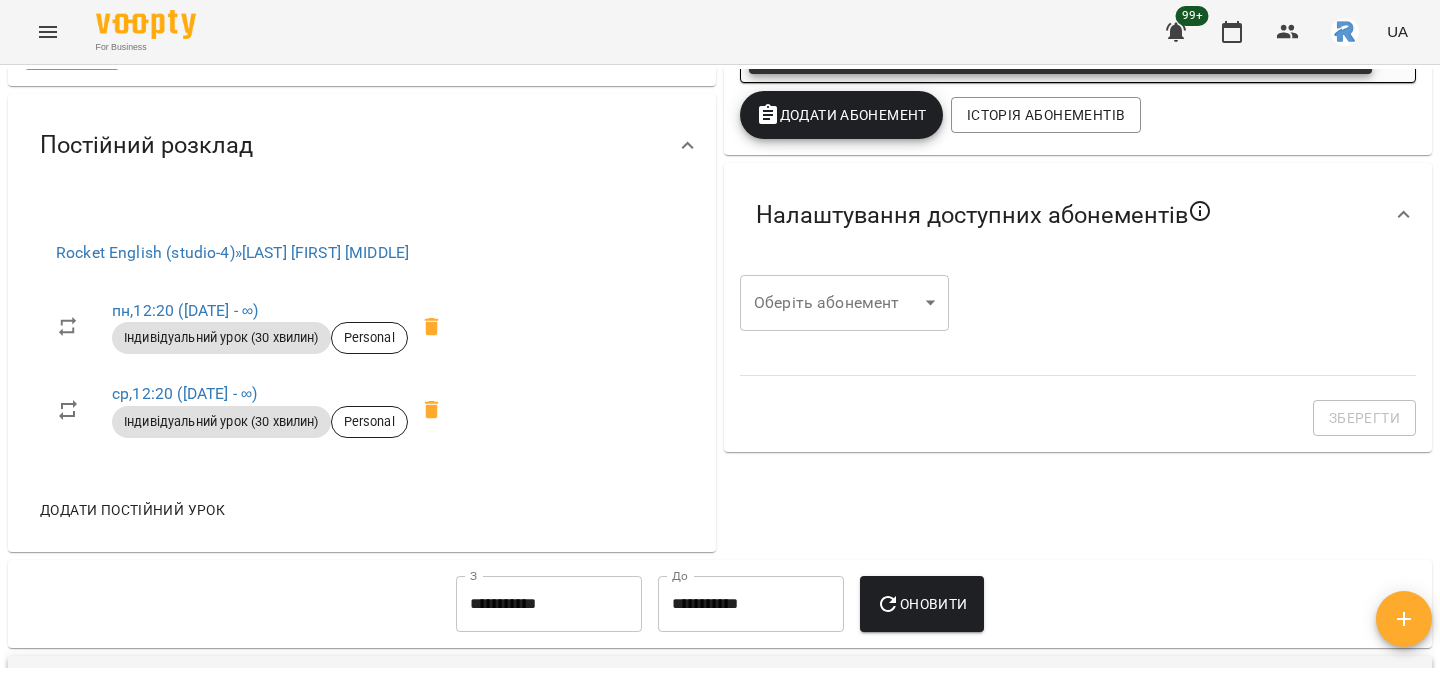 scroll, scrollTop: 596, scrollLeft: 0, axis: vertical 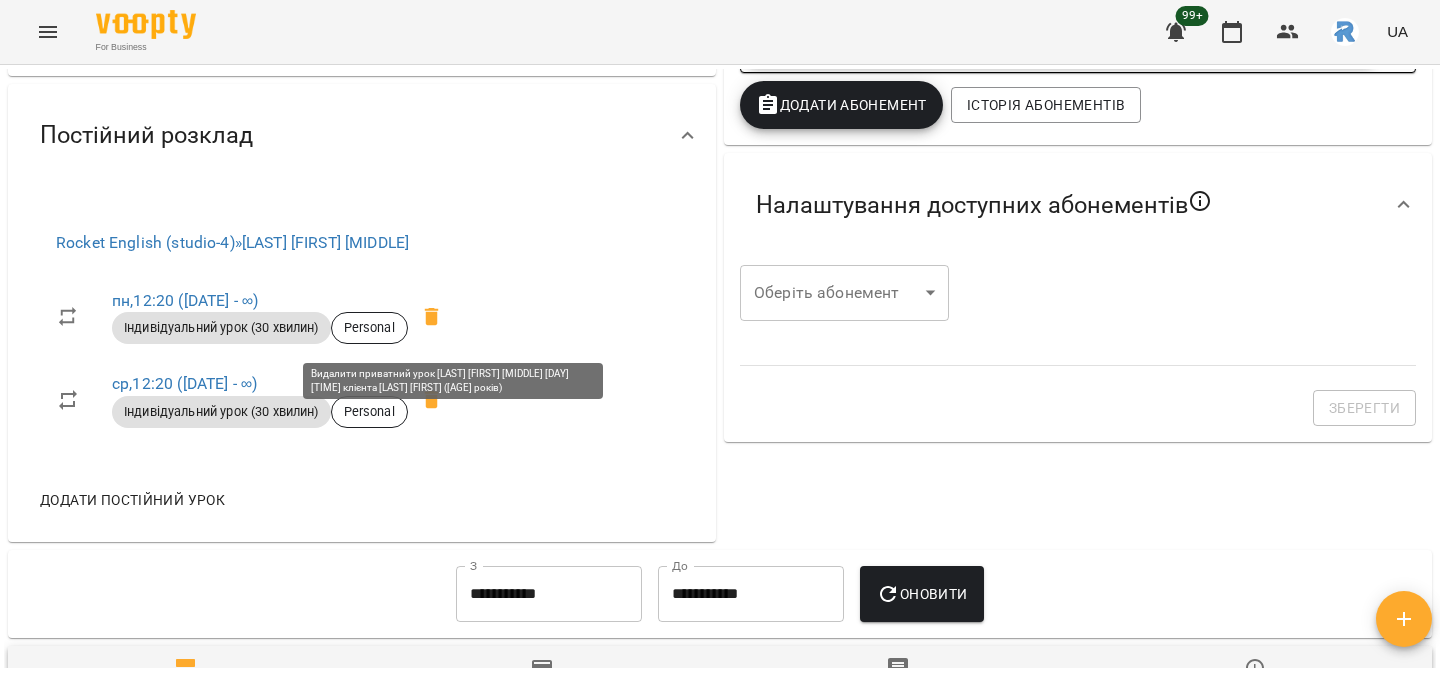 click at bounding box center [432, 317] 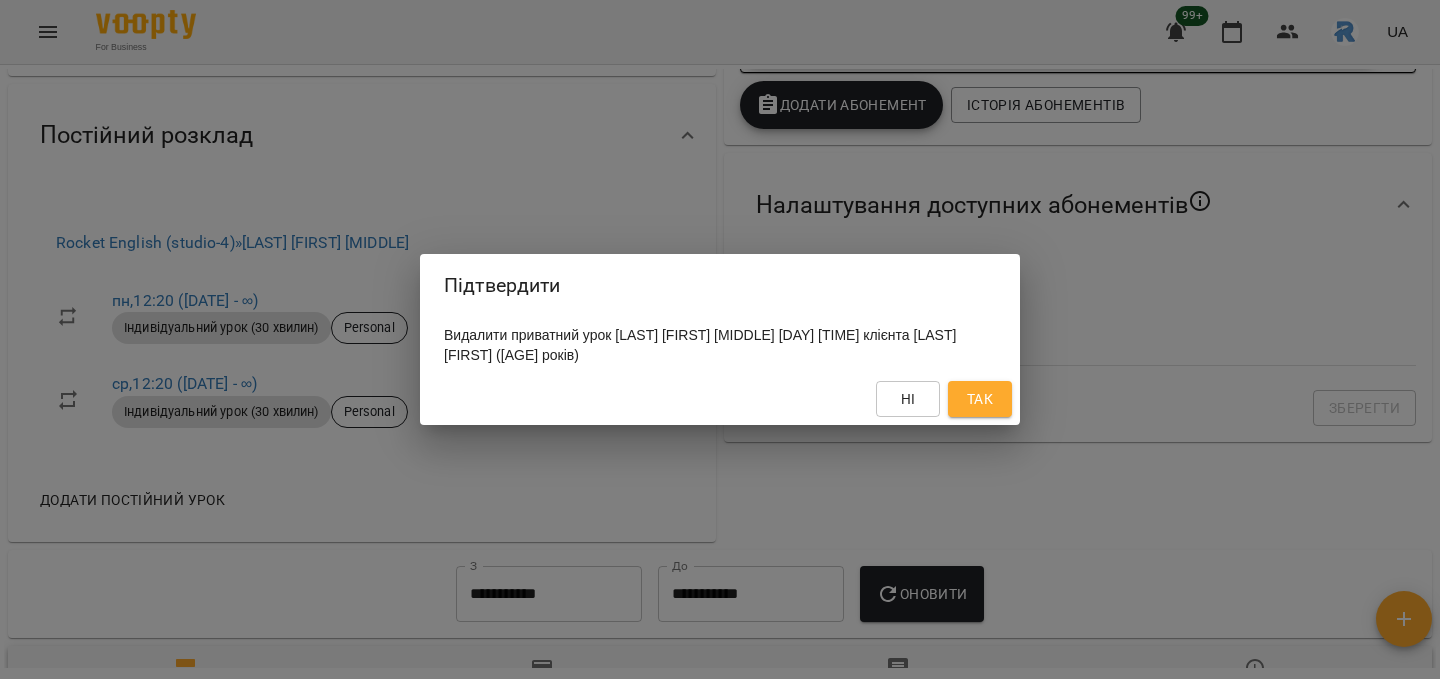 click on "Так" at bounding box center (980, 399) 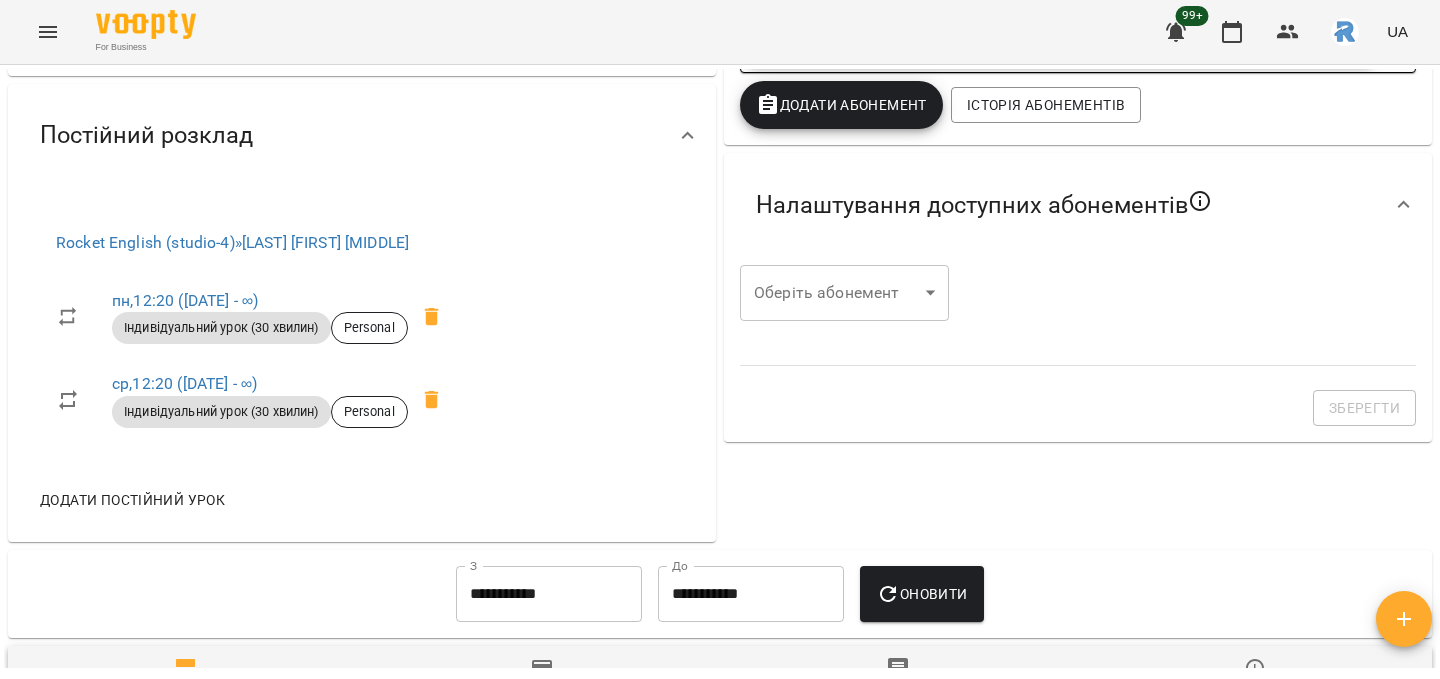 click 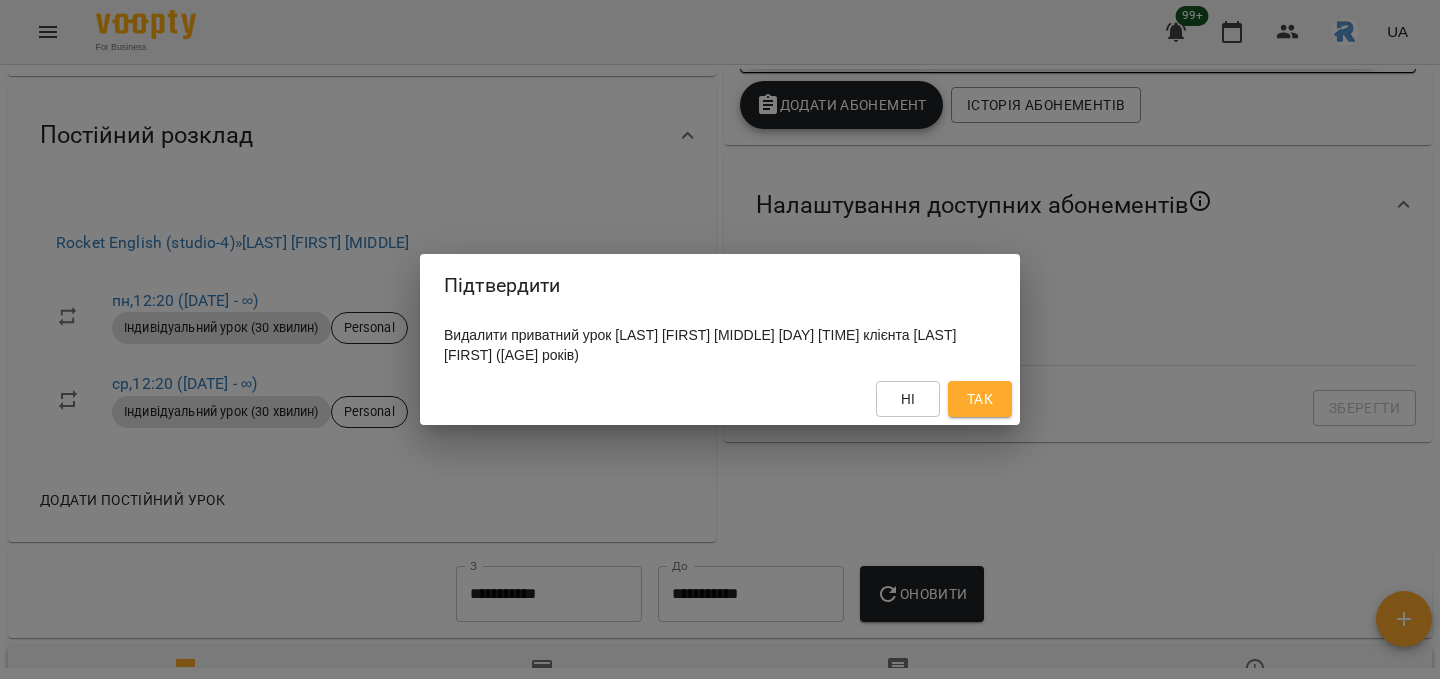 scroll, scrollTop: 596, scrollLeft: 0, axis: vertical 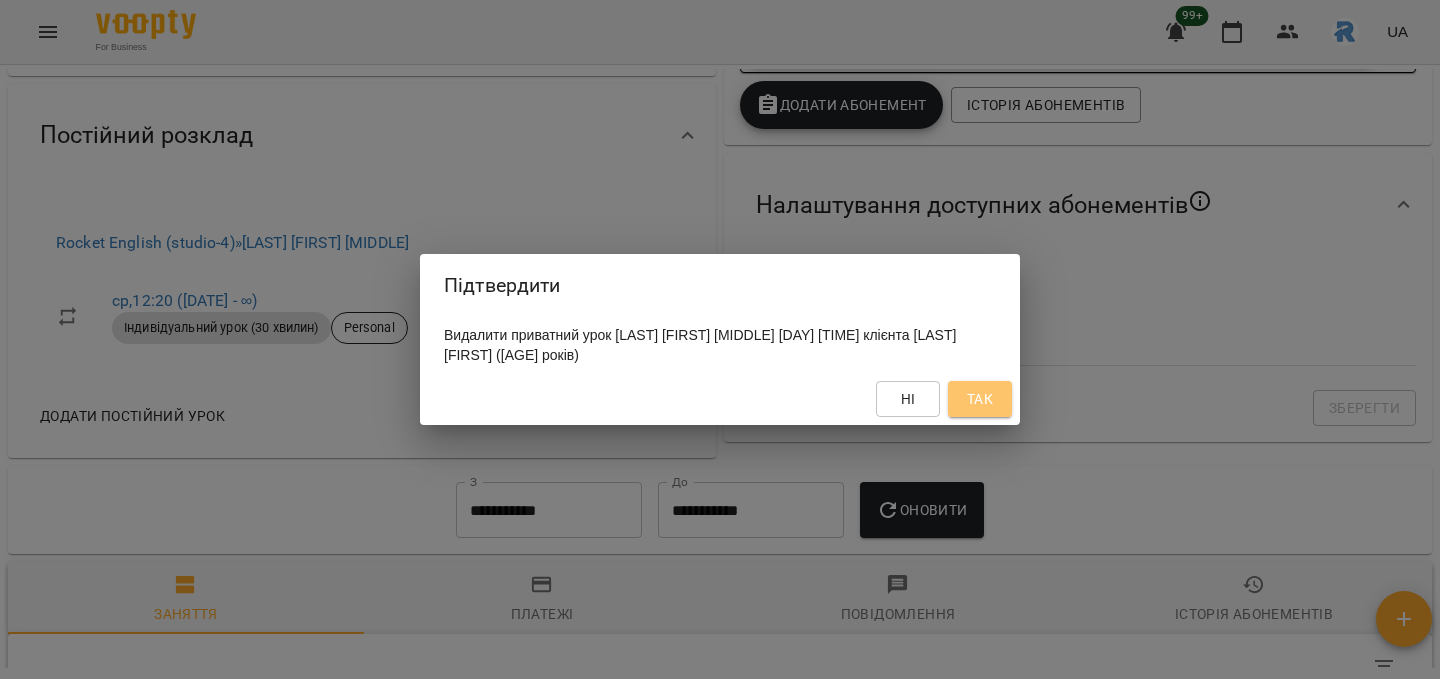 click on "Так" at bounding box center (980, 399) 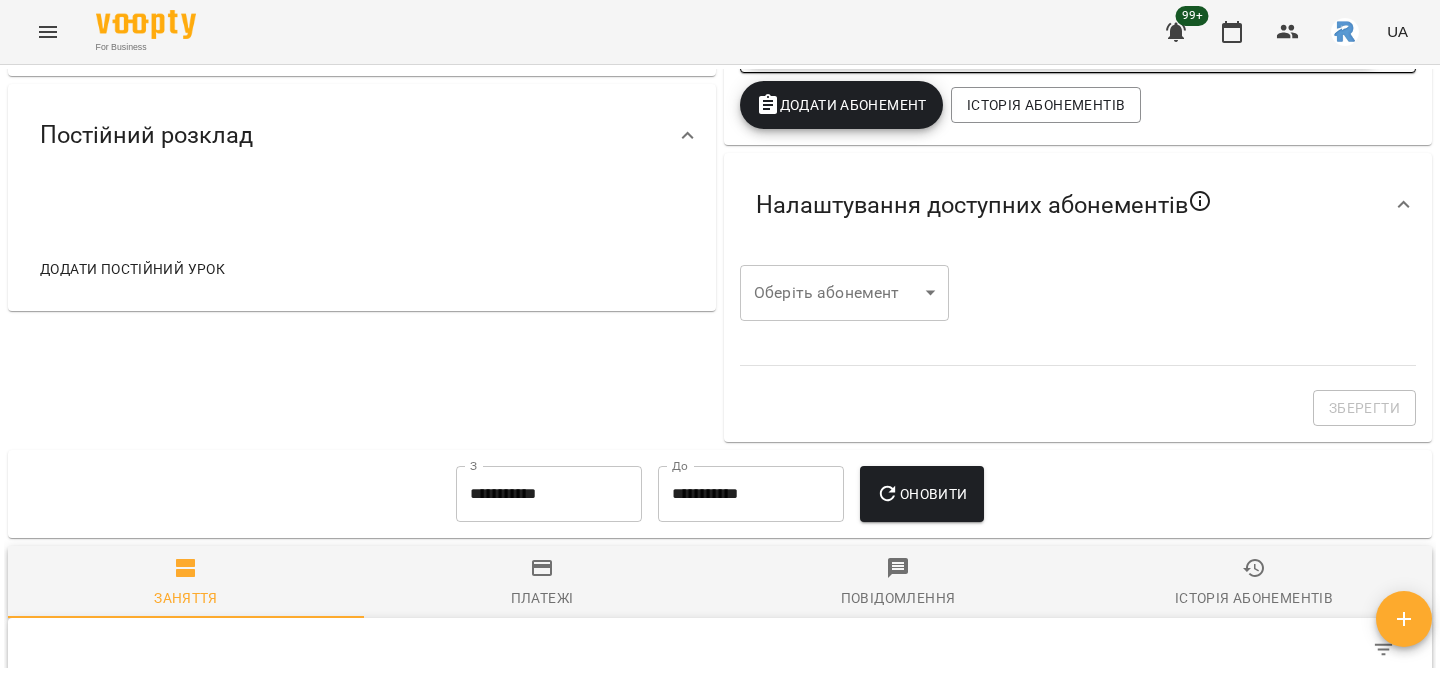 scroll, scrollTop: 0, scrollLeft: 0, axis: both 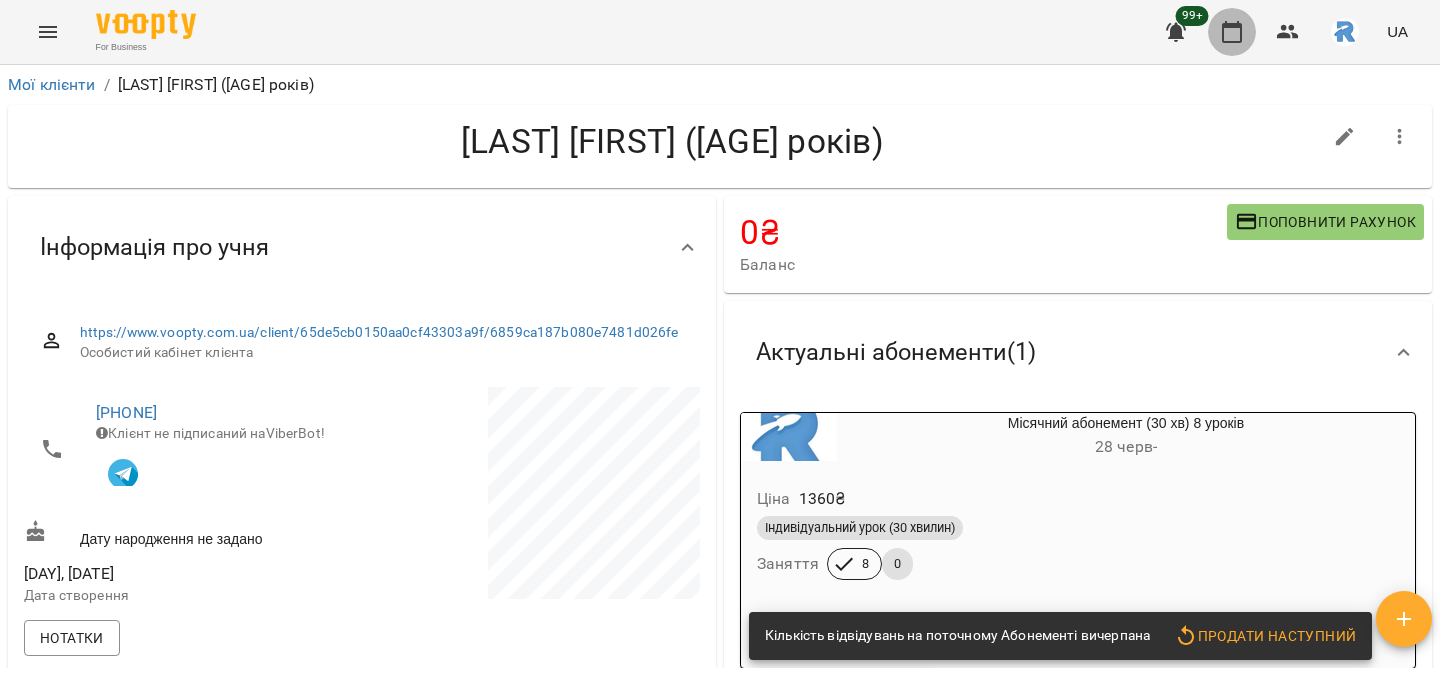 click 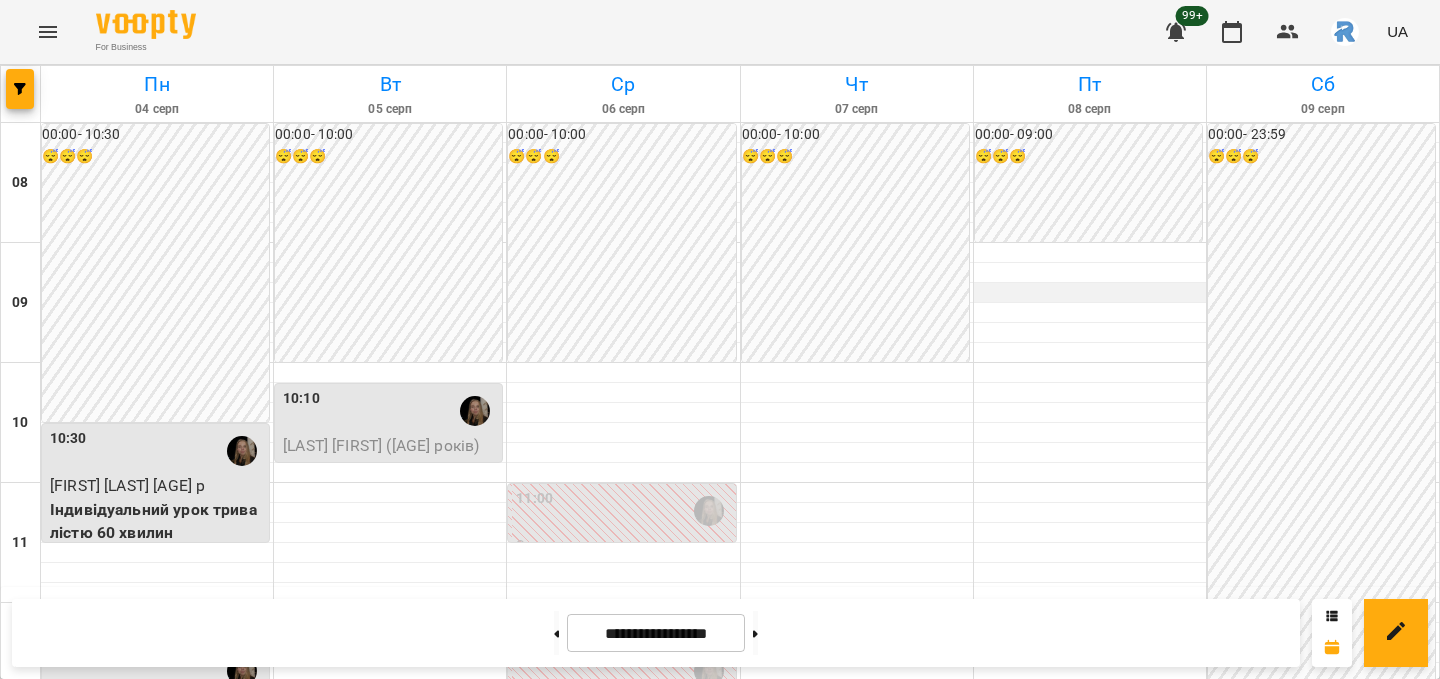 scroll, scrollTop: 806, scrollLeft: 0, axis: vertical 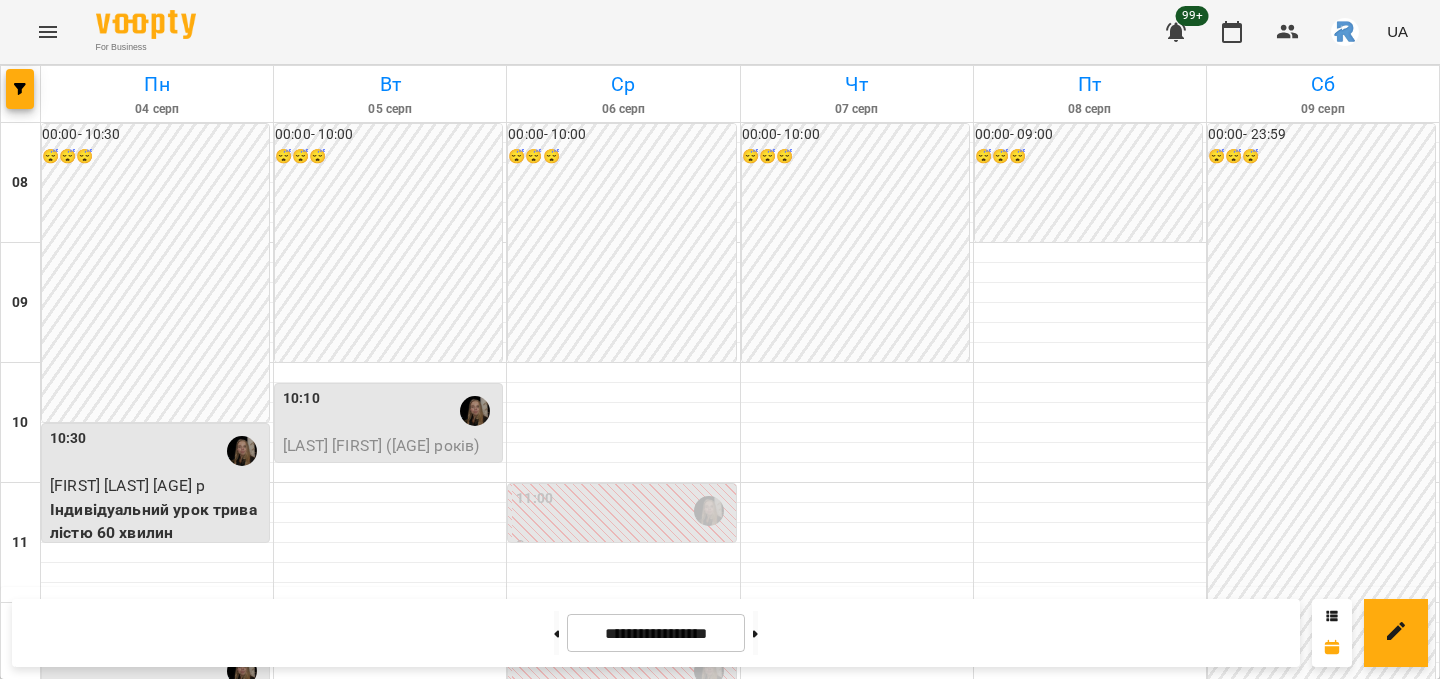 click on "15:20" at bounding box center (390, 1031) 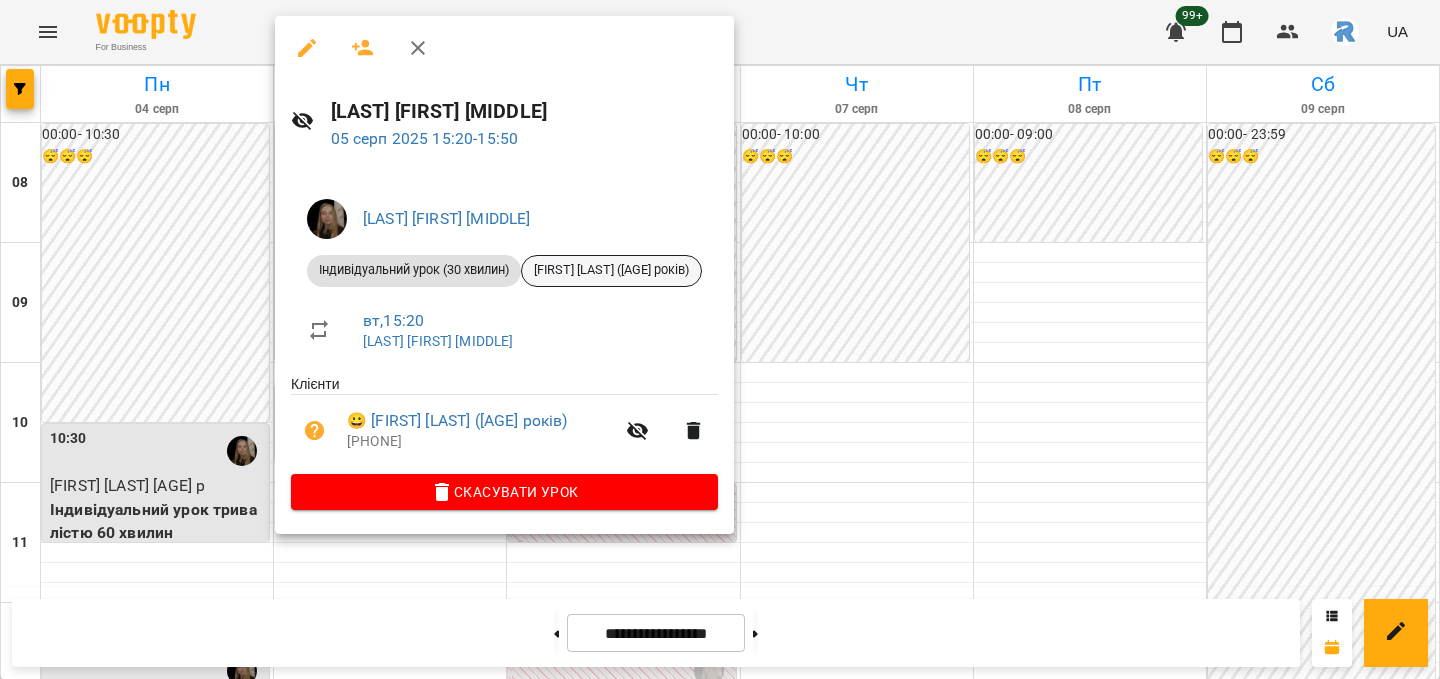 click on "[FIRST] [LAST] ([AGE] років)" at bounding box center (611, 270) 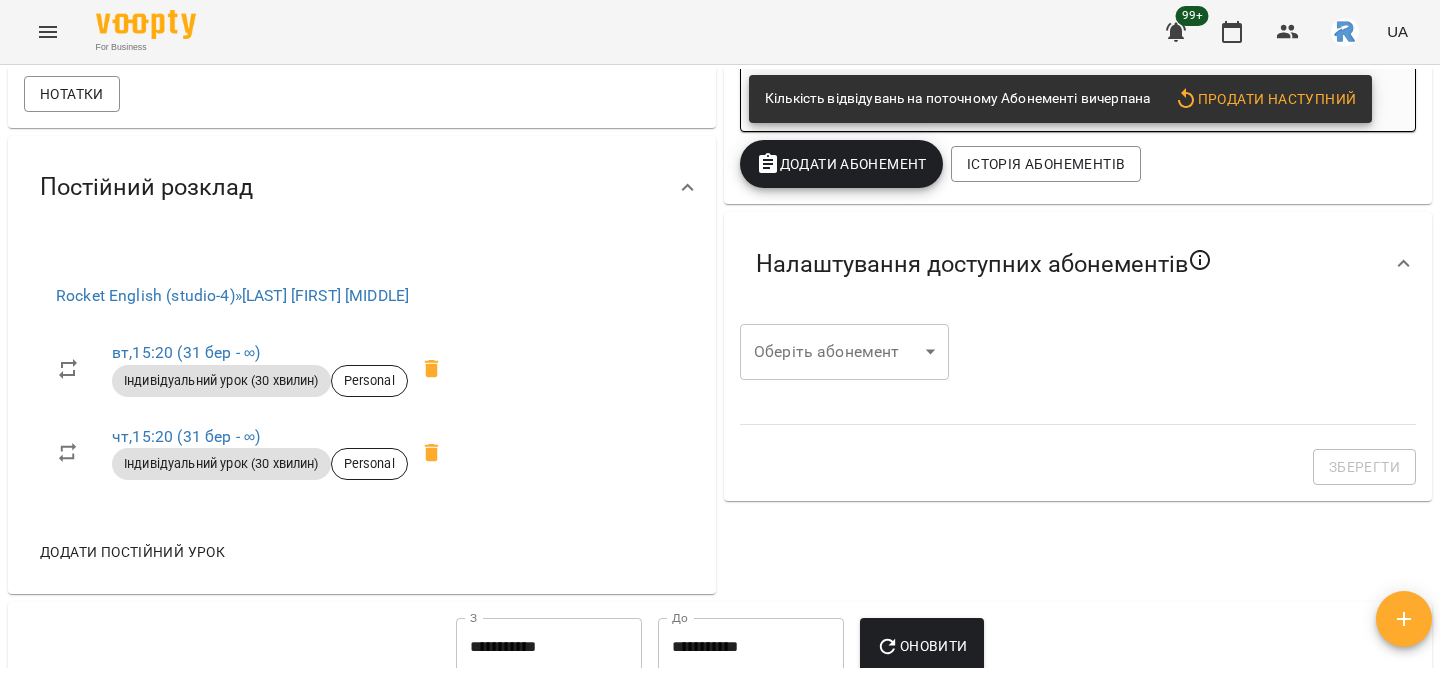 scroll, scrollTop: 490, scrollLeft: 0, axis: vertical 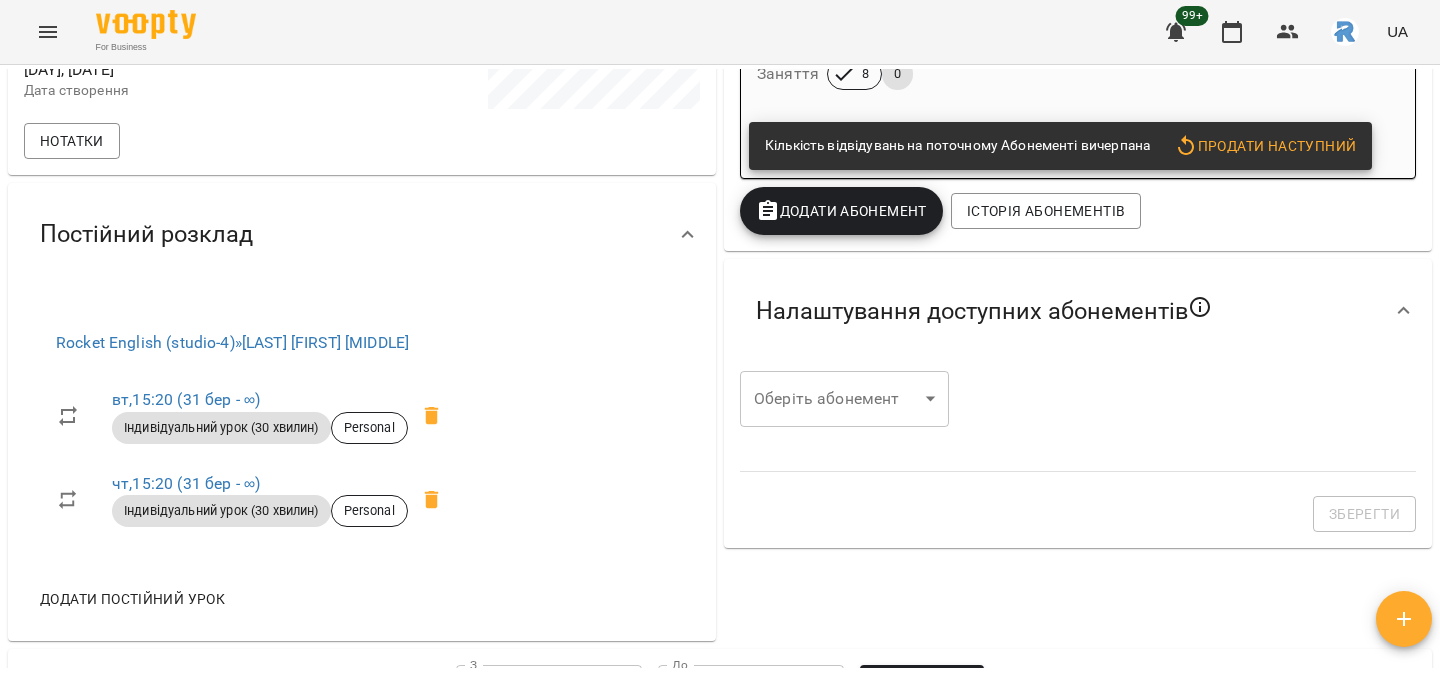 click on "Rocket English (studio-4) » [LAST] [FIRST] [MIDDLE]" at bounding box center [255, 343] 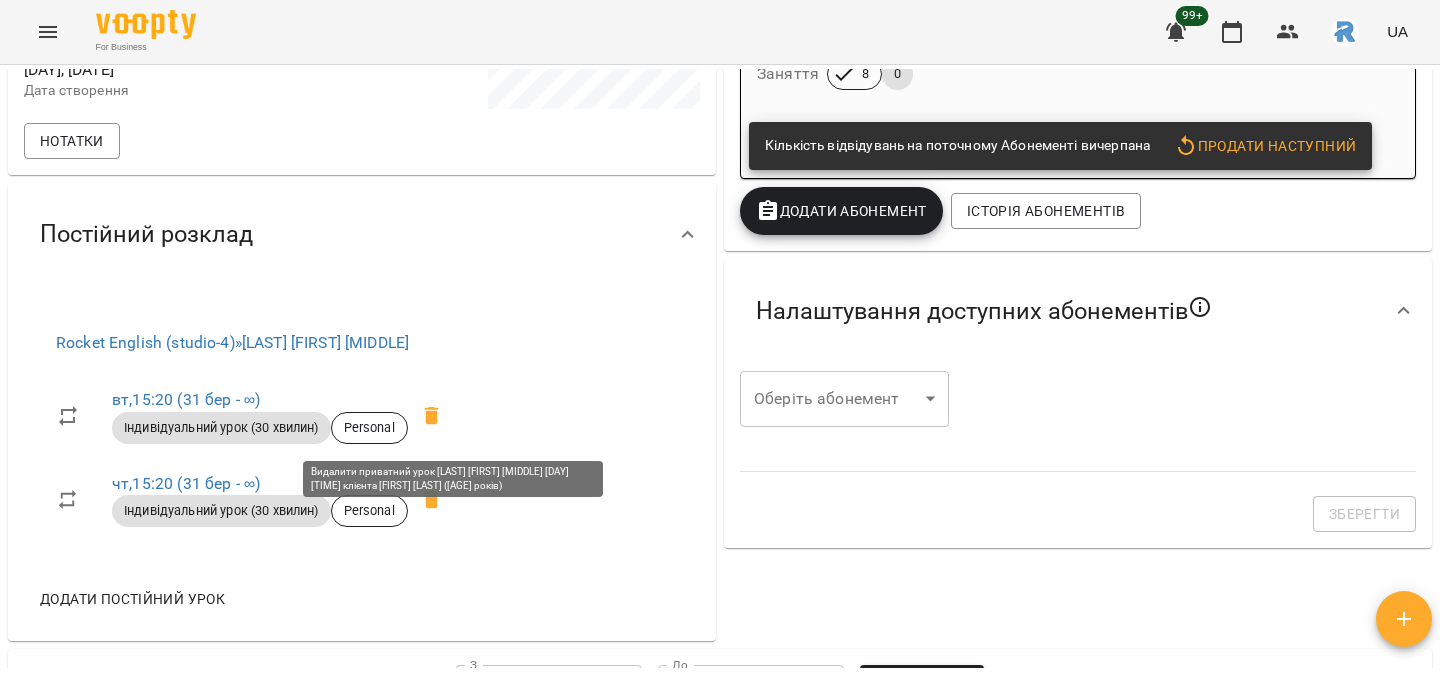 click 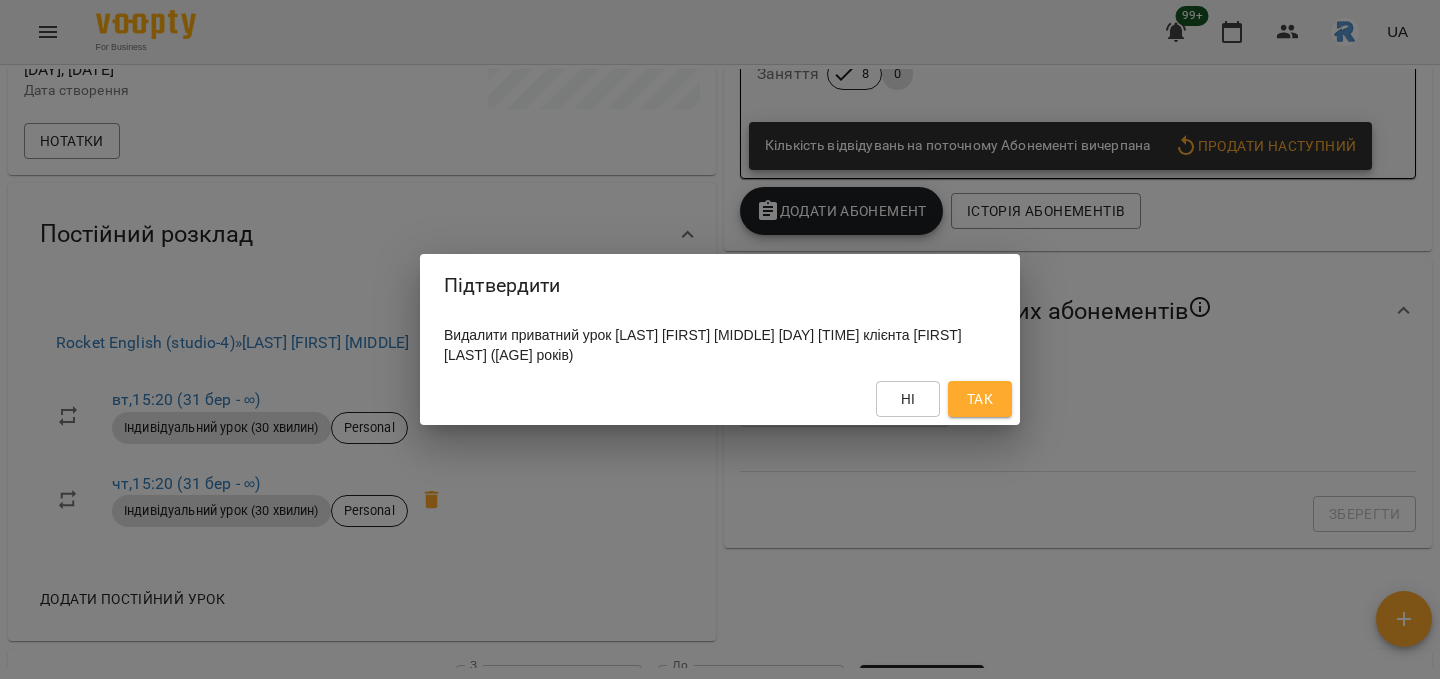click on "Так" at bounding box center [980, 399] 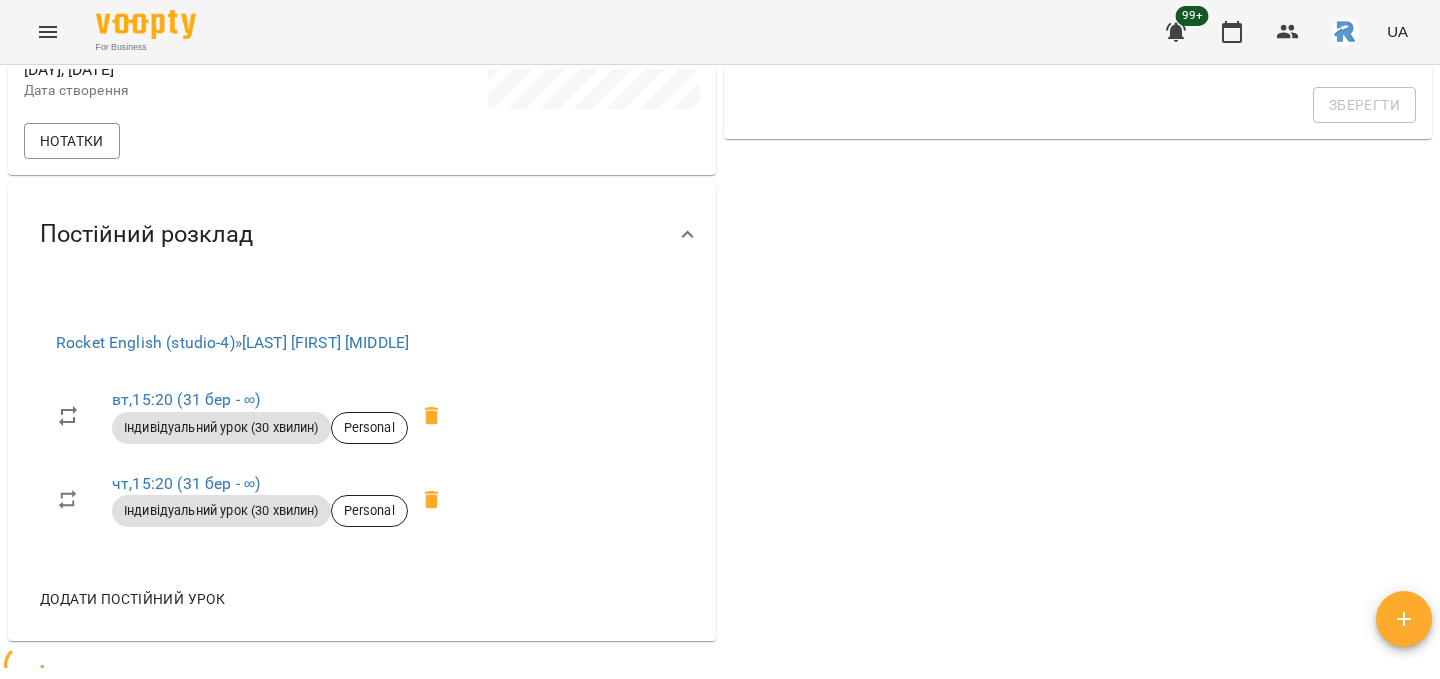 scroll, scrollTop: 490, scrollLeft: 0, axis: vertical 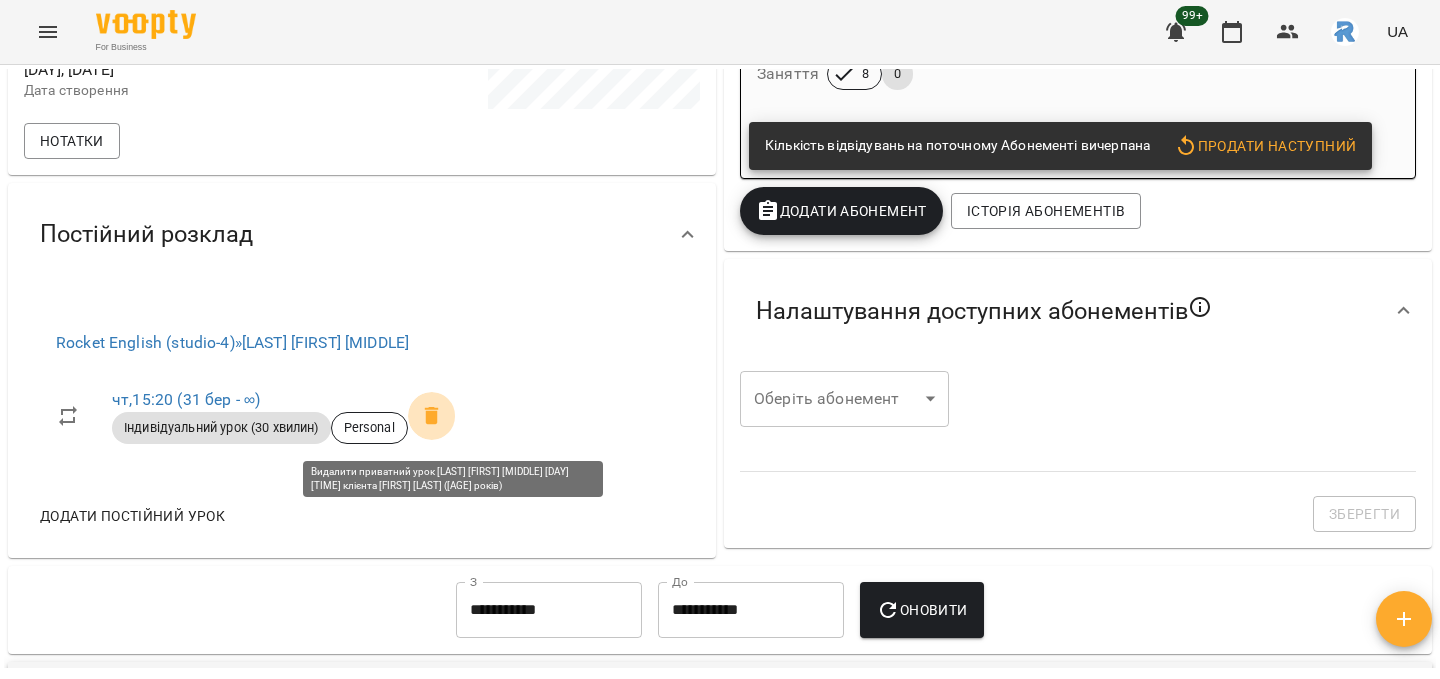 click 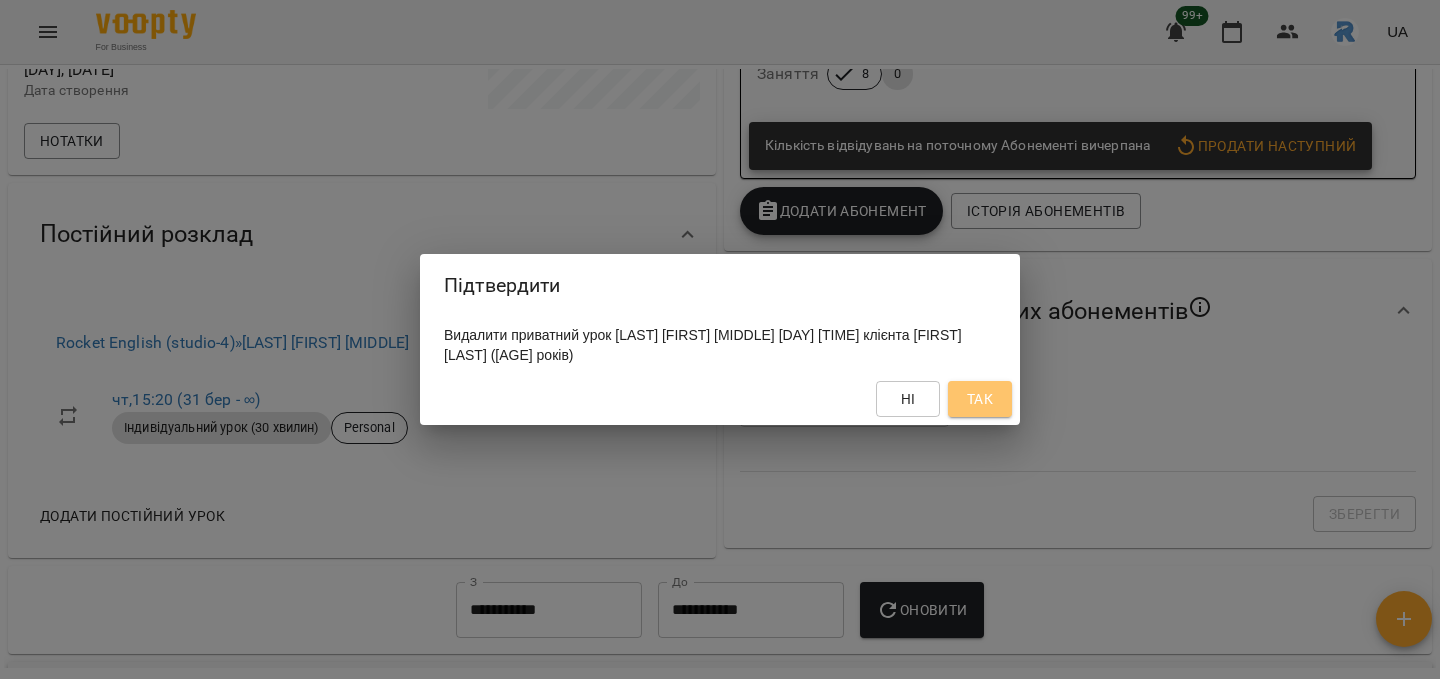 click on "Так" at bounding box center [980, 399] 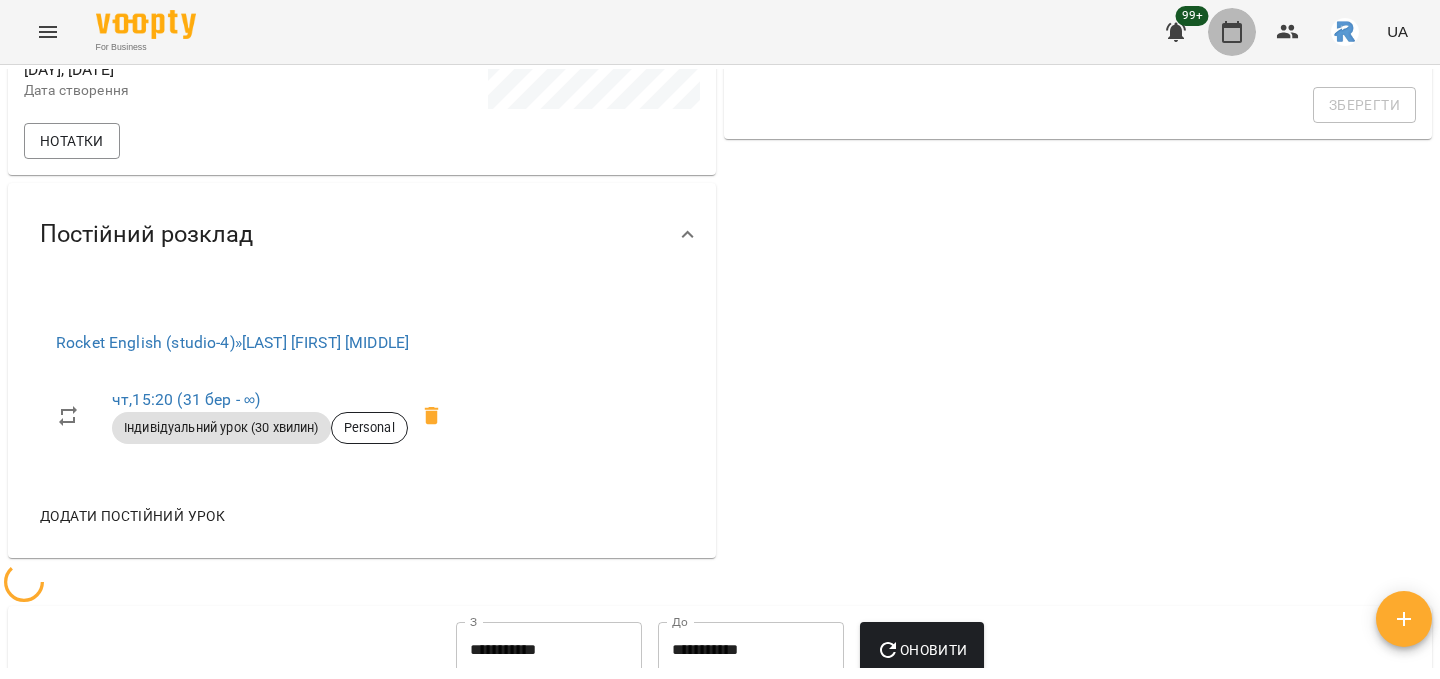 click 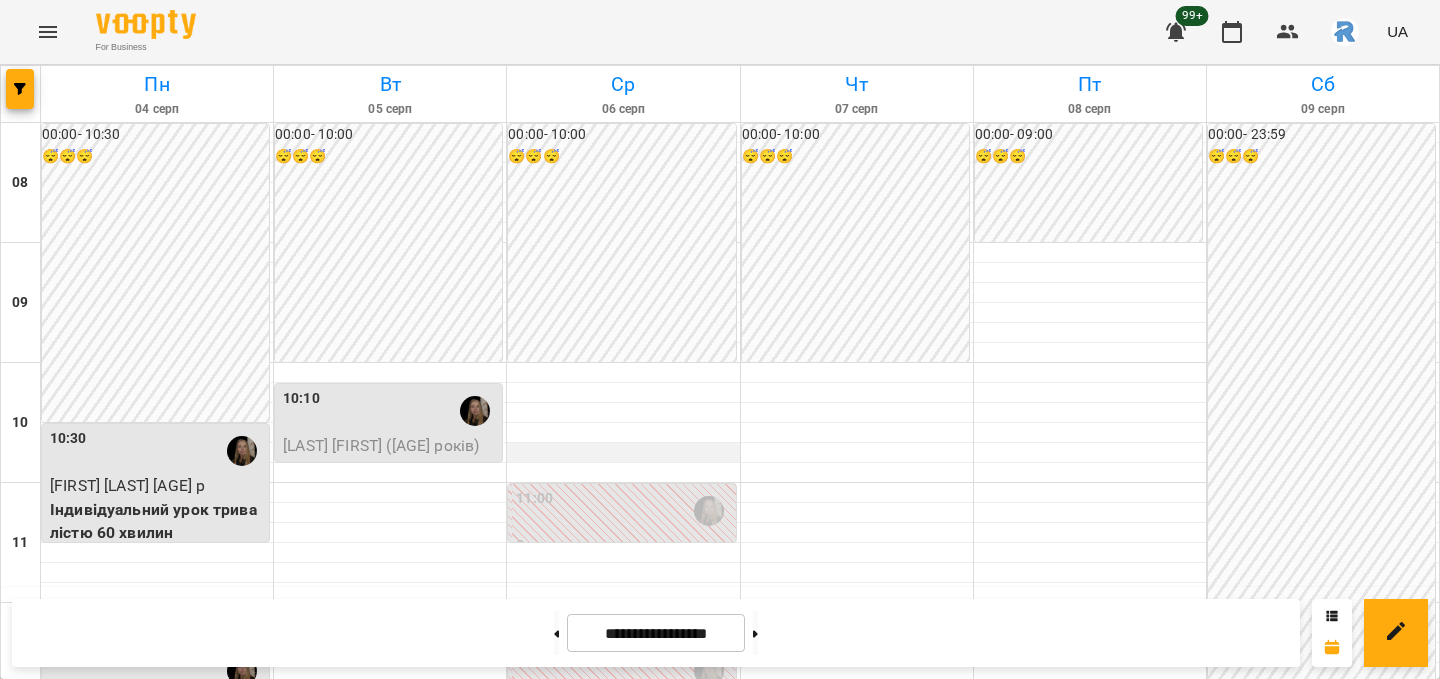 scroll, scrollTop: 750, scrollLeft: 0, axis: vertical 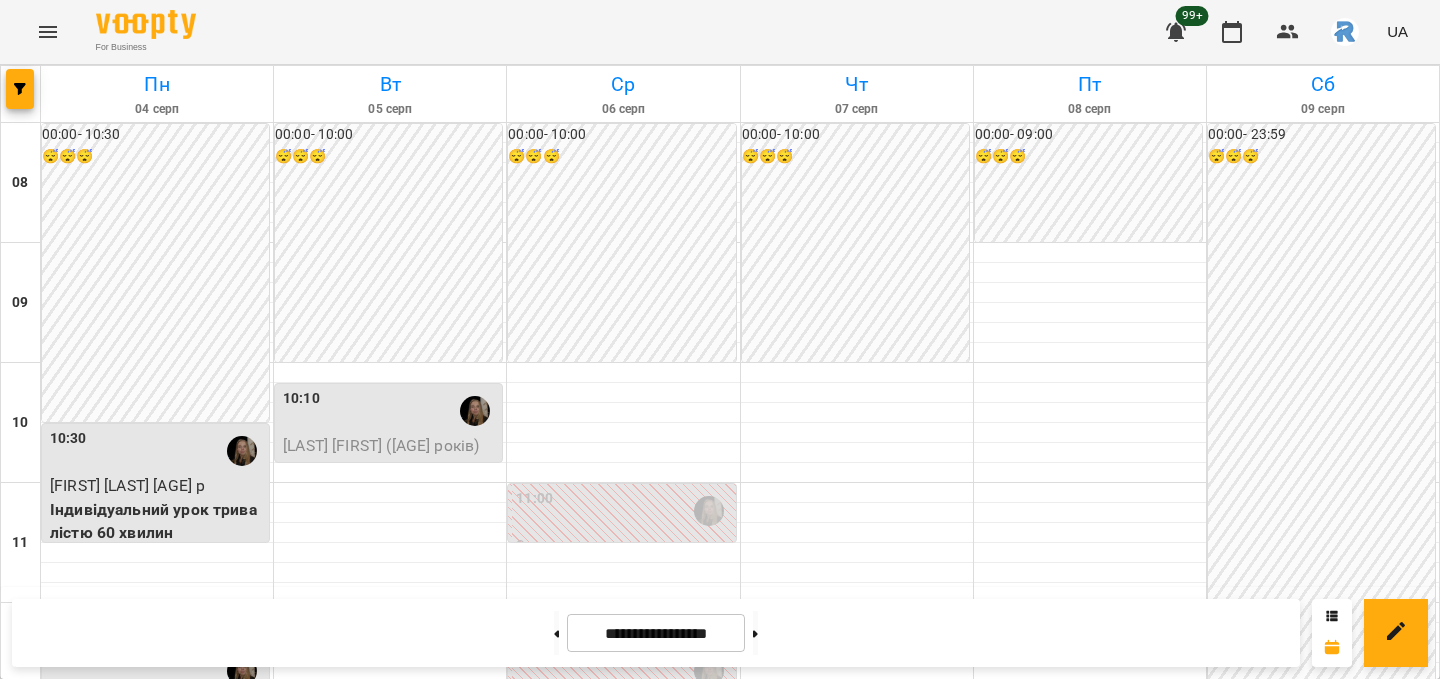 click on "16:00" at bounding box center (857, 1111) 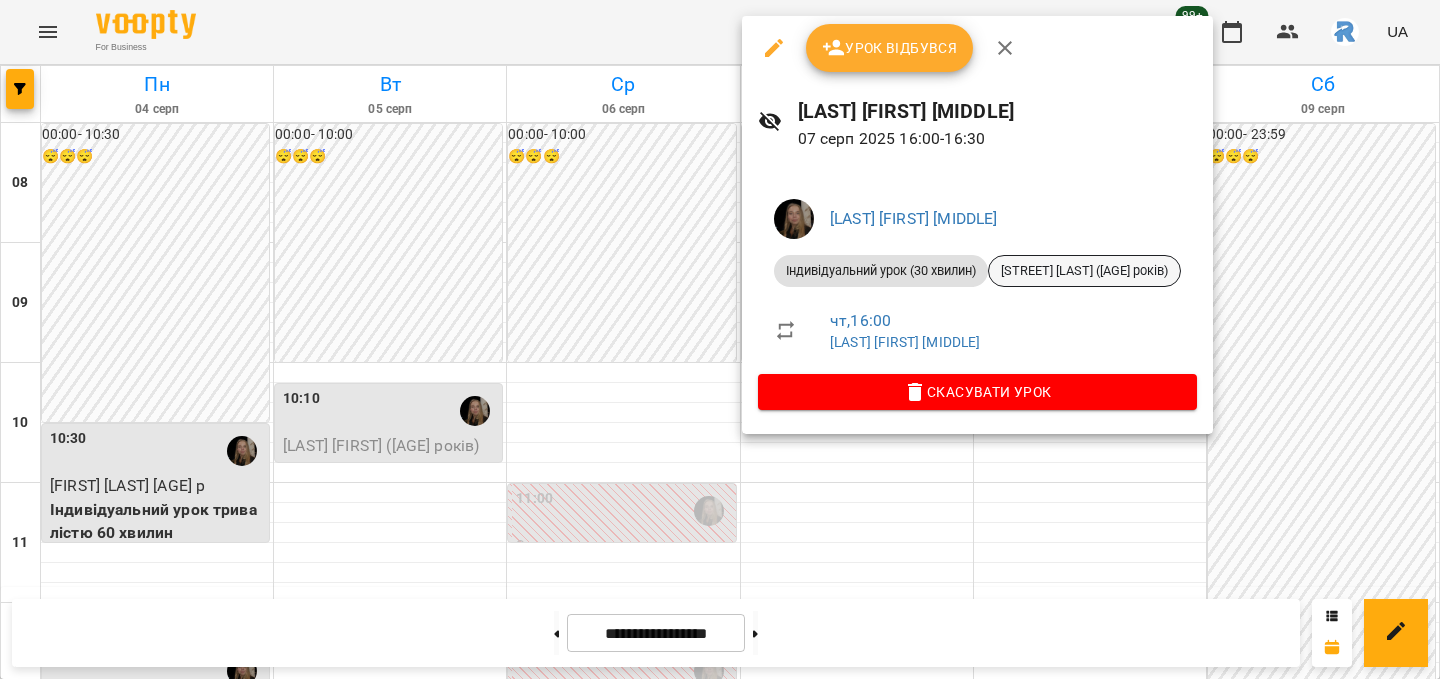 click on "[STREET] [LAST] ([AGE] років)" at bounding box center [1084, 271] 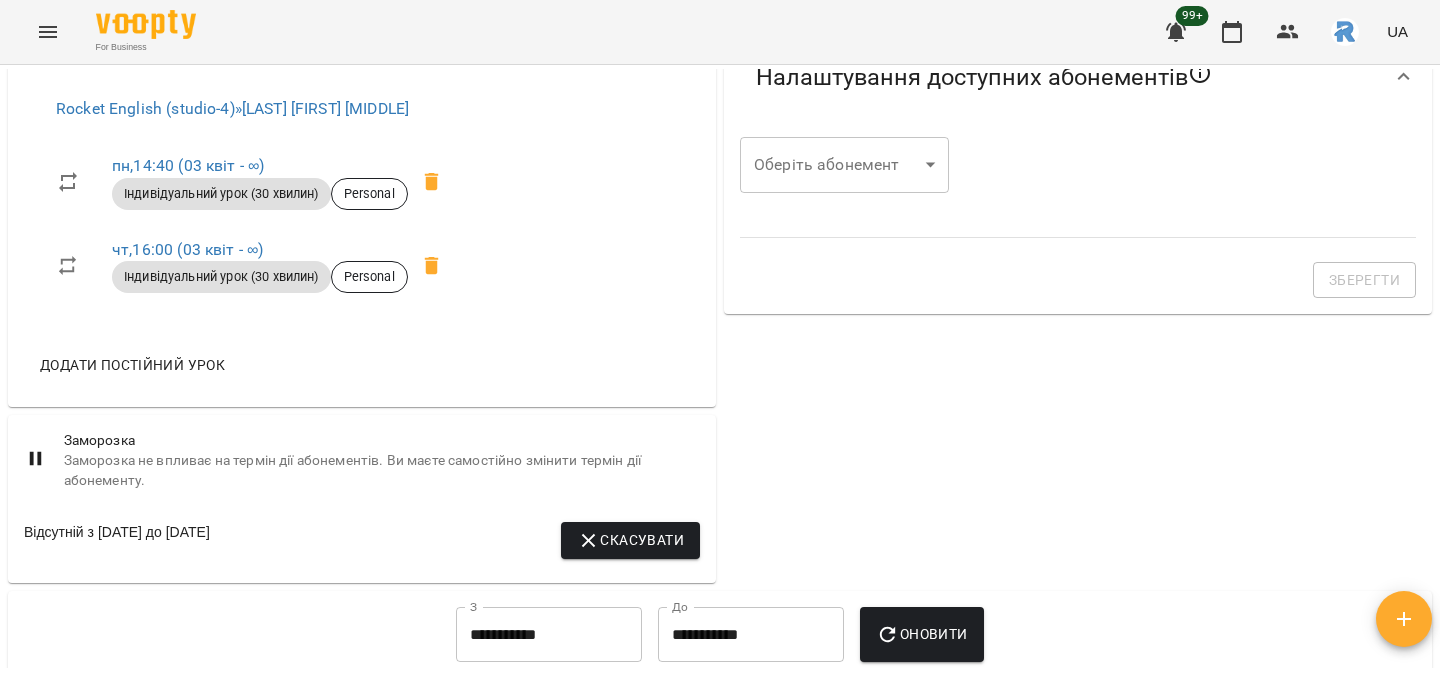 scroll, scrollTop: 700, scrollLeft: 0, axis: vertical 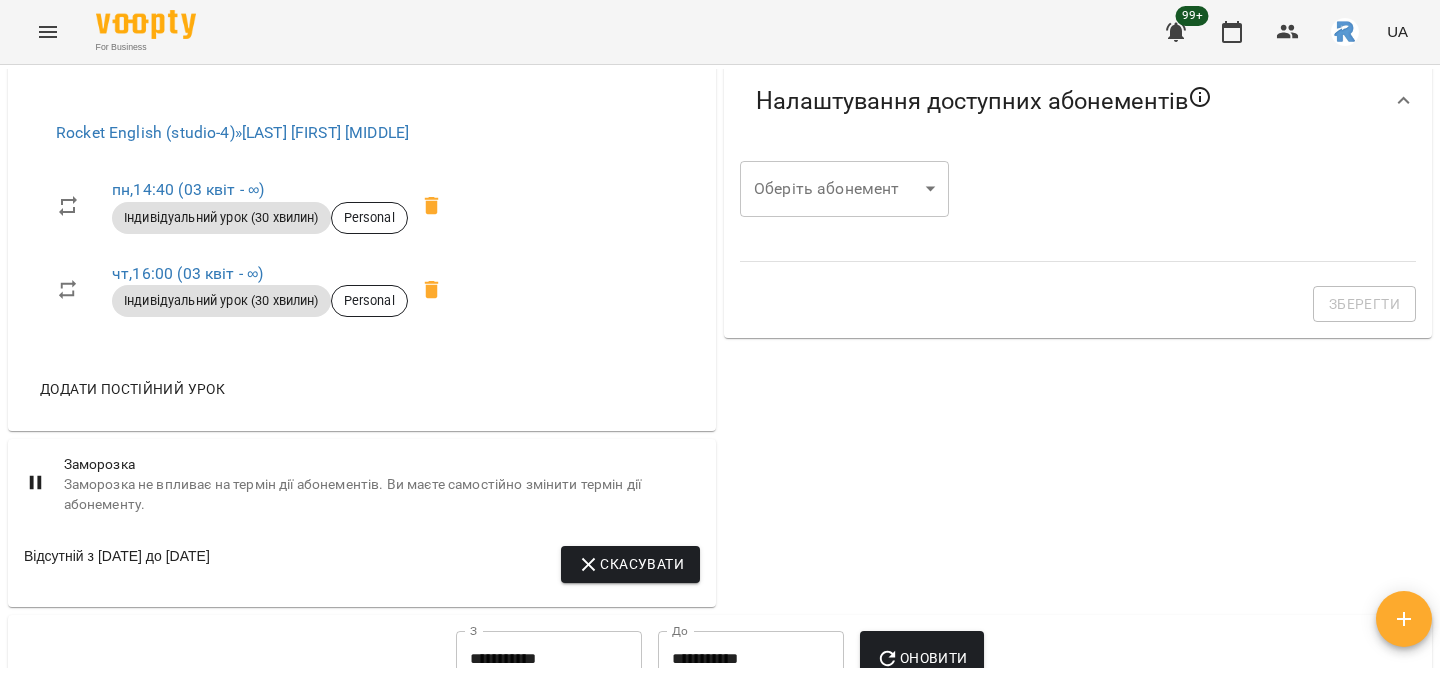 click 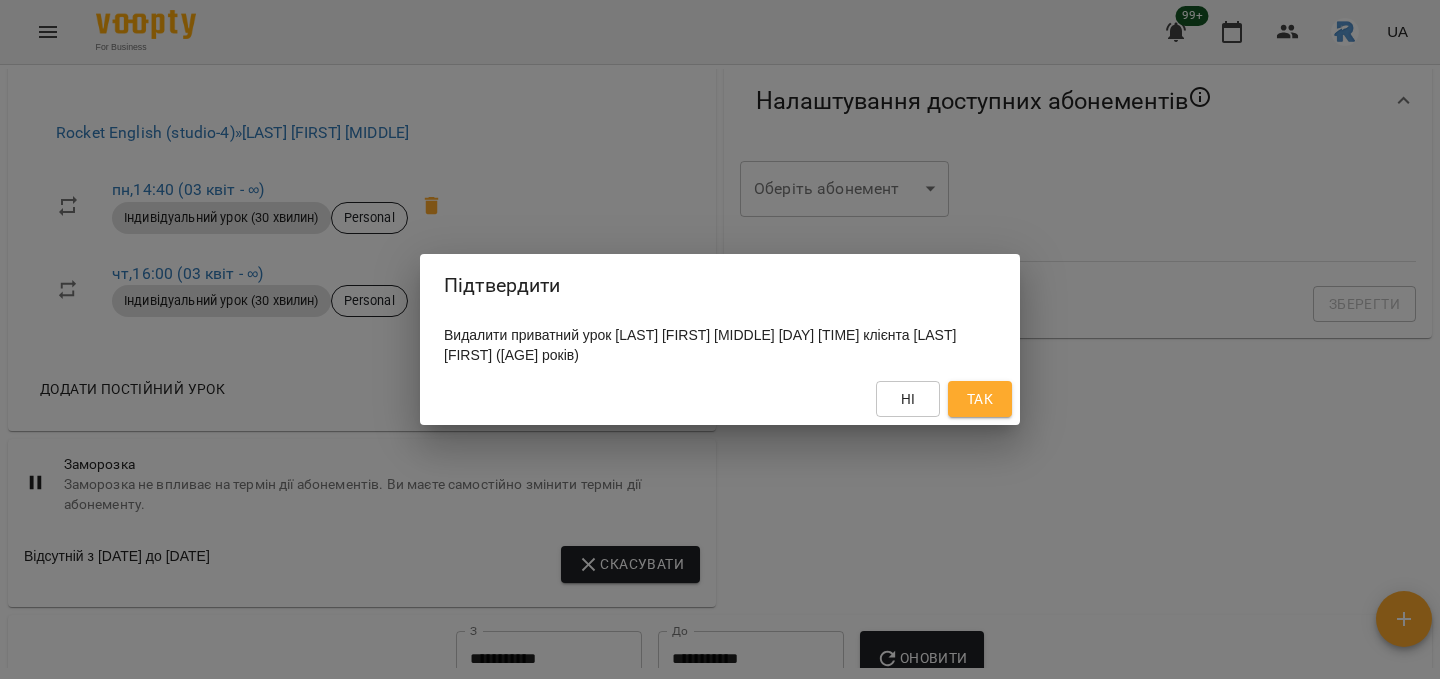 click on "Так" at bounding box center [980, 399] 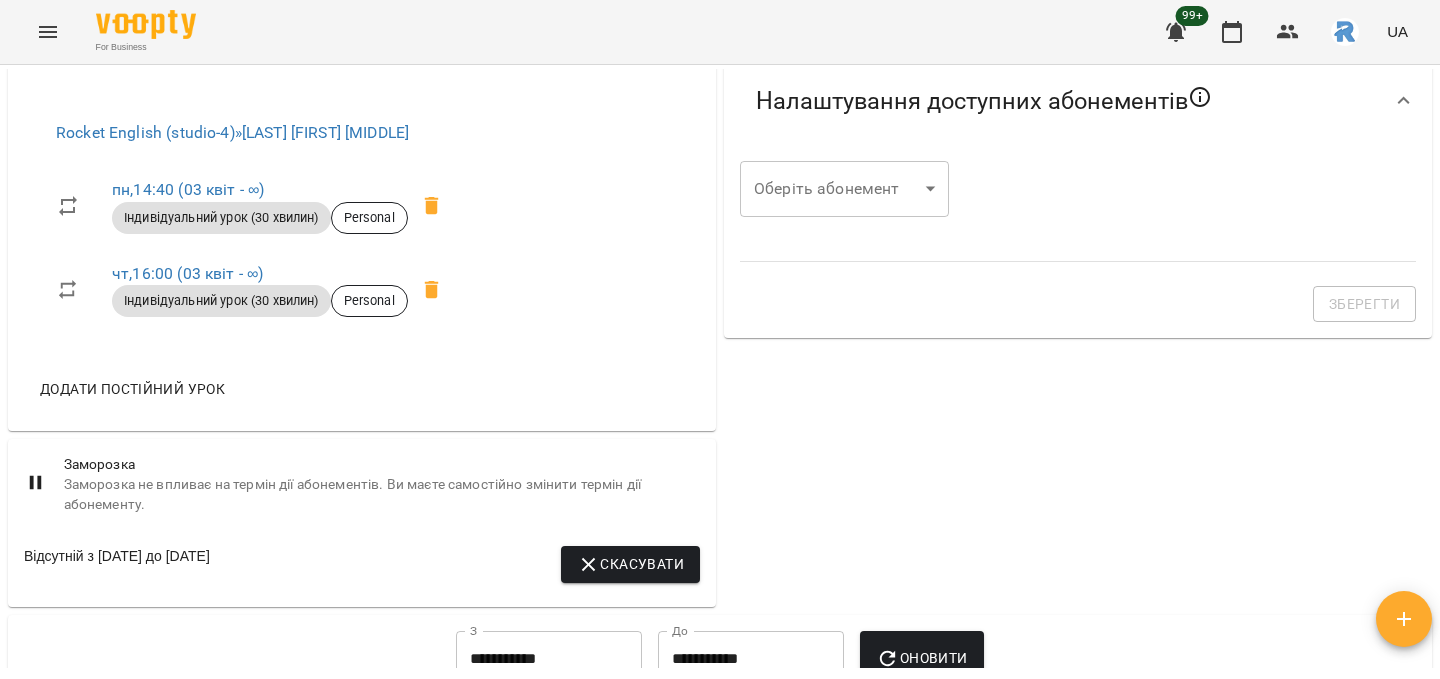 scroll, scrollTop: 700, scrollLeft: 0, axis: vertical 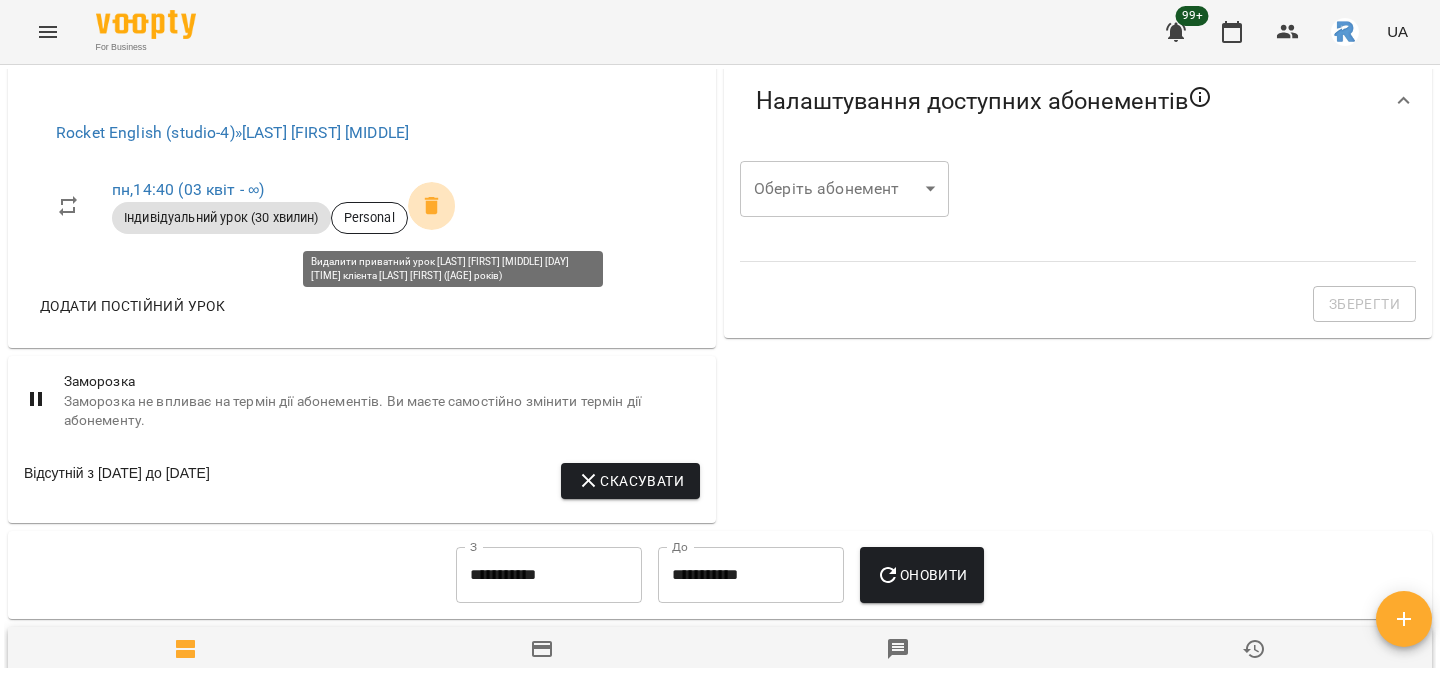 click 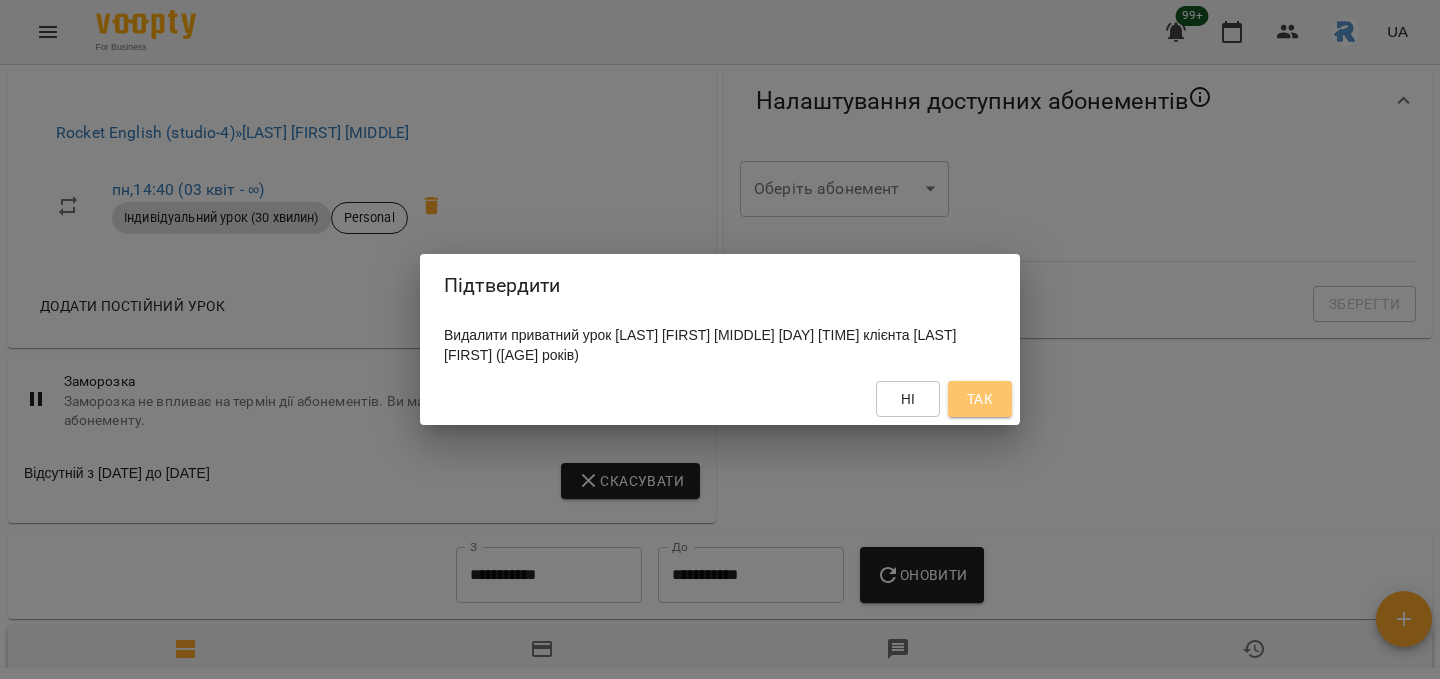 click on "Так" at bounding box center [980, 399] 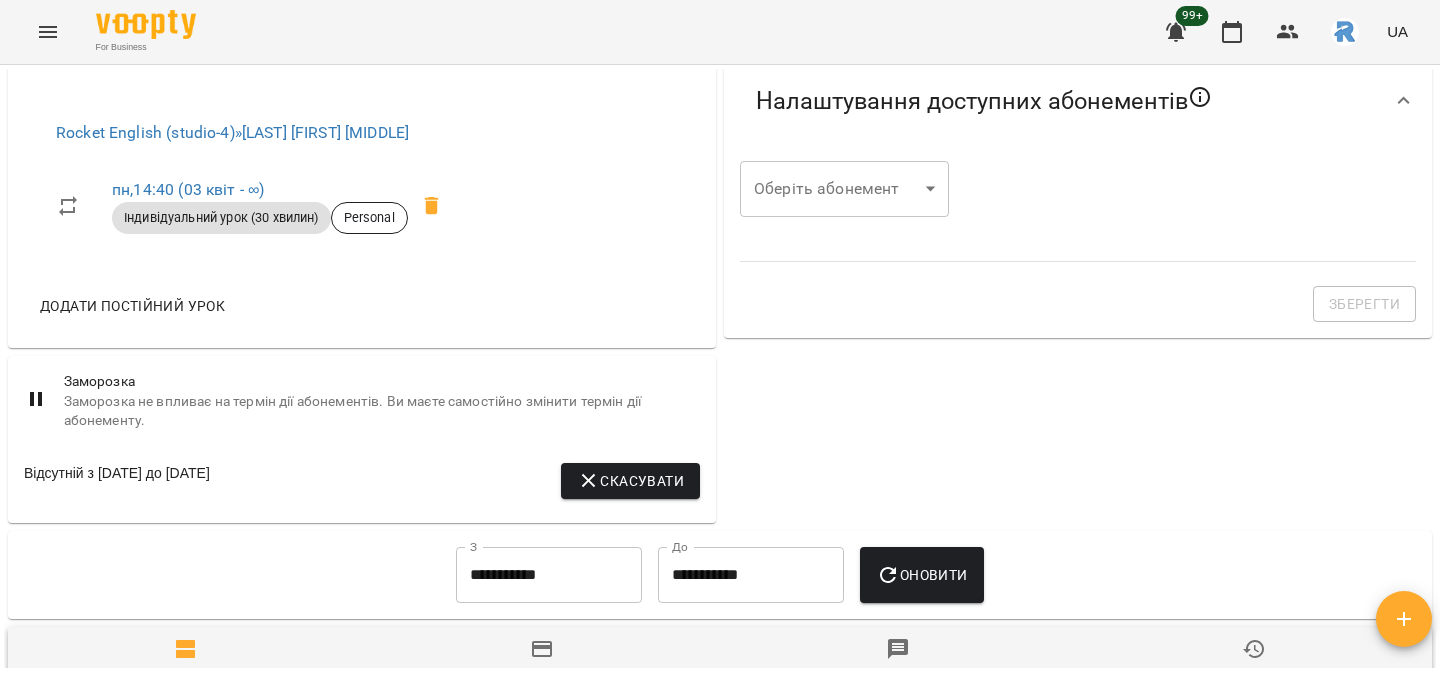 scroll, scrollTop: 700, scrollLeft: 0, axis: vertical 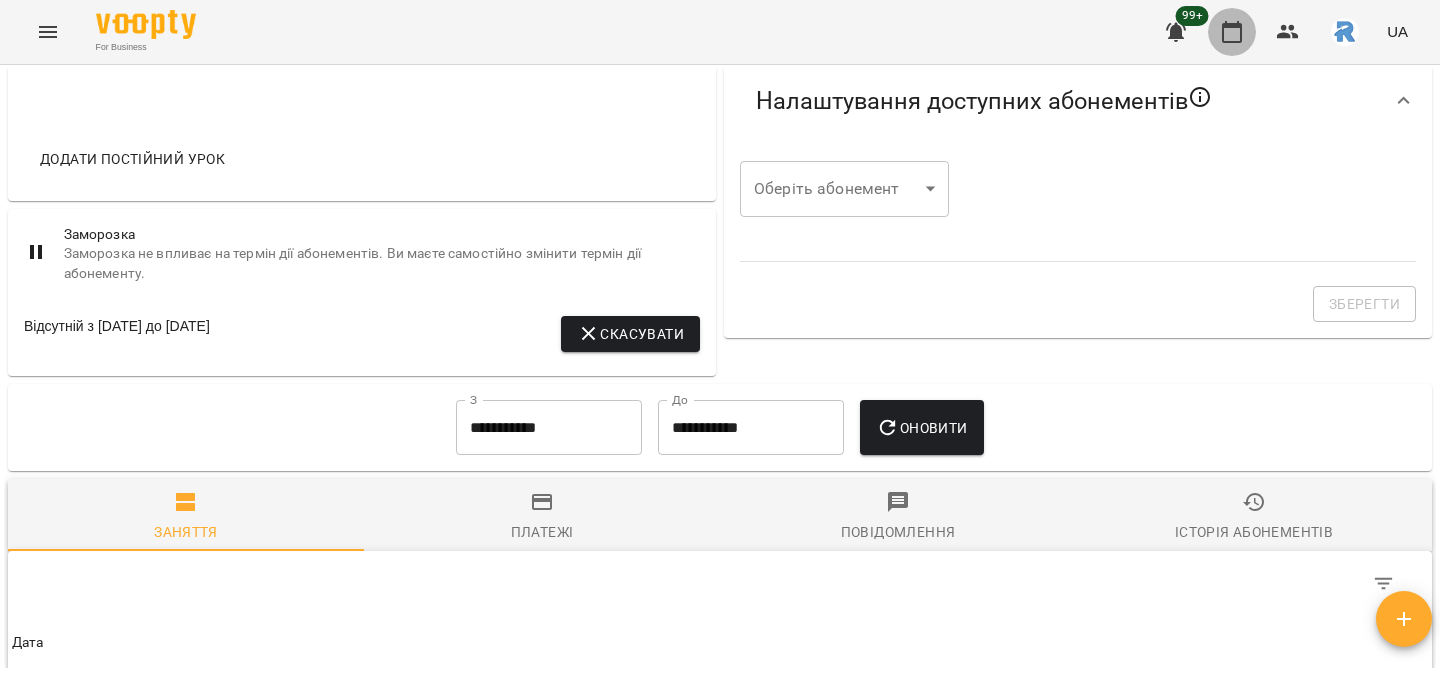 click 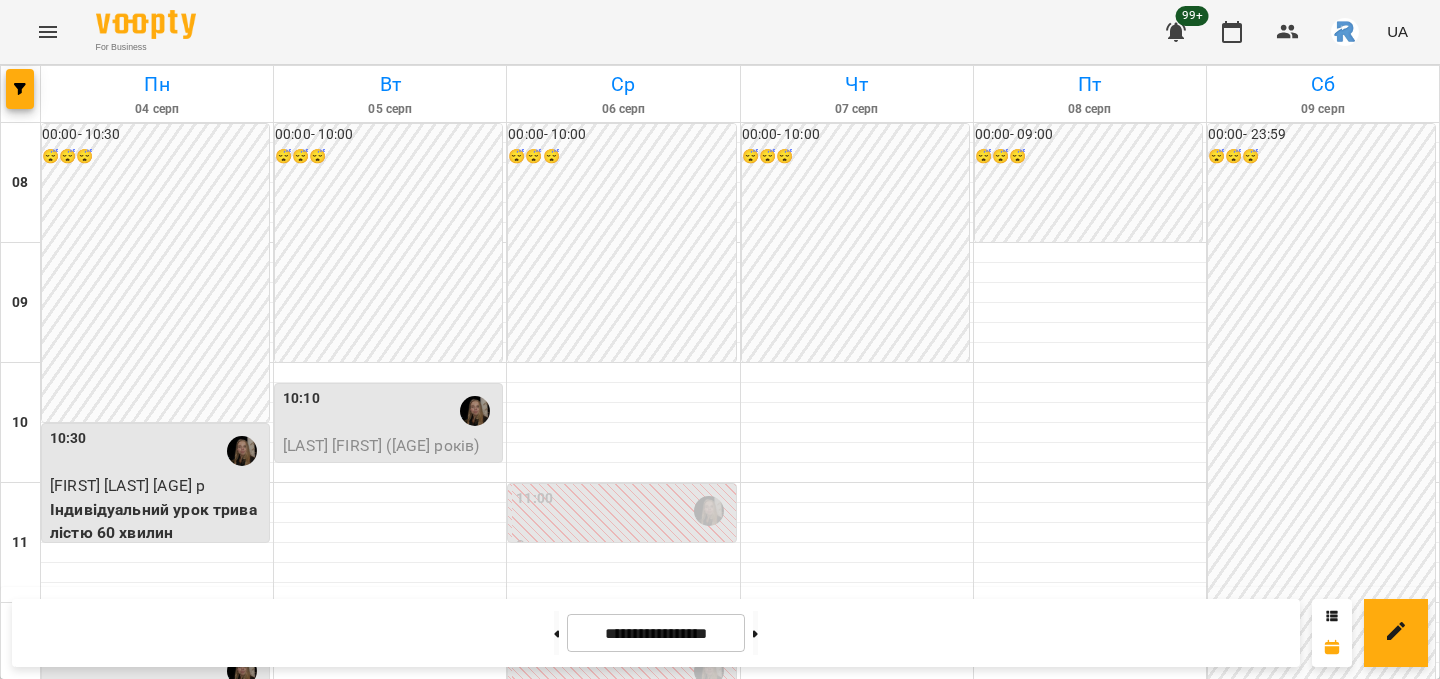 scroll, scrollTop: 689, scrollLeft: 0, axis: vertical 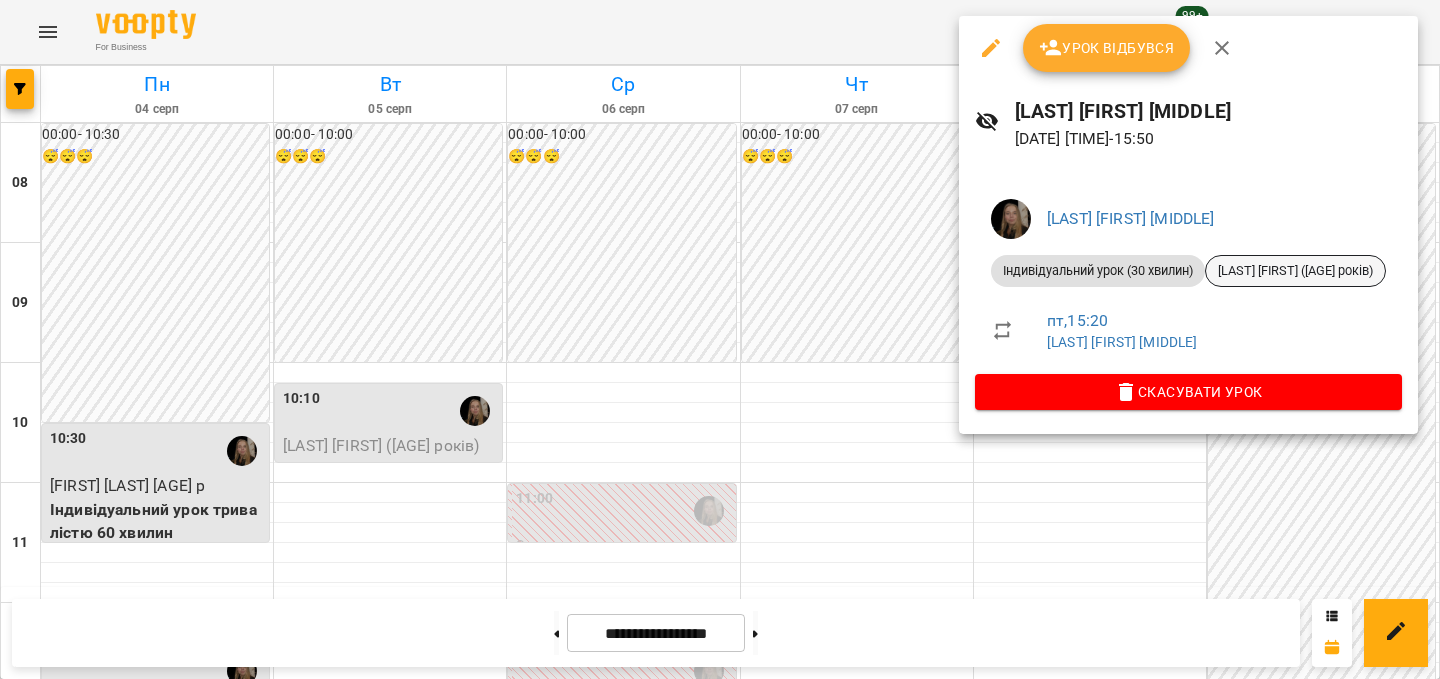 click on "[LAST] [FIRST] ([AGE] років)" at bounding box center [1295, 271] 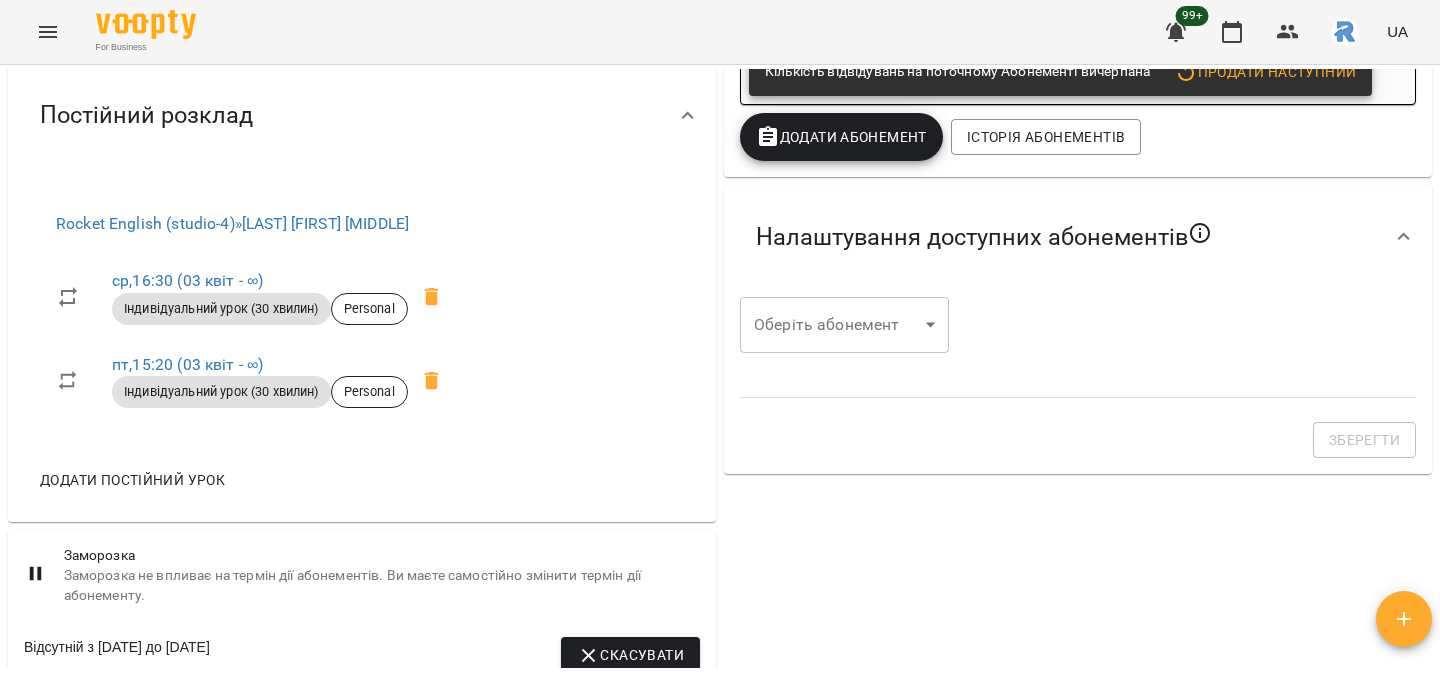 scroll, scrollTop: 579, scrollLeft: 0, axis: vertical 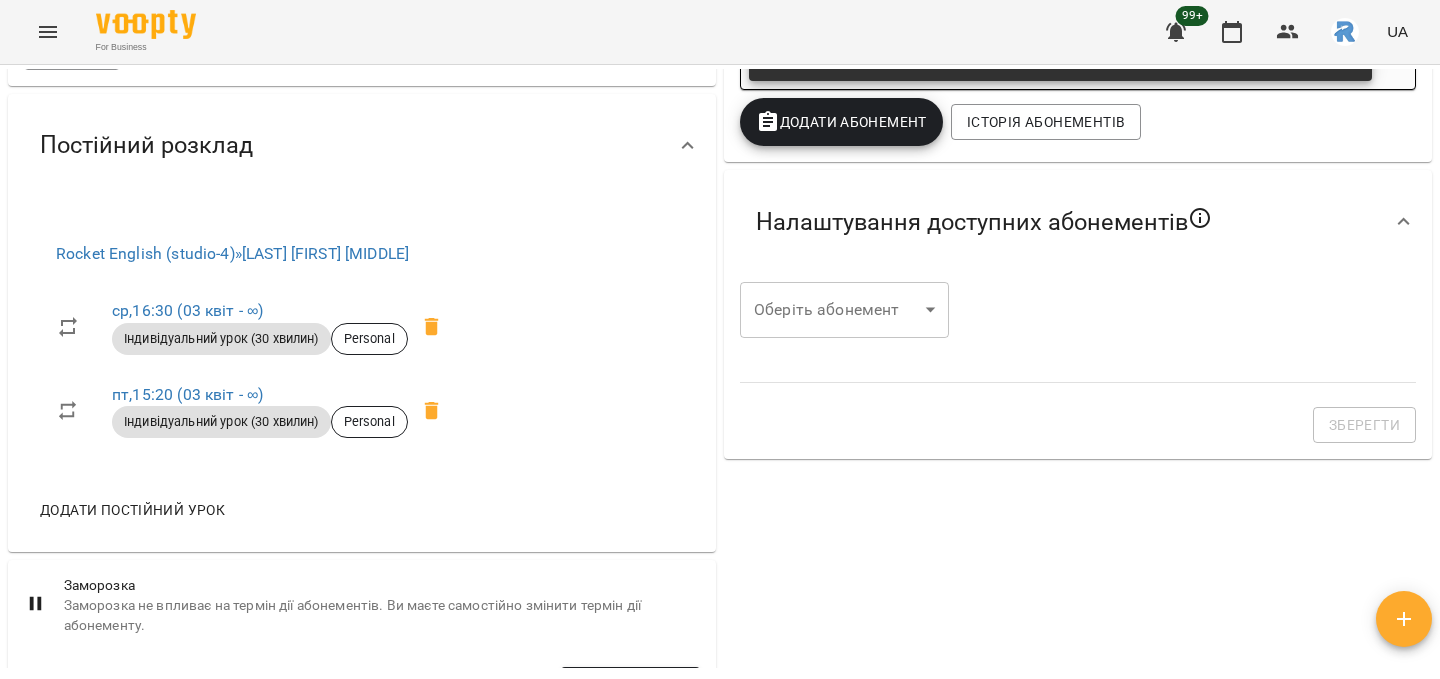 click 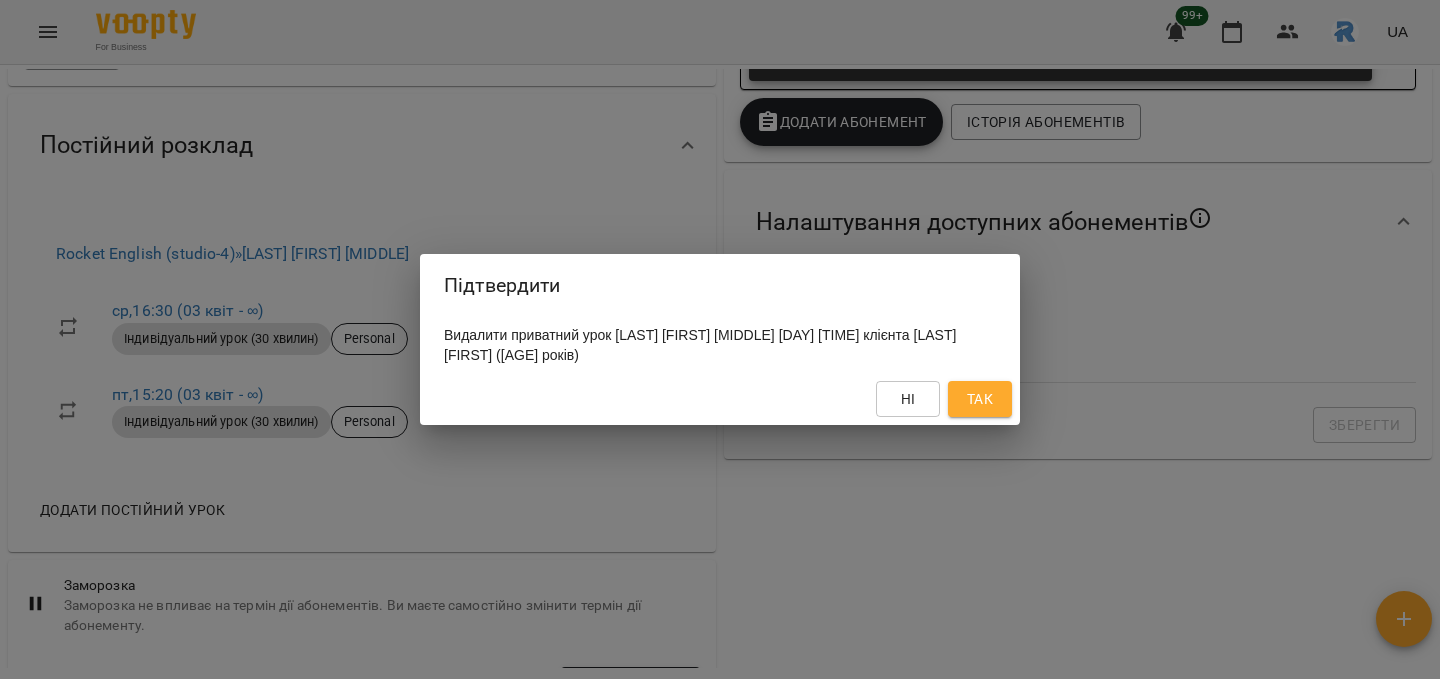 click on "Так" at bounding box center (980, 399) 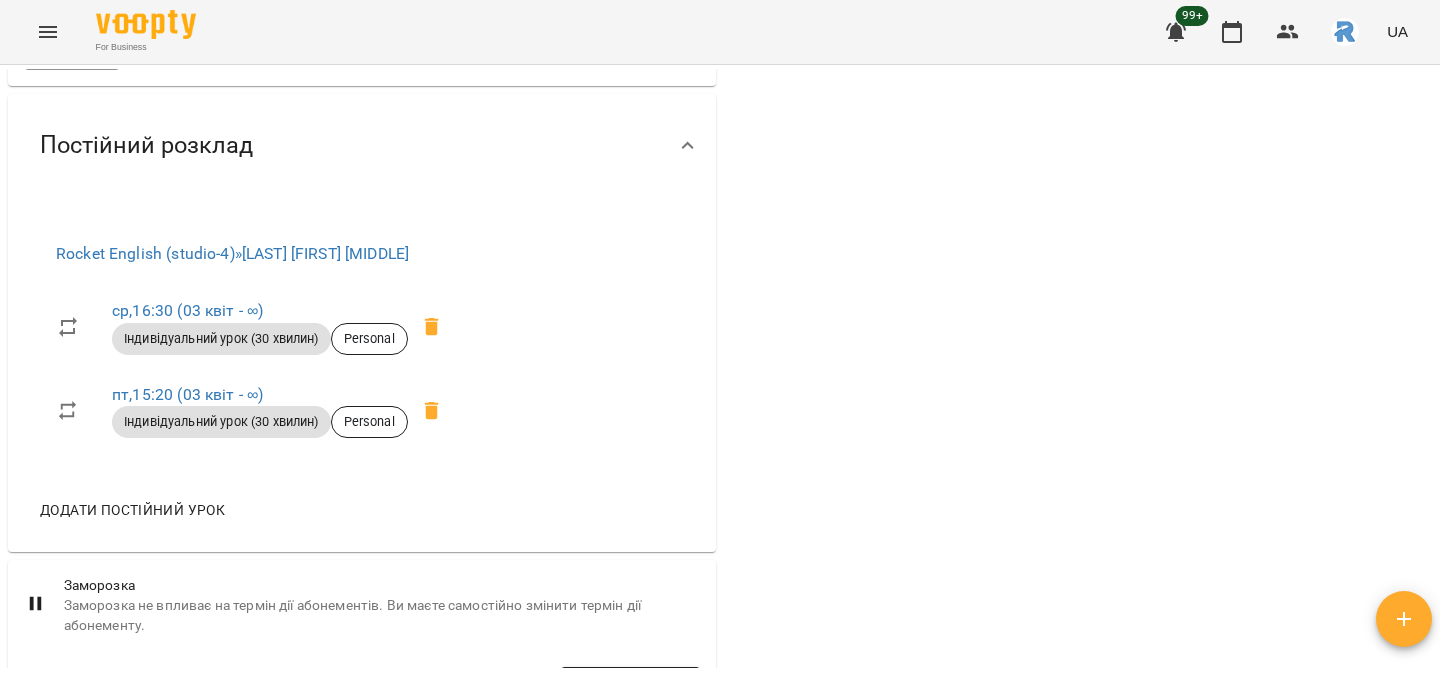 scroll, scrollTop: 579, scrollLeft: 0, axis: vertical 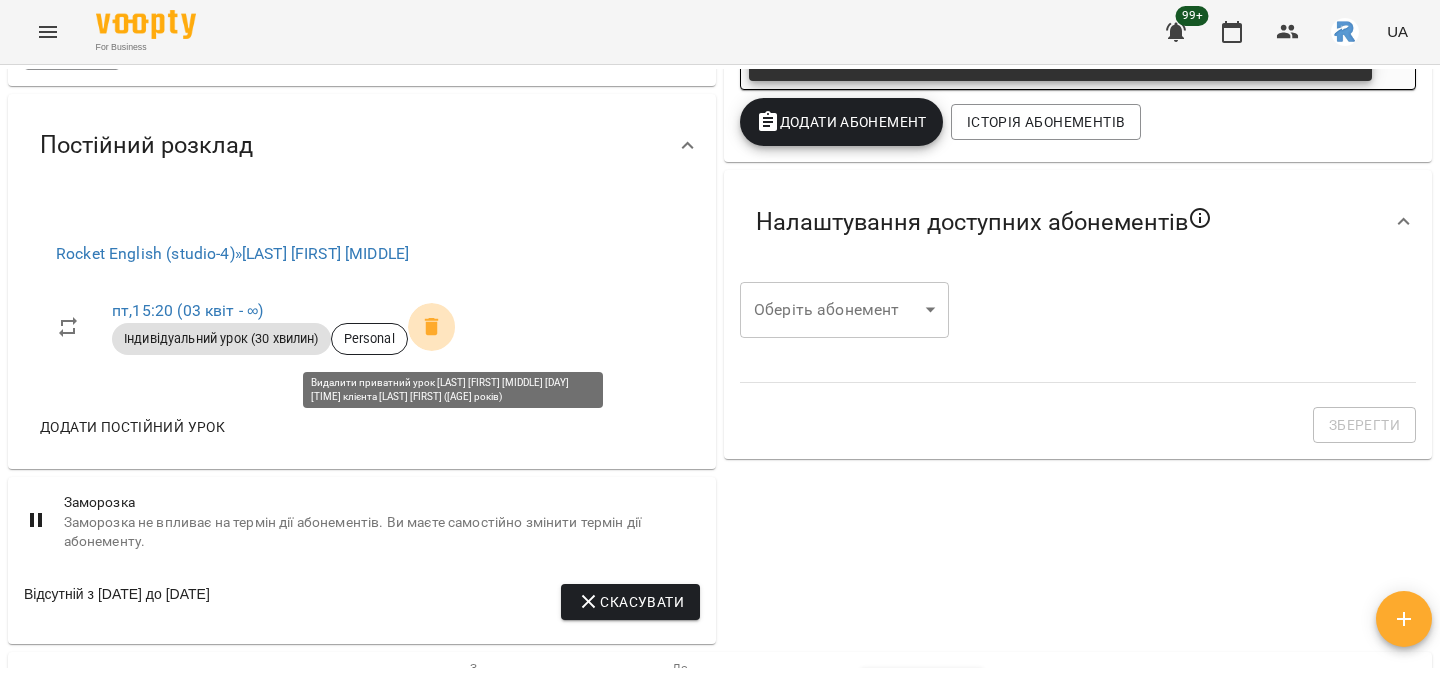 click 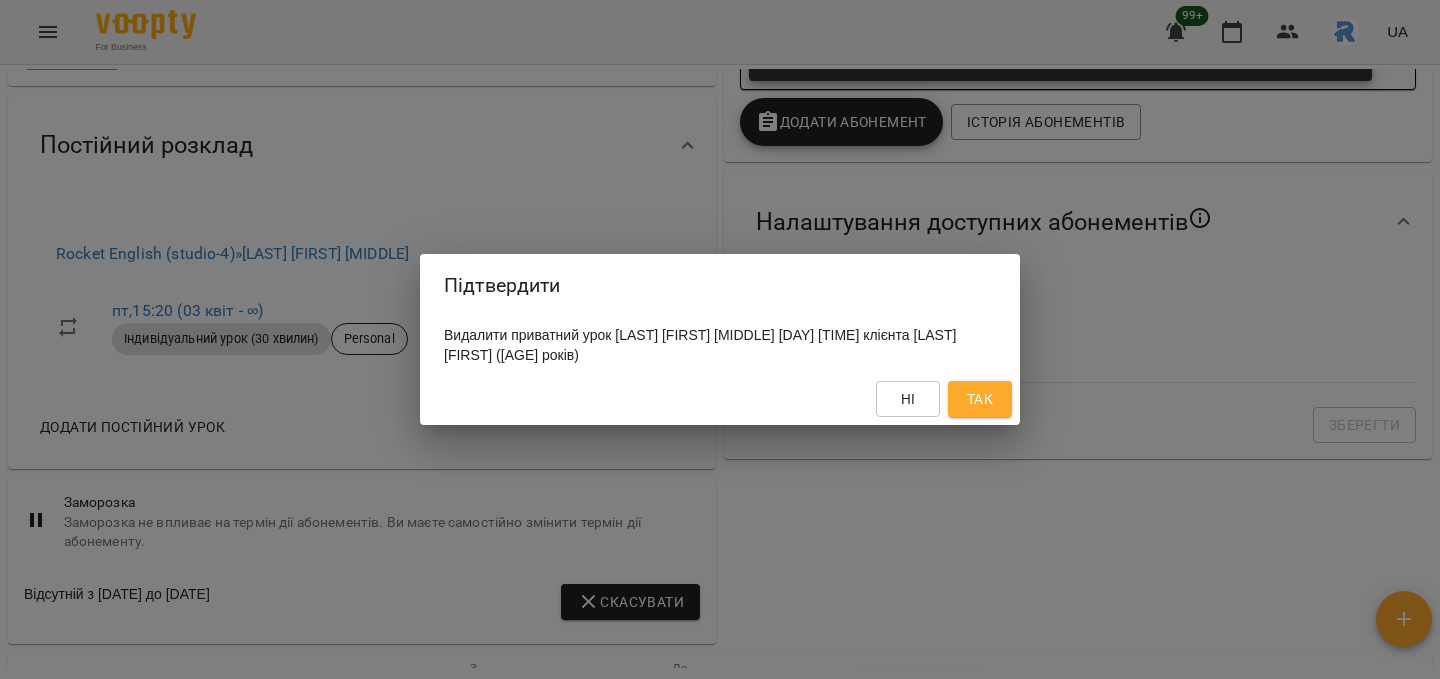 click on "Ні Так" at bounding box center (720, 399) 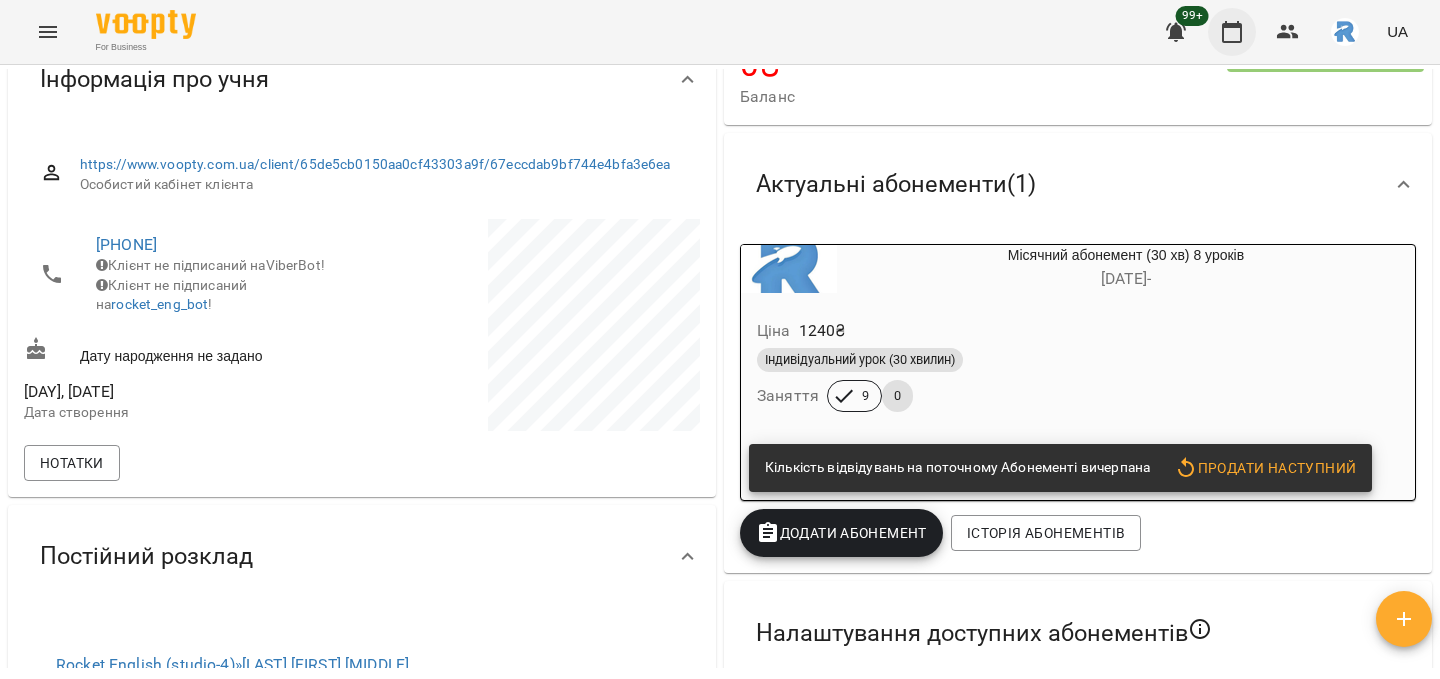 scroll, scrollTop: 579, scrollLeft: 0, axis: vertical 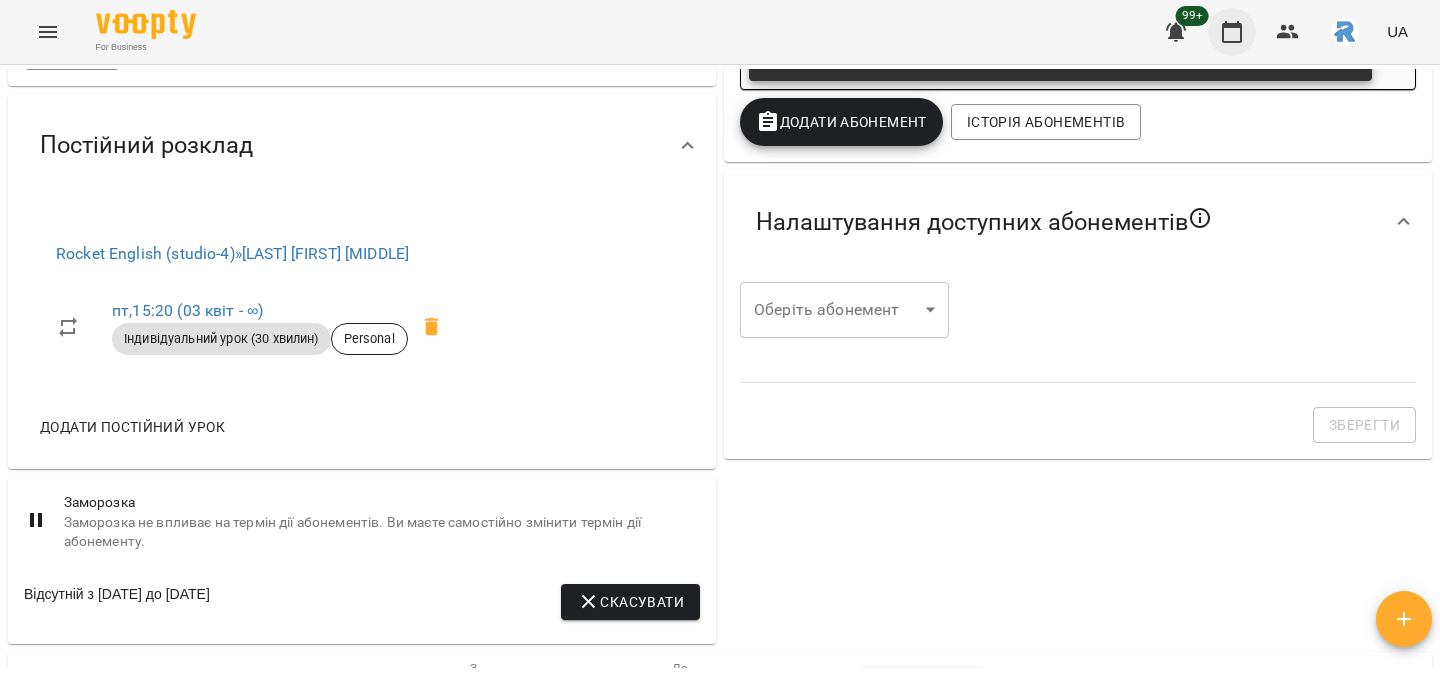 click 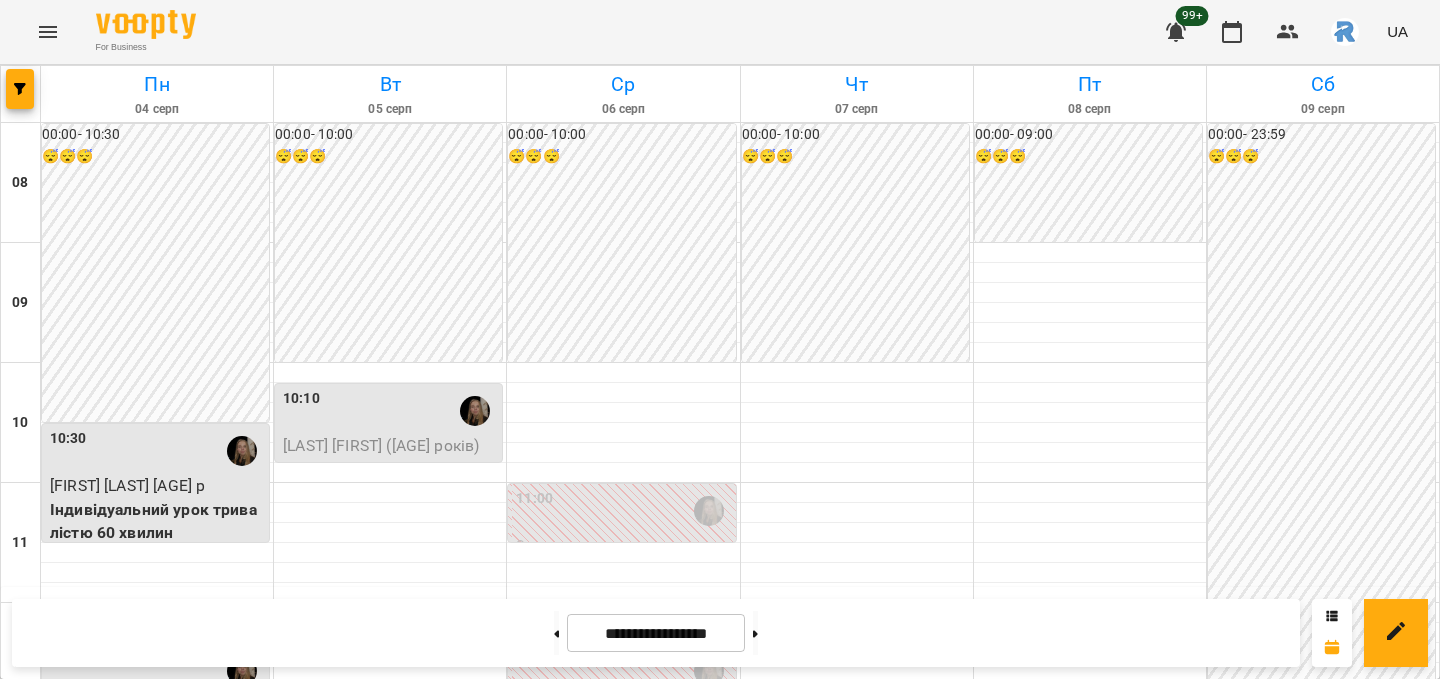 scroll, scrollTop: 1017, scrollLeft: 0, axis: vertical 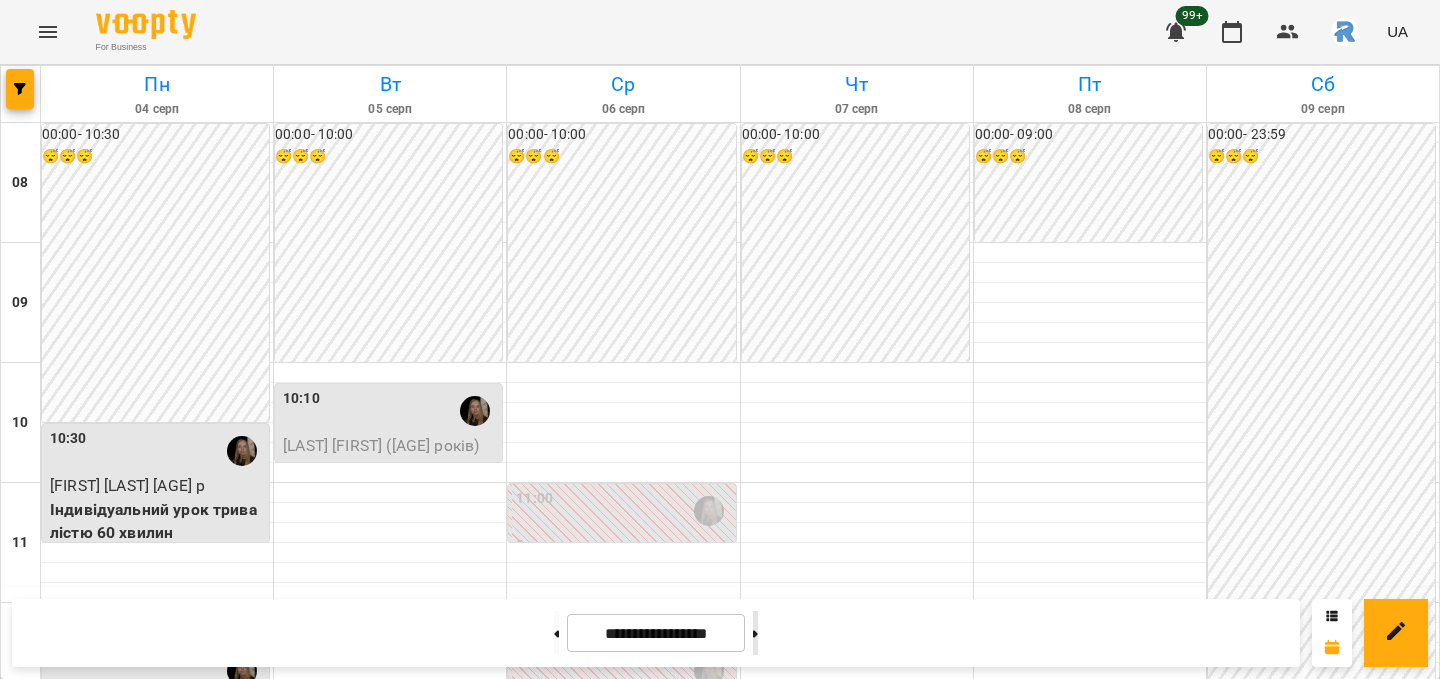 click 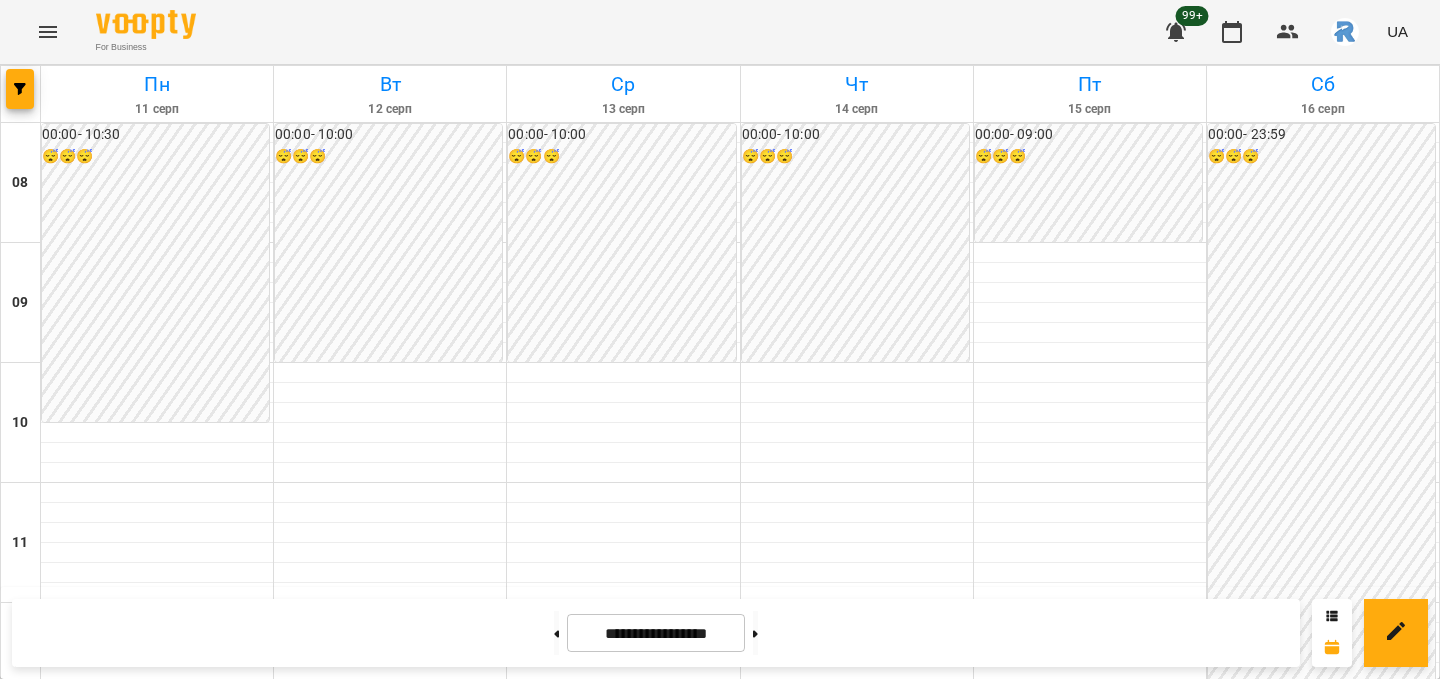 scroll, scrollTop: 0, scrollLeft: 0, axis: both 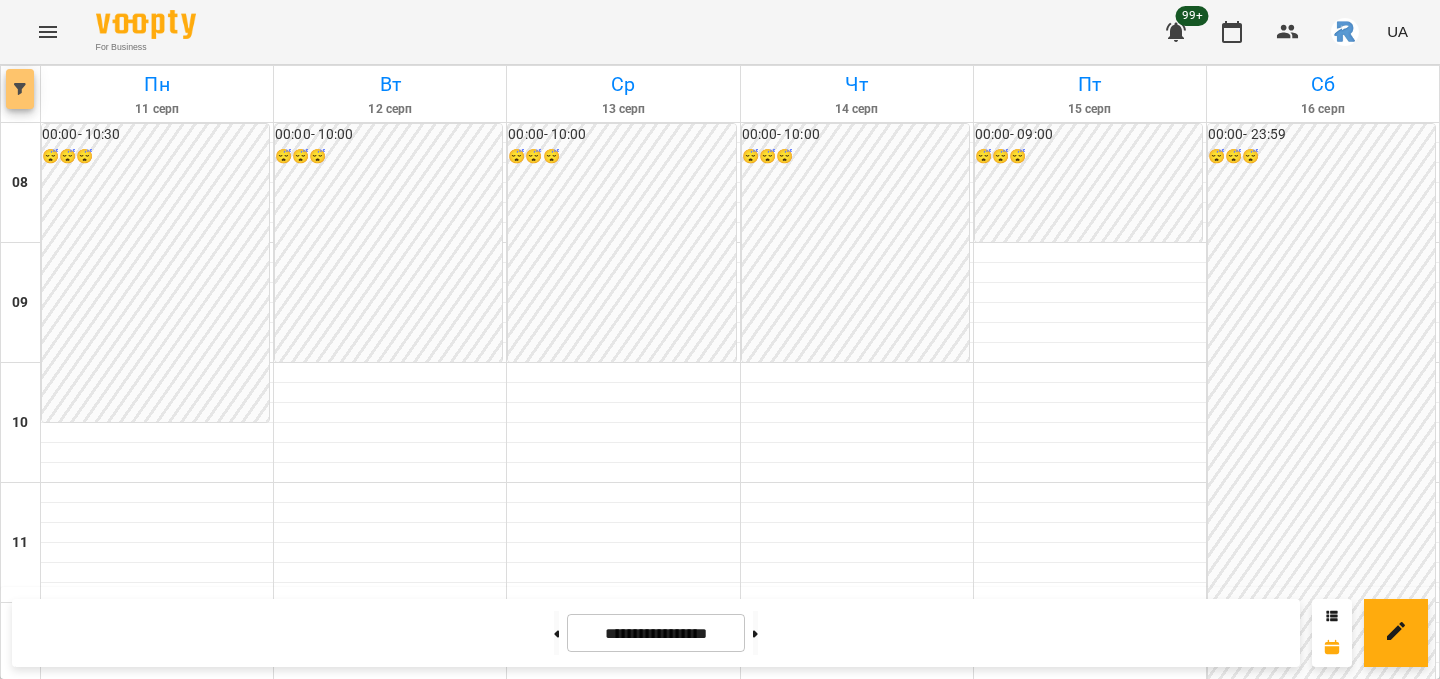 click at bounding box center (20, 89) 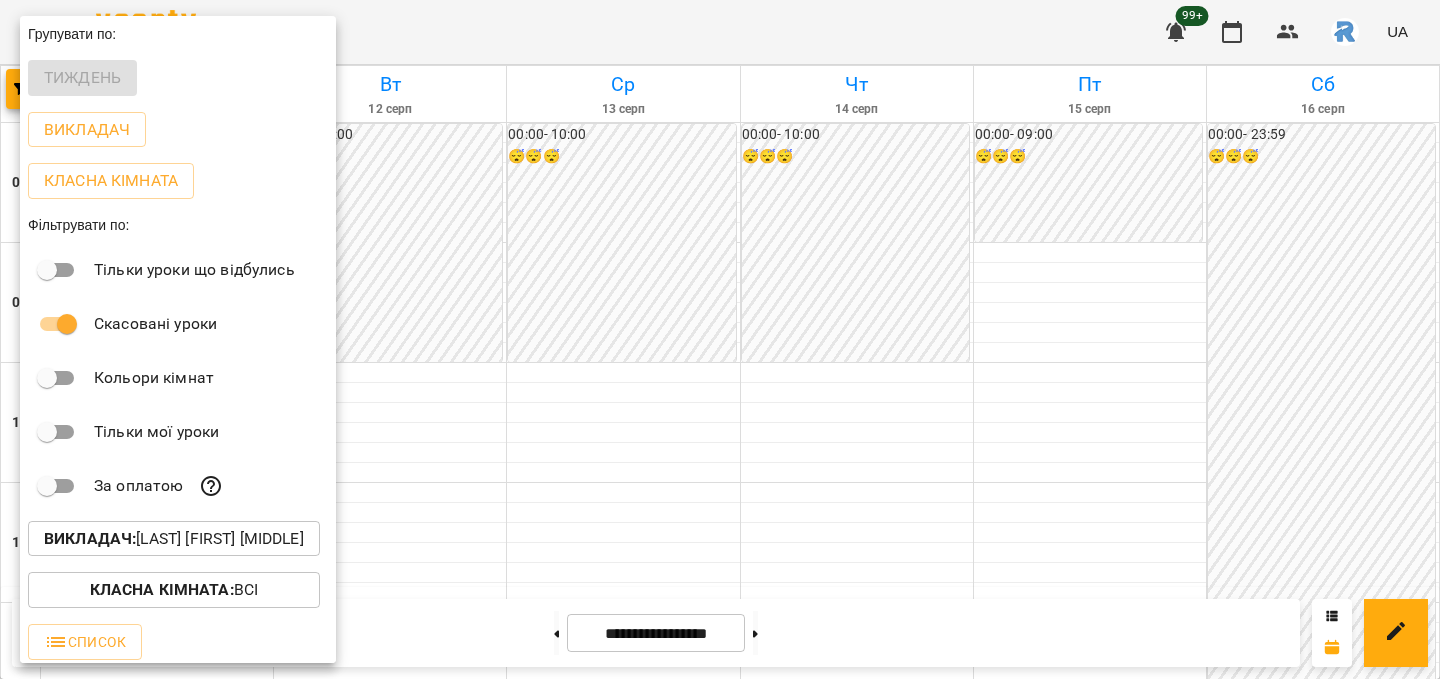 click on "Викладач :  [LAST] [FIRST] [PATRONYMIC]" at bounding box center [174, 539] 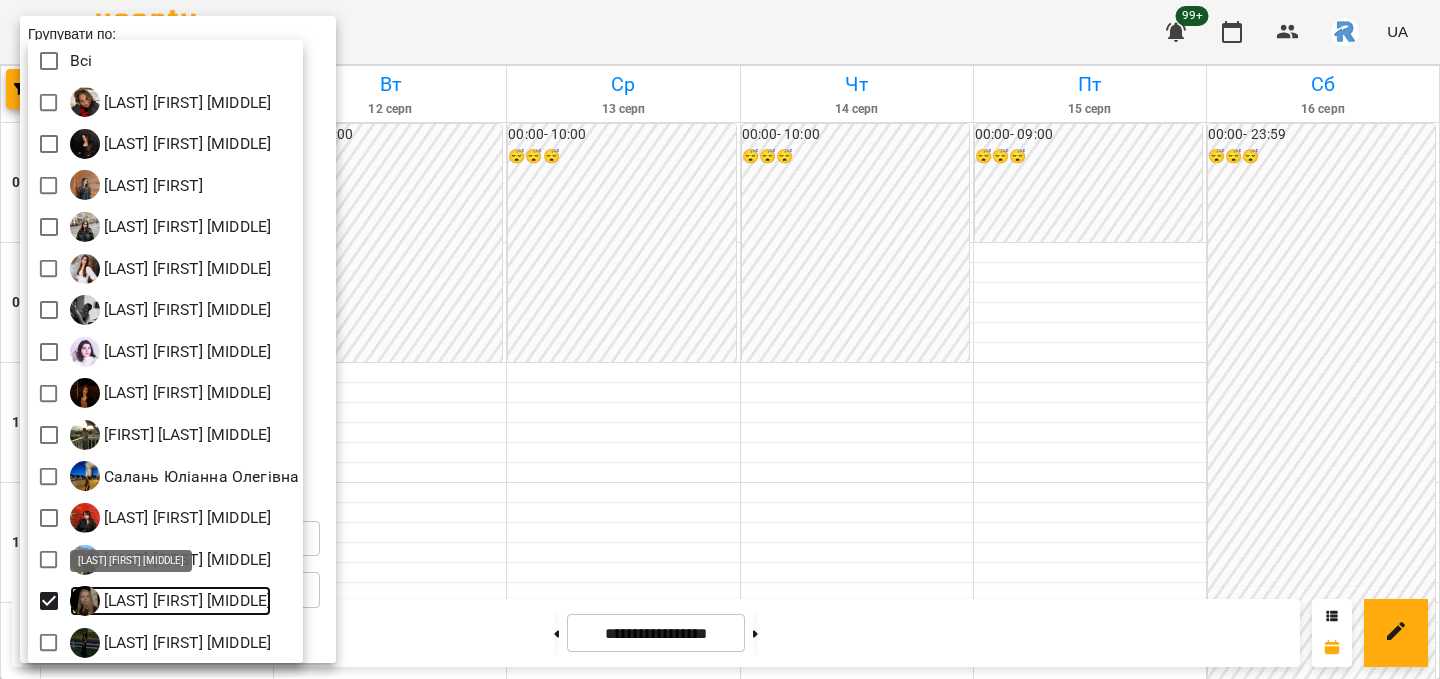 click on "[LAST] [FIRST] [MIDDLE]" at bounding box center (186, 601) 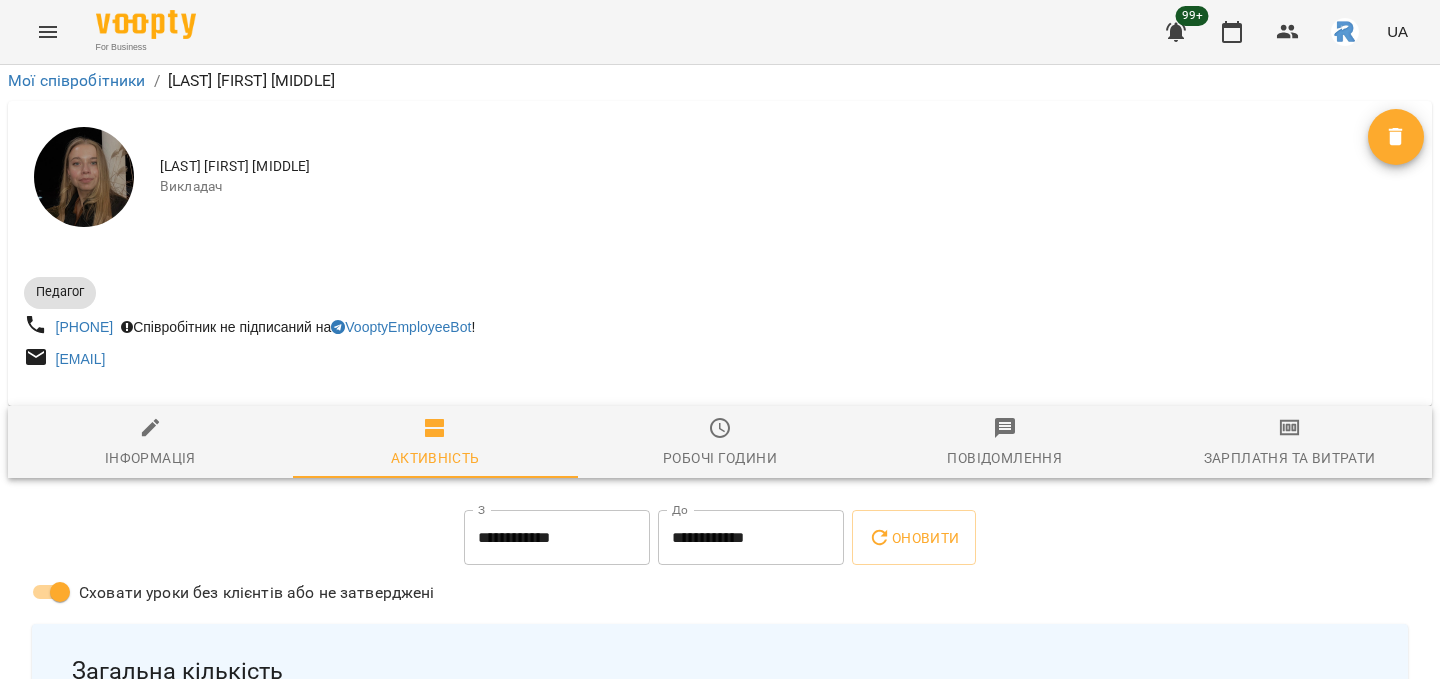 scroll, scrollTop: 0, scrollLeft: 0, axis: both 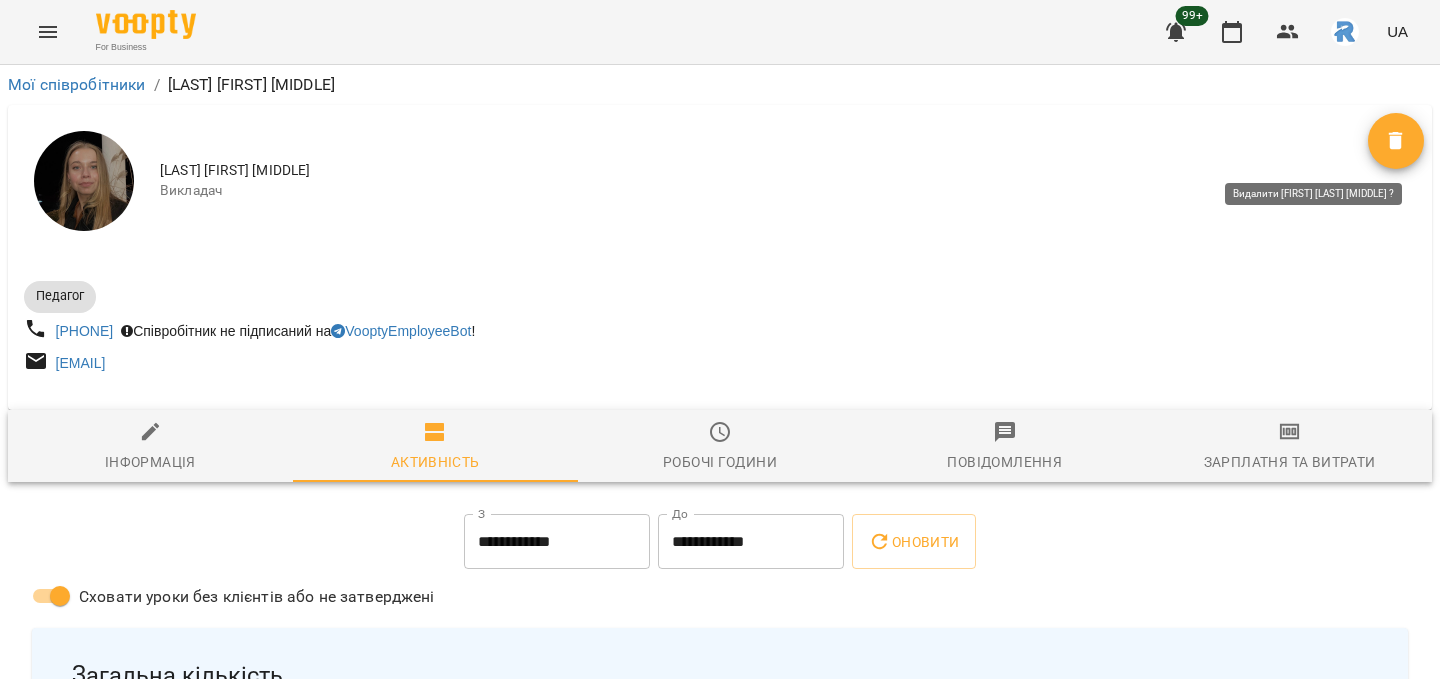 click 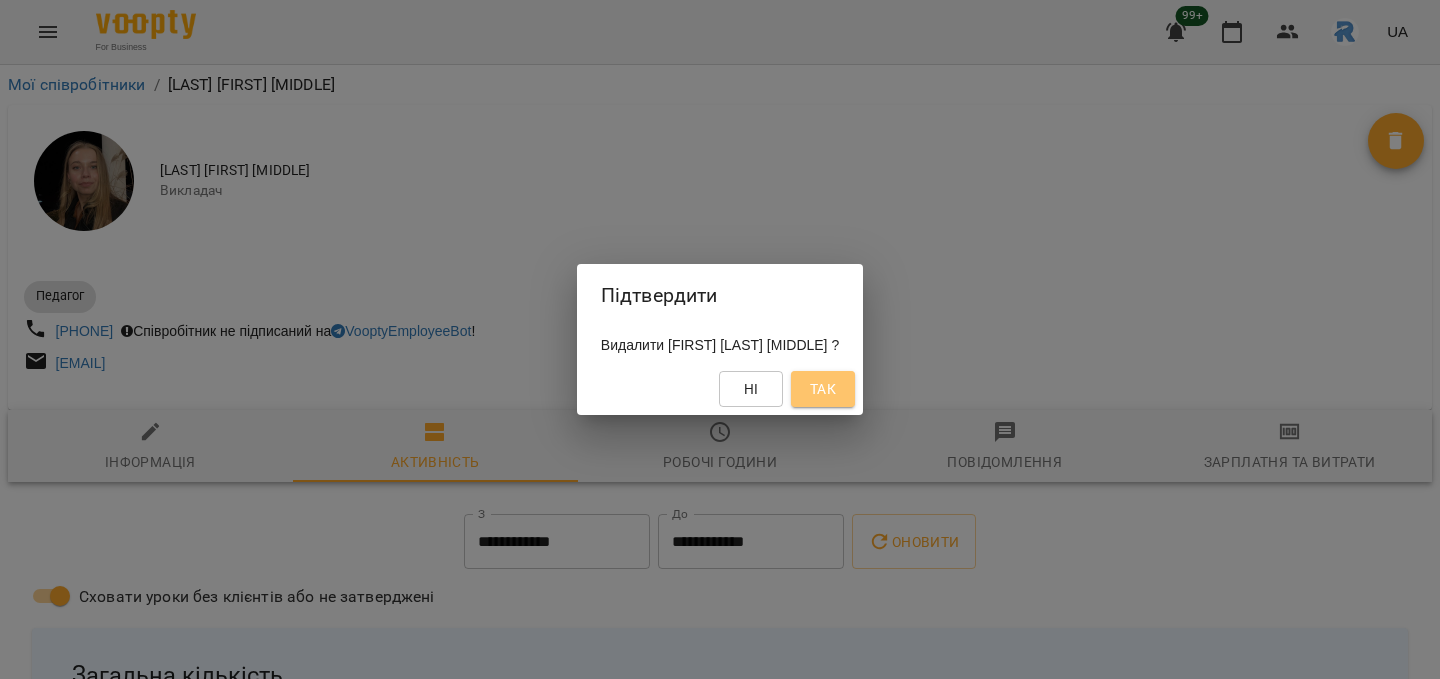 click on "Так" at bounding box center (823, 389) 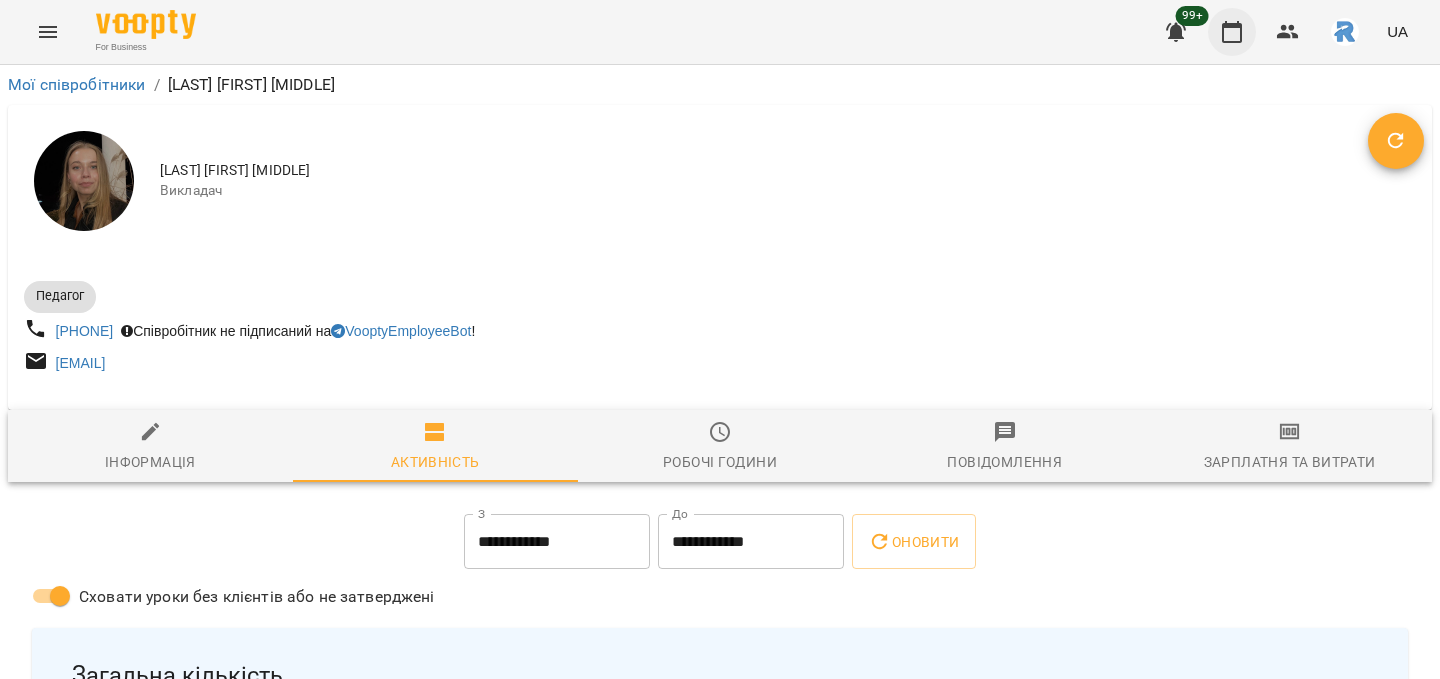 click at bounding box center [1232, 32] 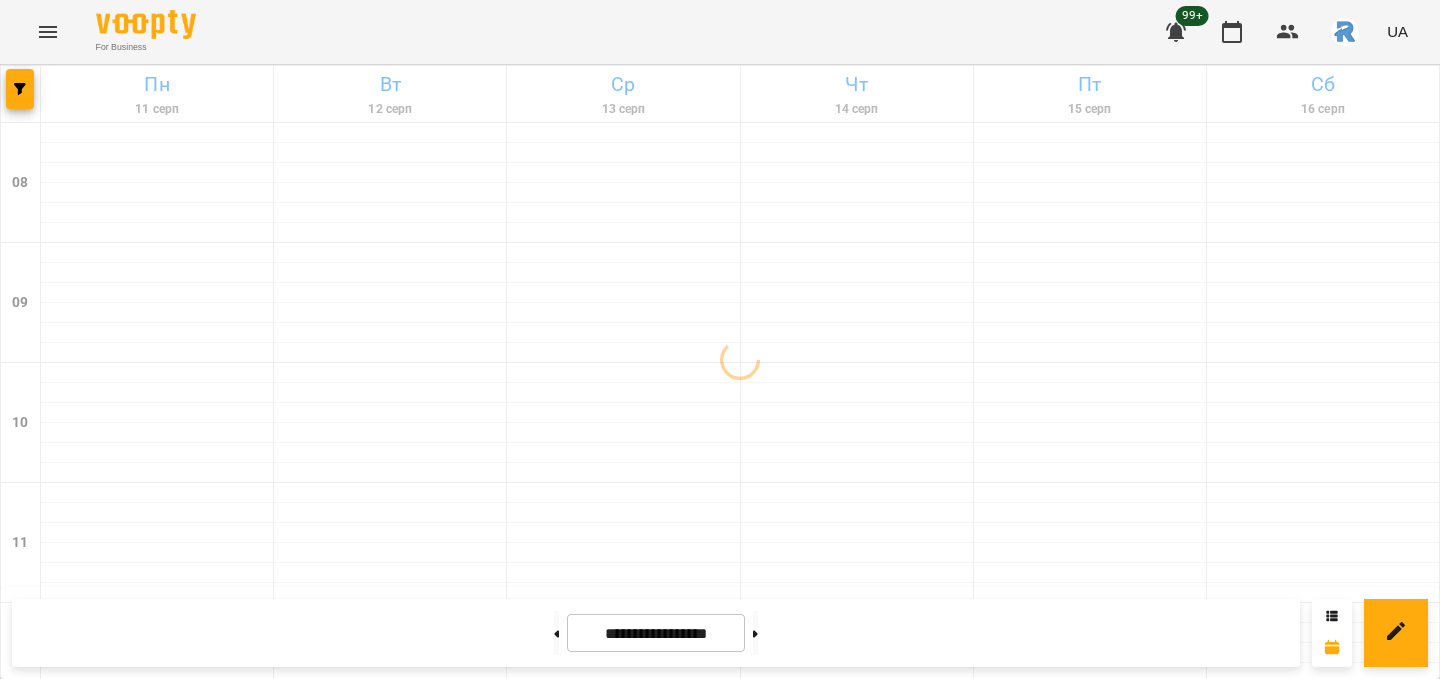click at bounding box center [48, 32] 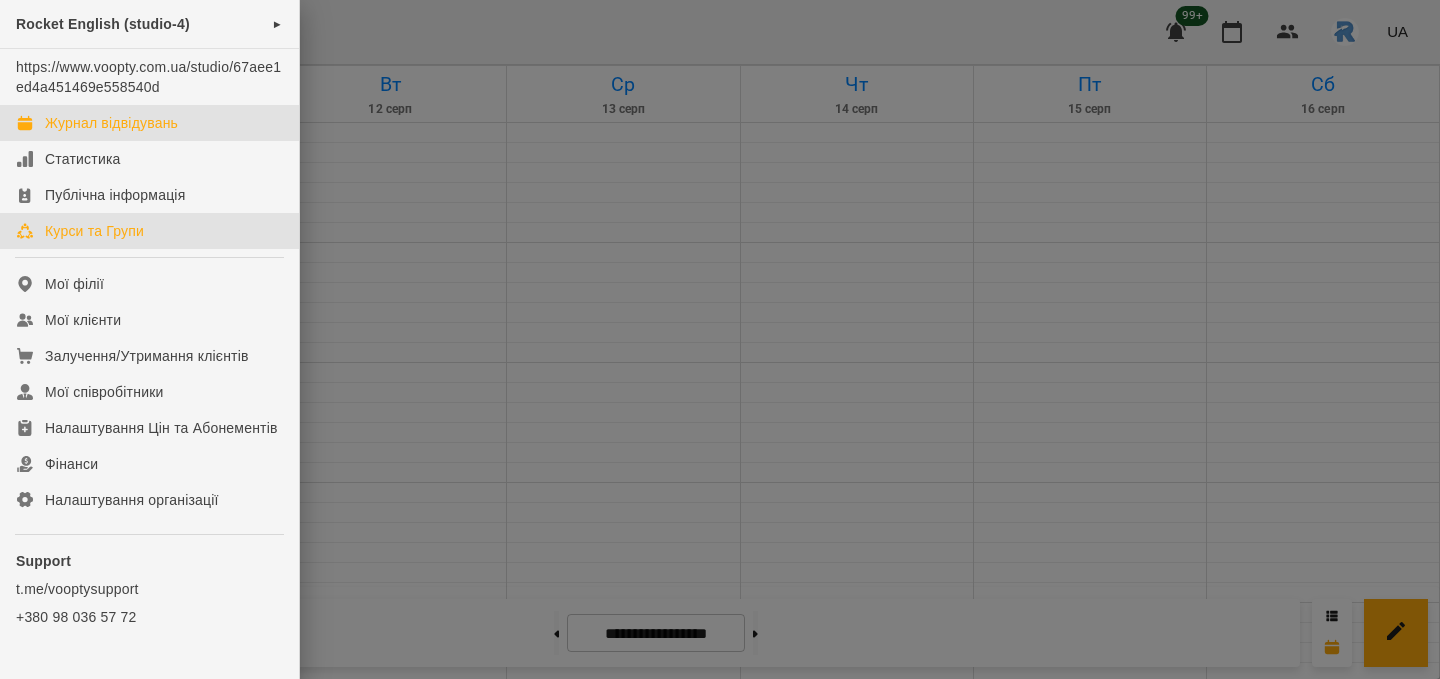 click on "Курси та Групи" at bounding box center [94, 231] 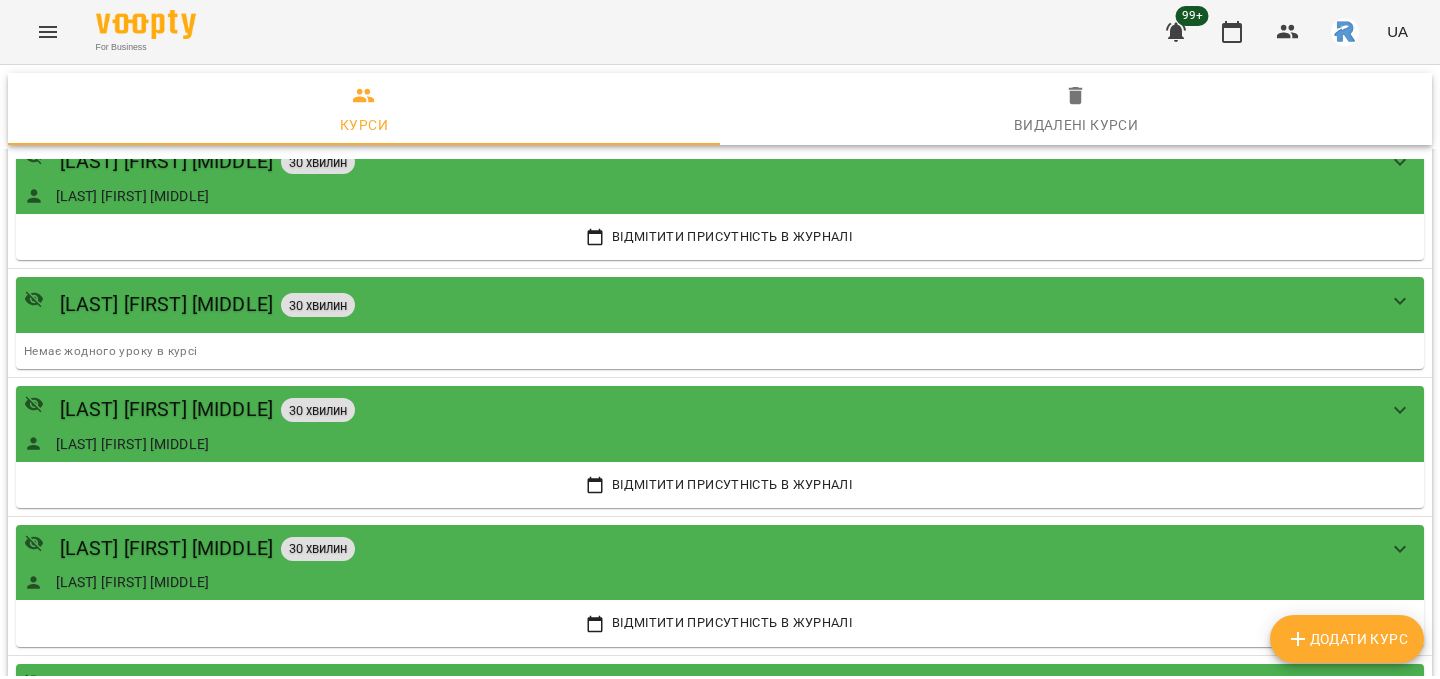 scroll, scrollTop: 532, scrollLeft: 0, axis: vertical 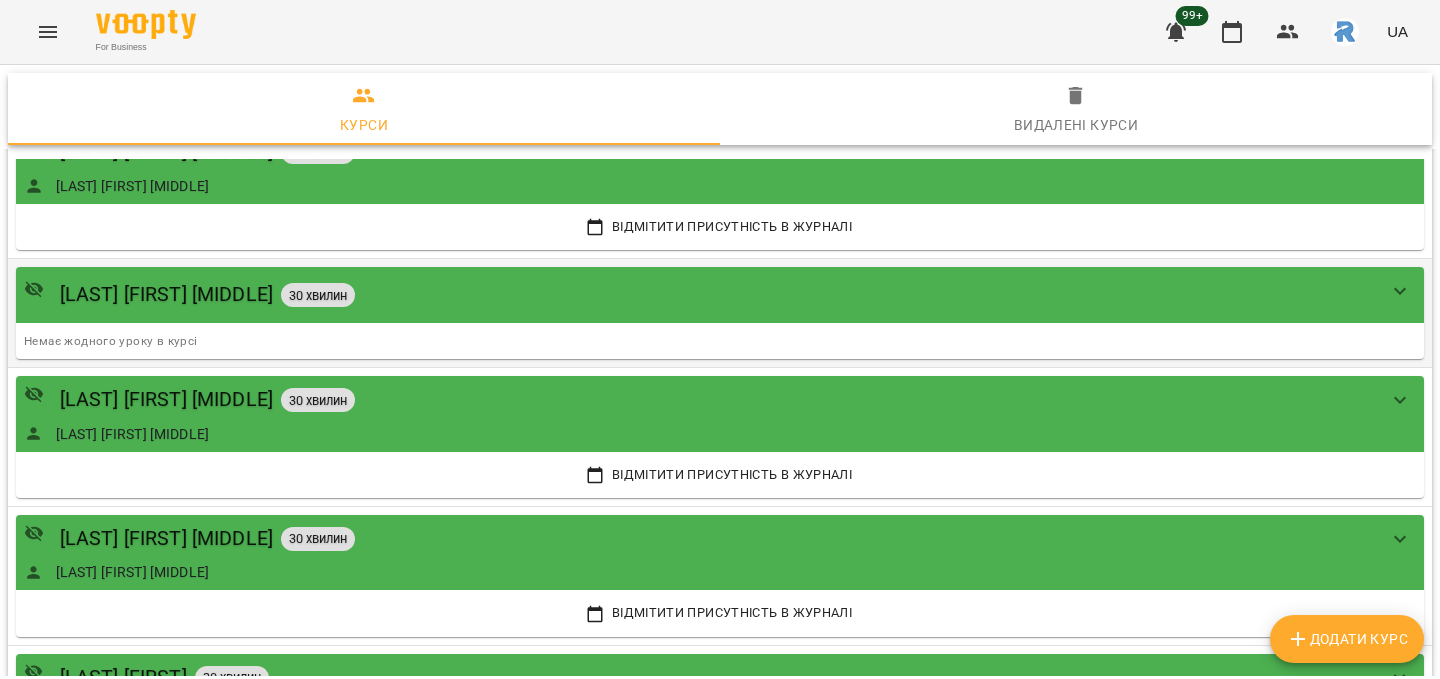 click on "[LAST] [FIRST] [MIDDLE] 30 хвилин" at bounding box center [700, 294] 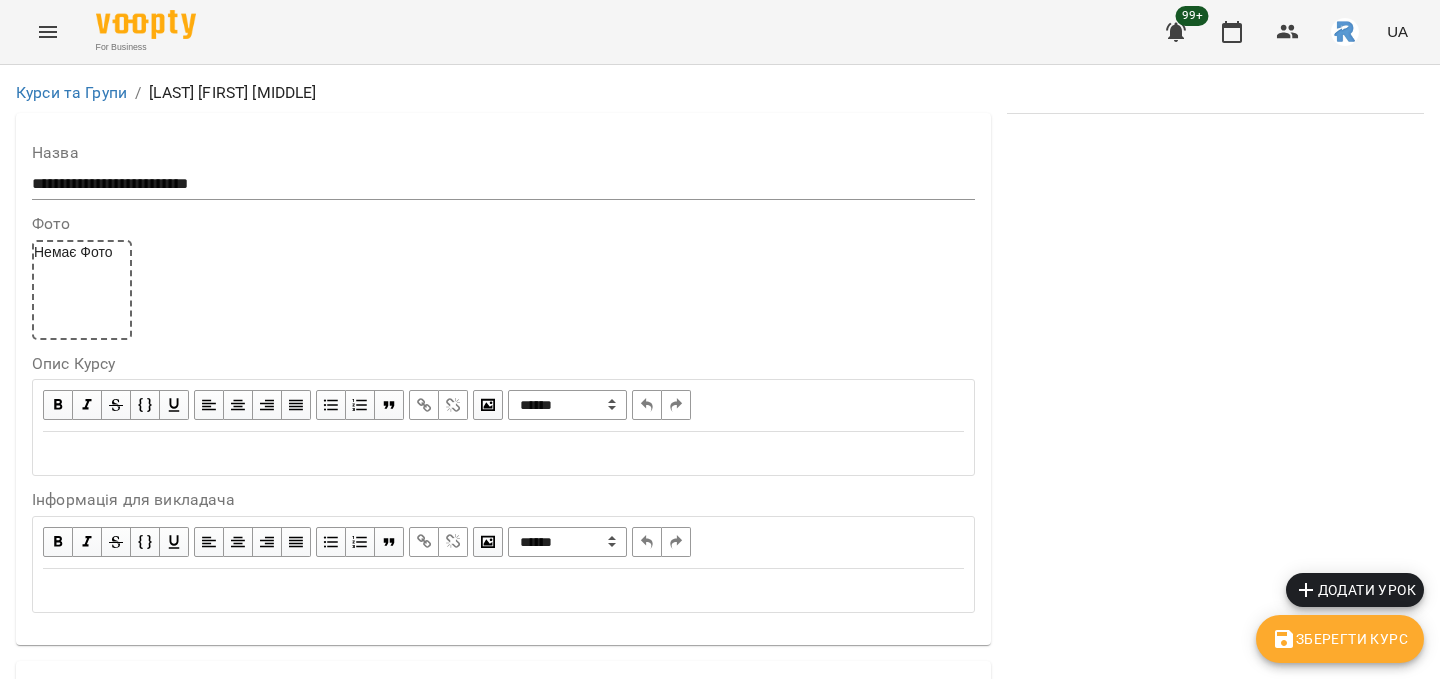scroll, scrollTop: 1686, scrollLeft: 0, axis: vertical 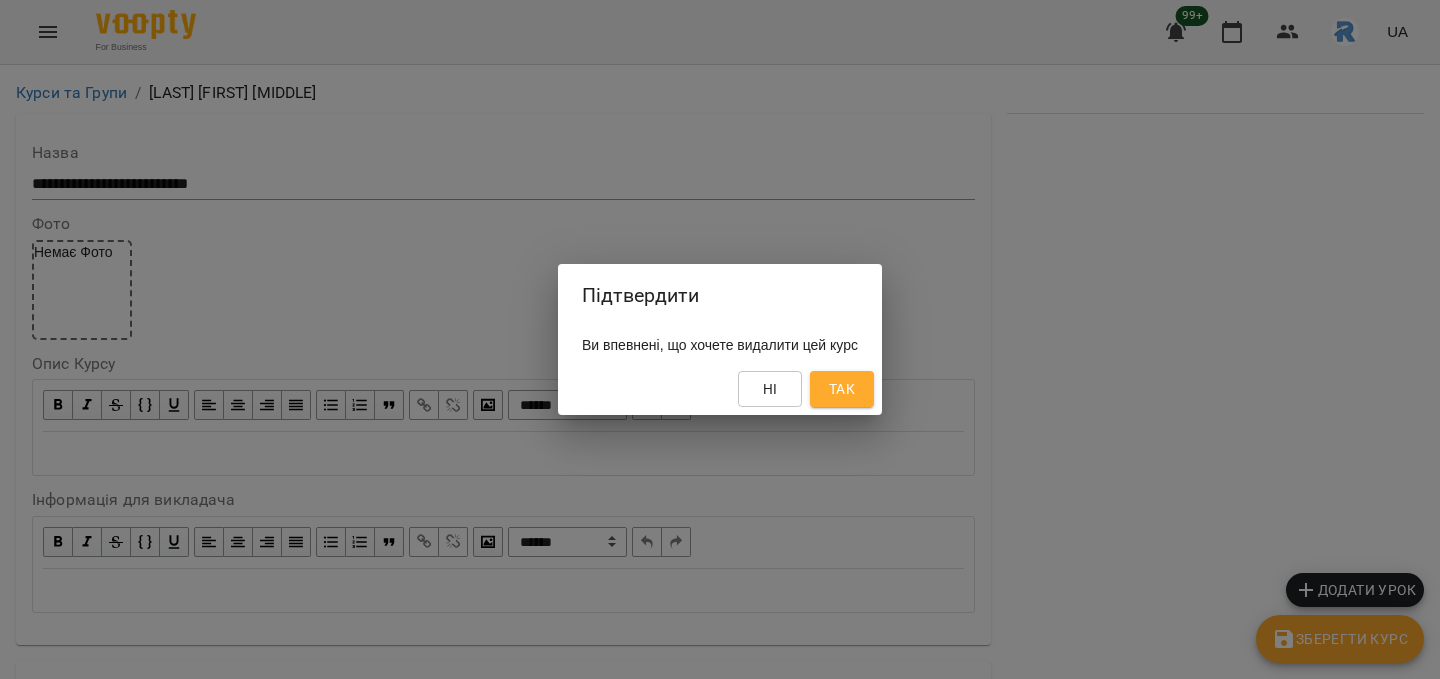 click on "Так" at bounding box center [842, 389] 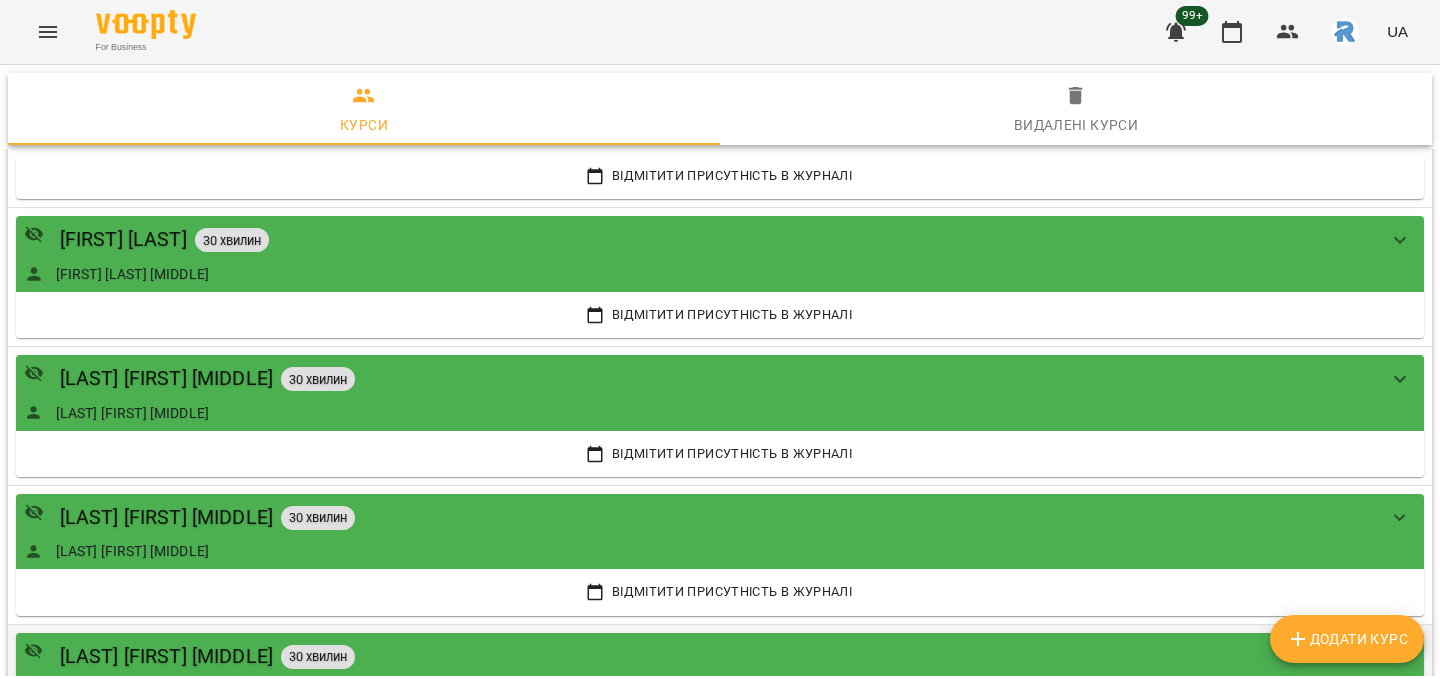 scroll, scrollTop: 0, scrollLeft: 0, axis: both 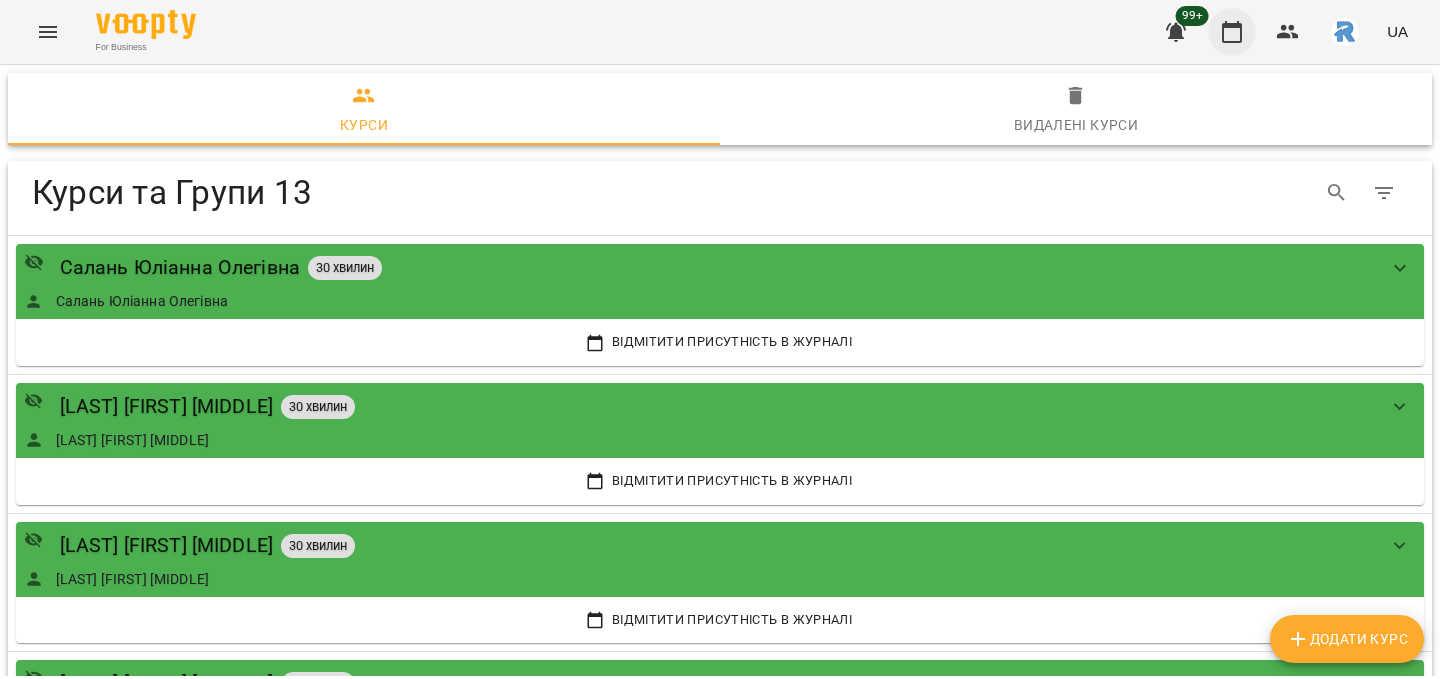 click 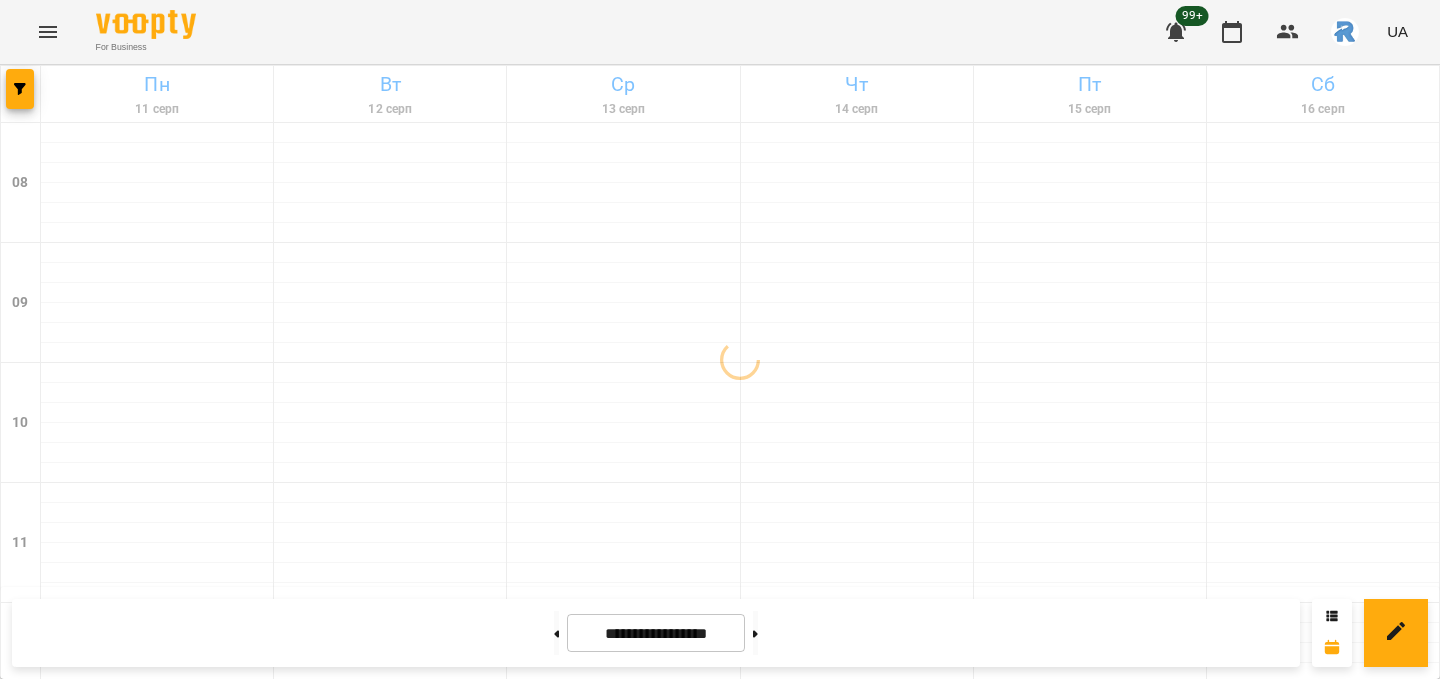 click on "For Business 99+ UA" at bounding box center [720, 32] 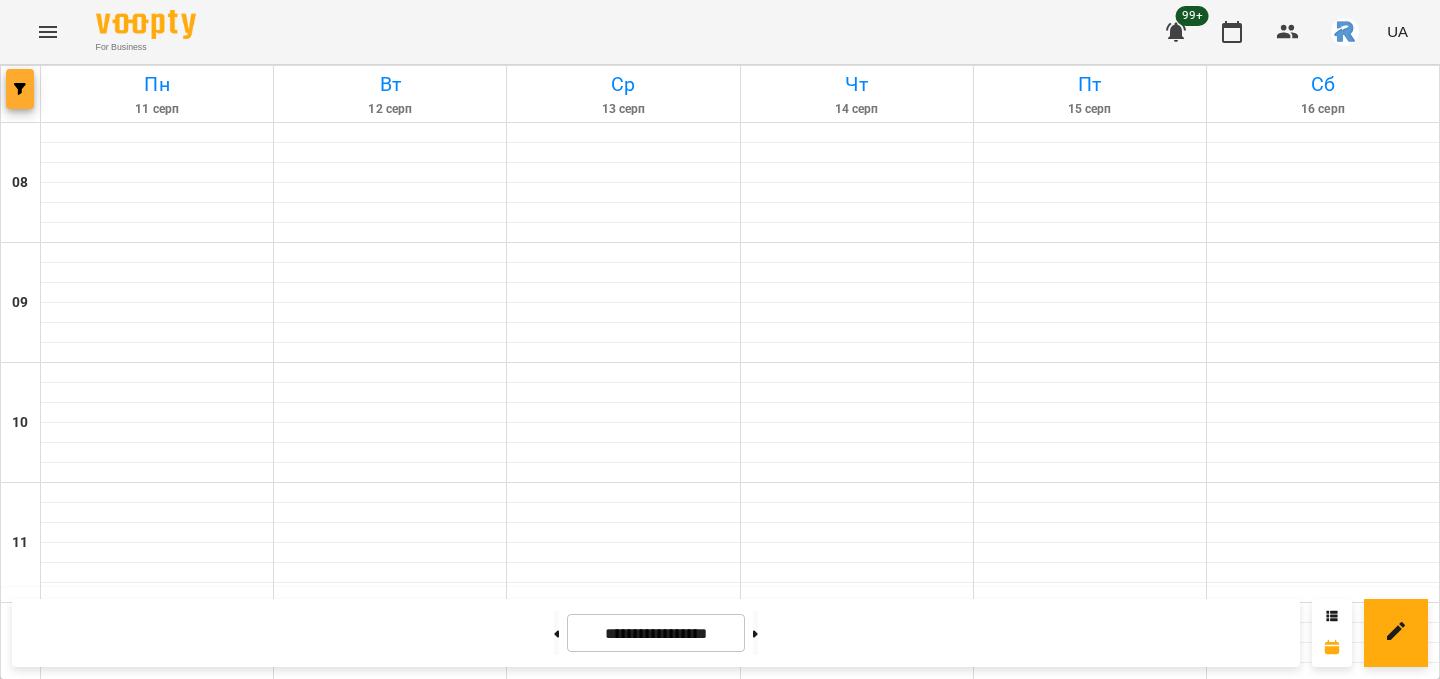 click at bounding box center [20, 89] 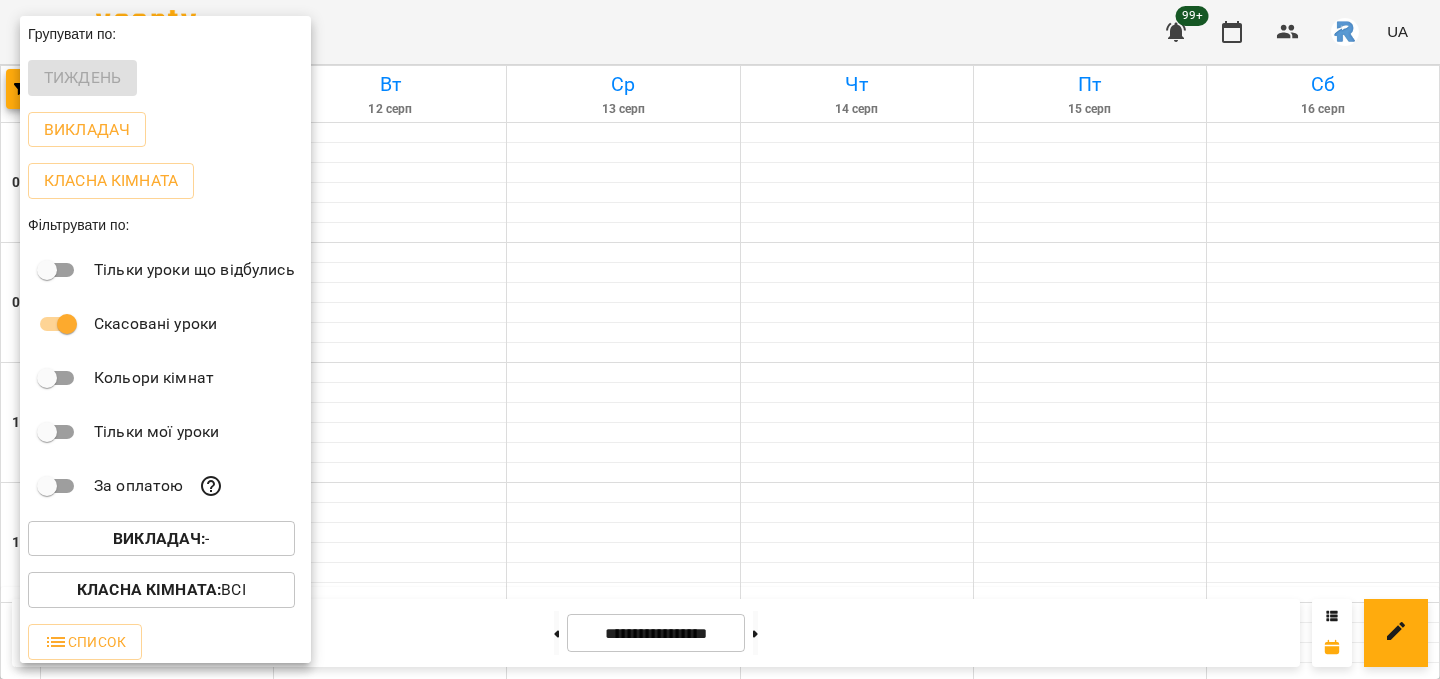 click on "Викладач :" at bounding box center (159, 538) 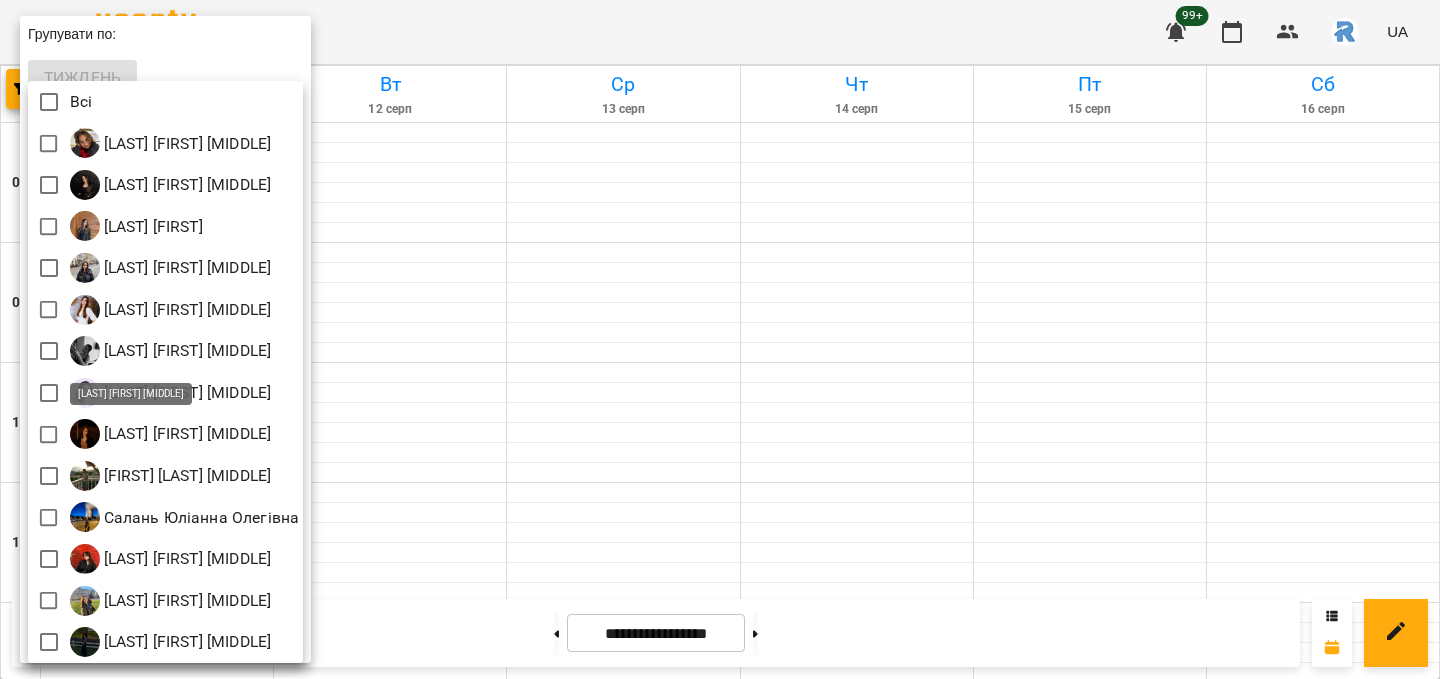 scroll, scrollTop: 4, scrollLeft: 0, axis: vertical 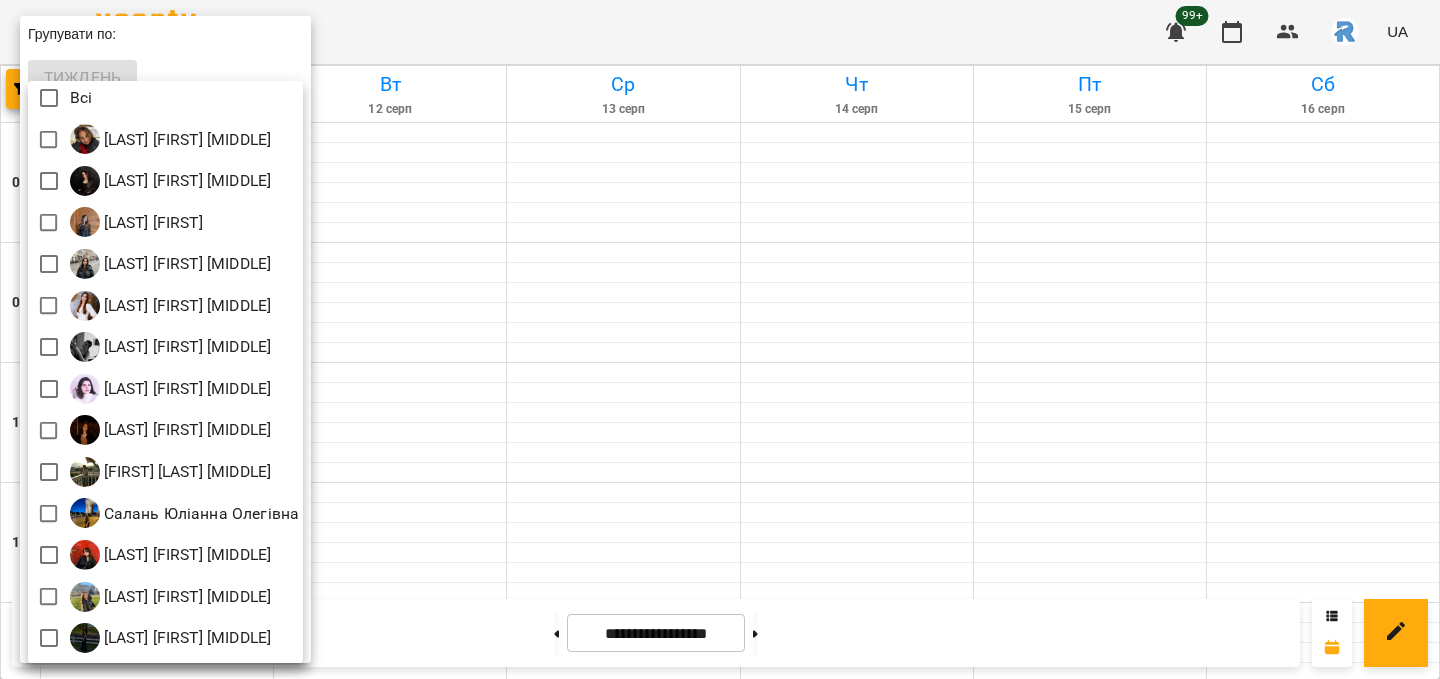 click at bounding box center [720, 339] 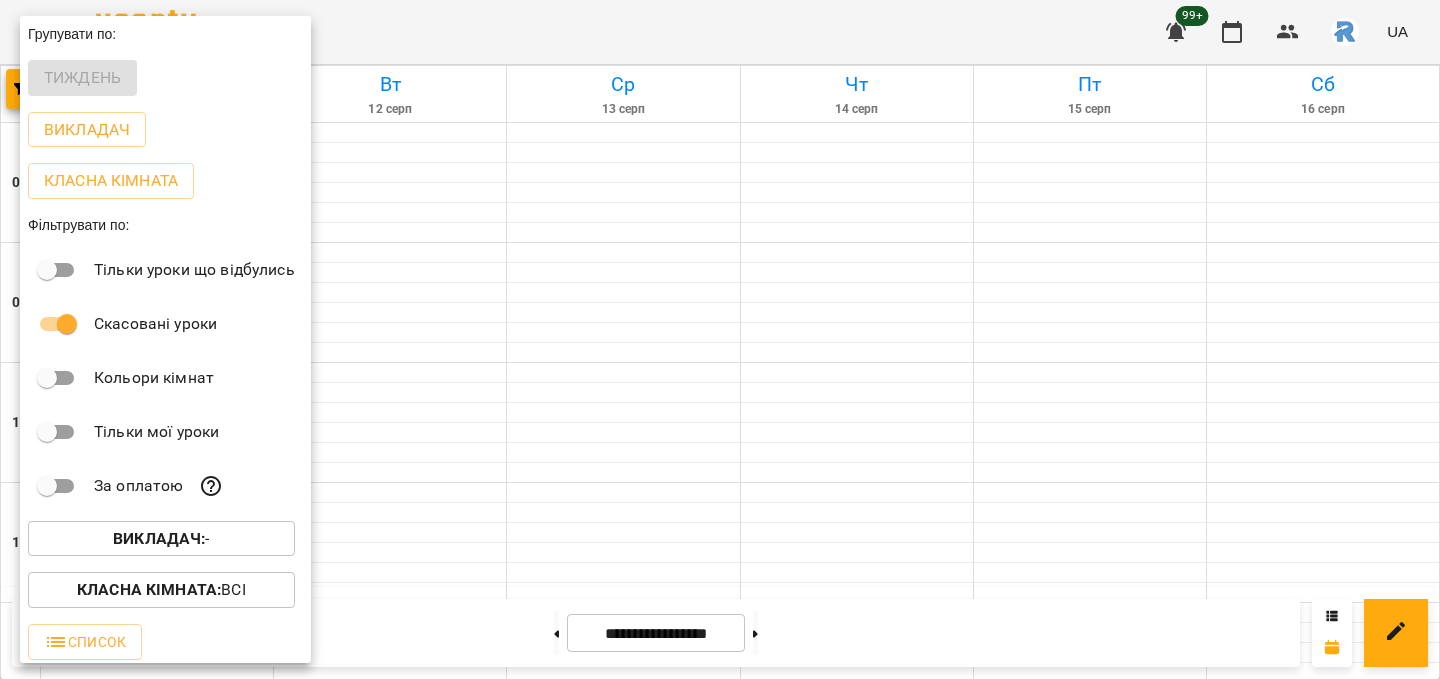 click at bounding box center [720, 339] 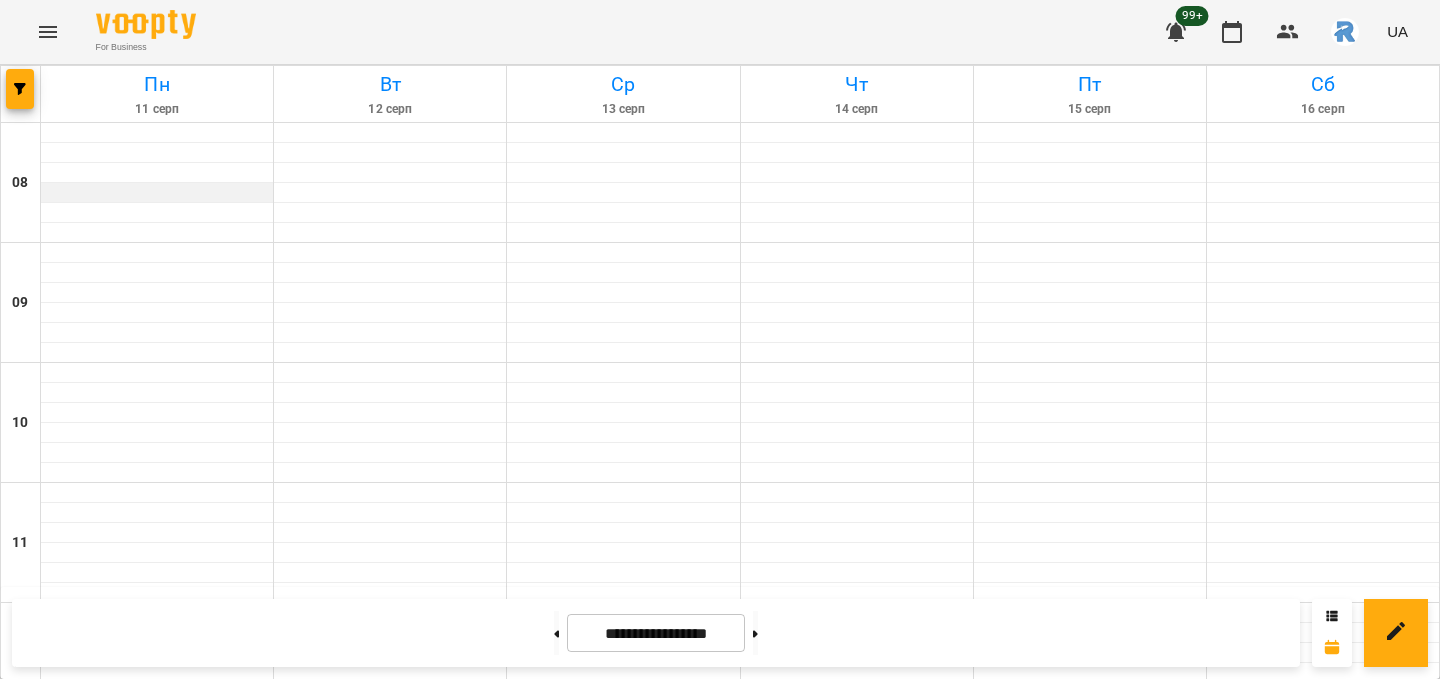 click at bounding box center (157, 193) 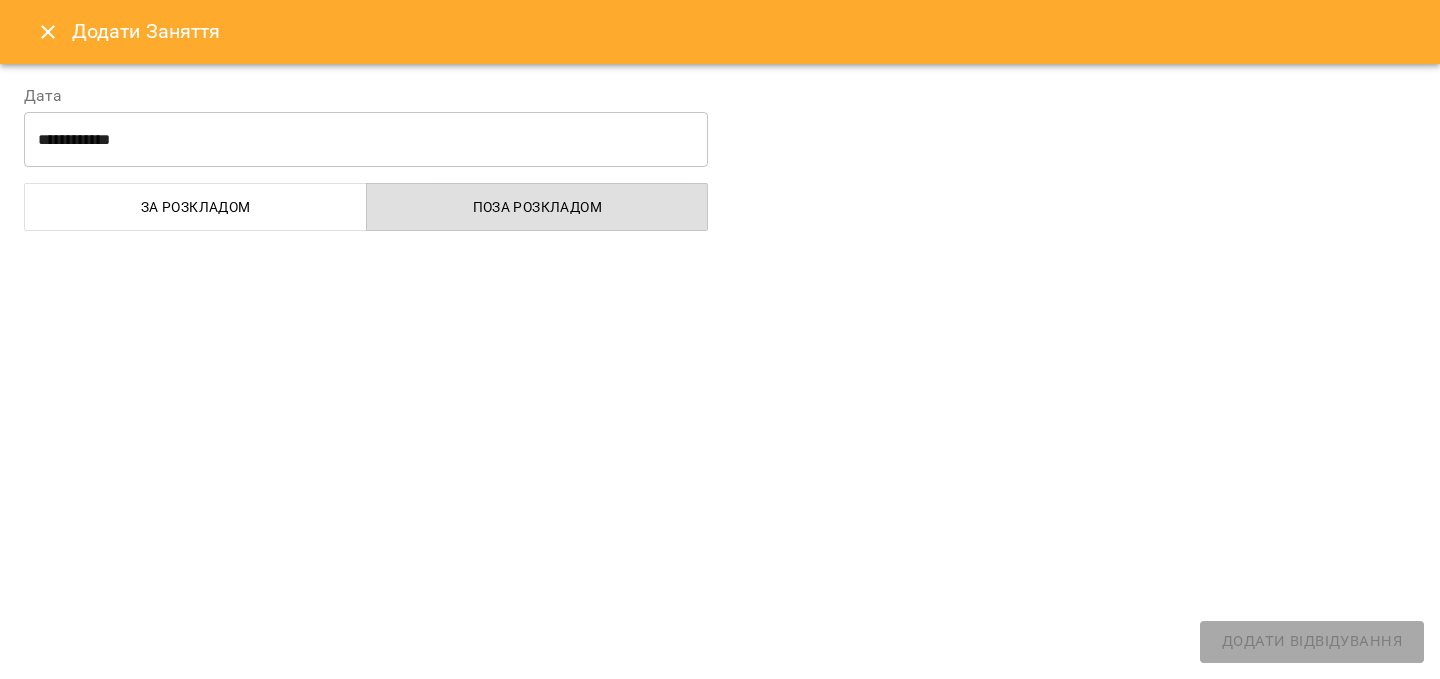 select 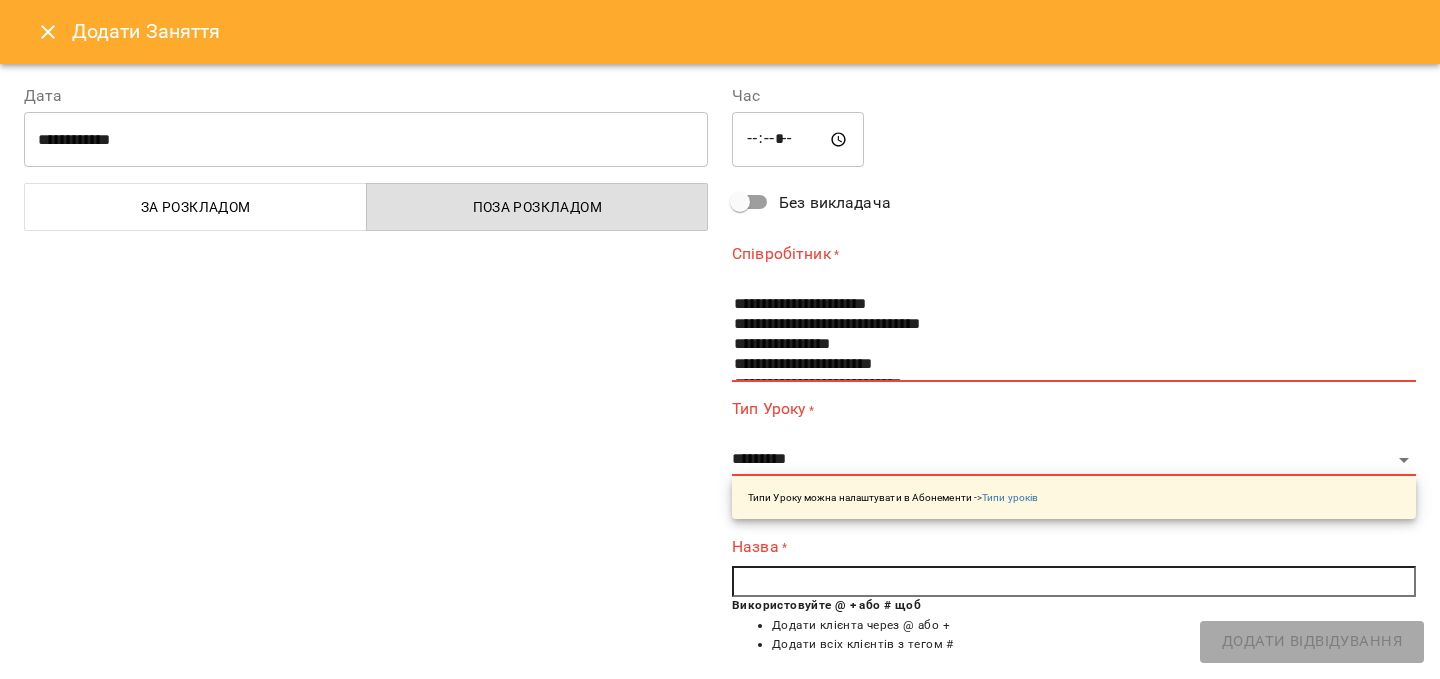 click on "За розкладом" at bounding box center (195, 207) 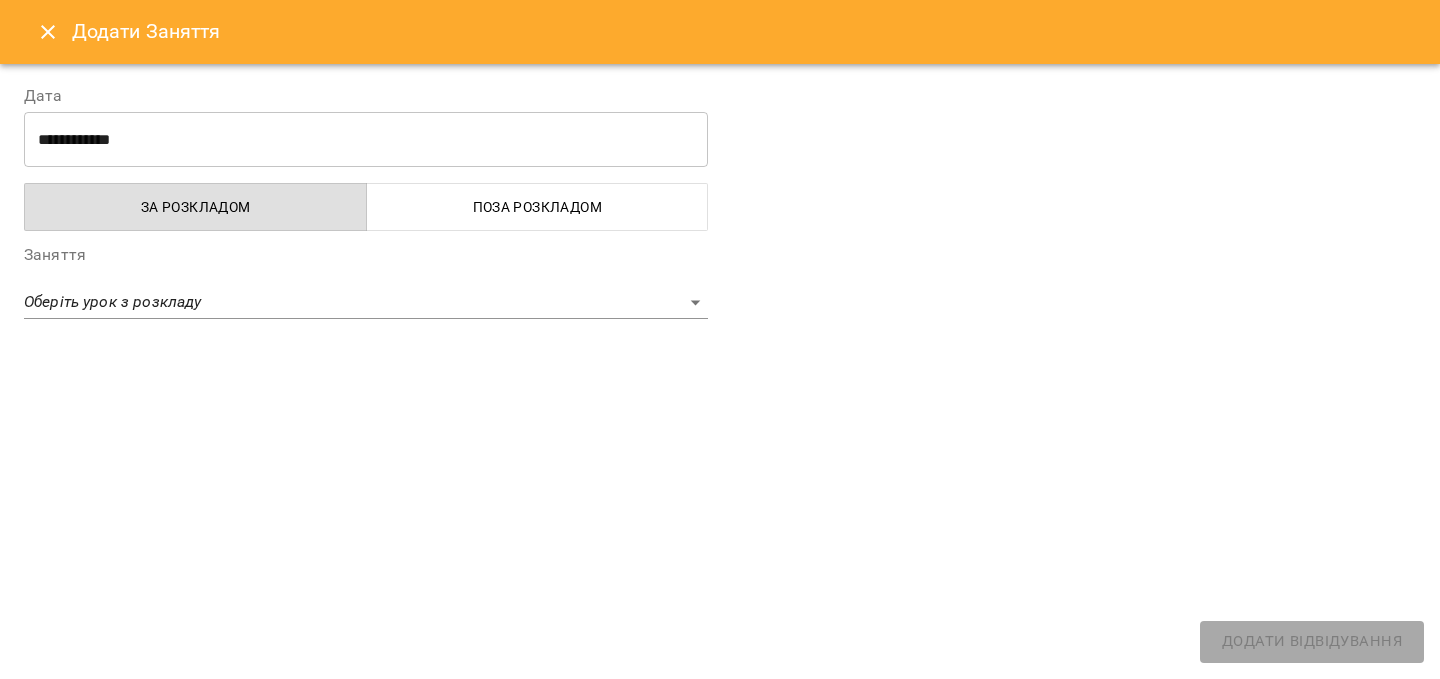 click 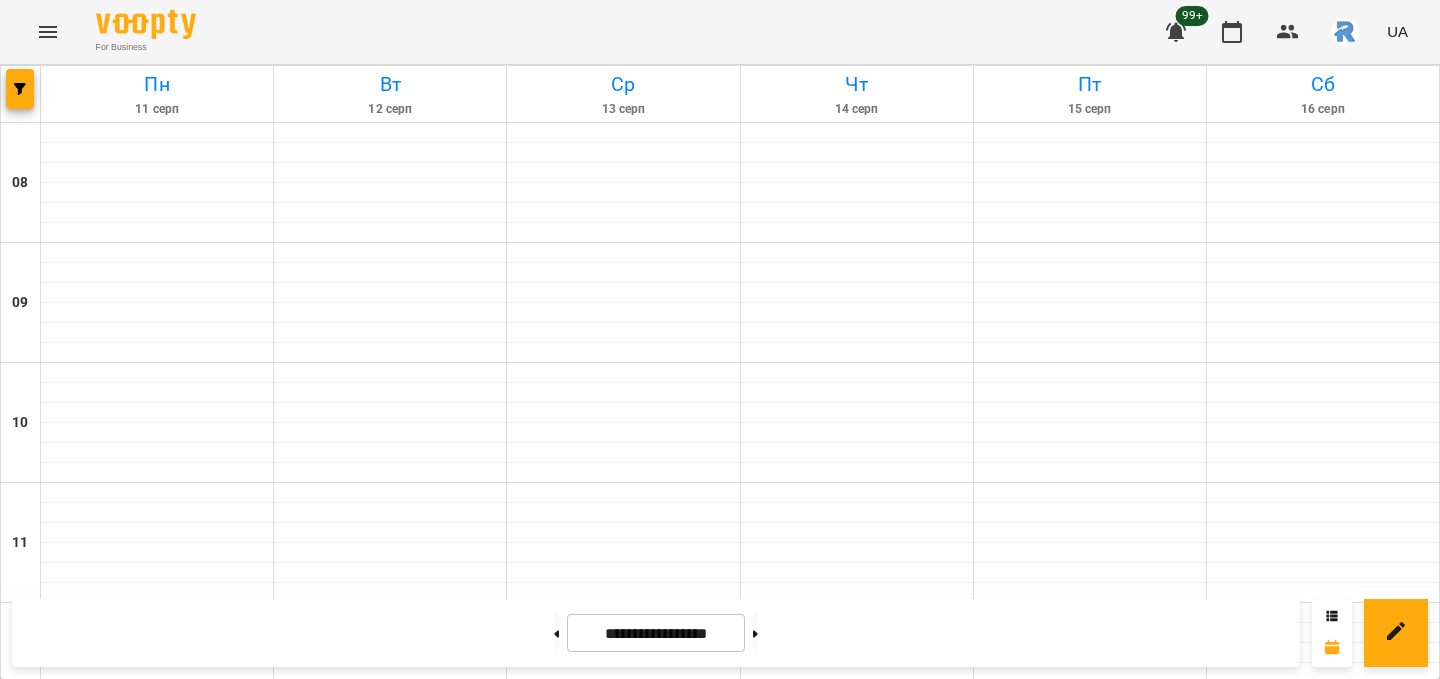 click 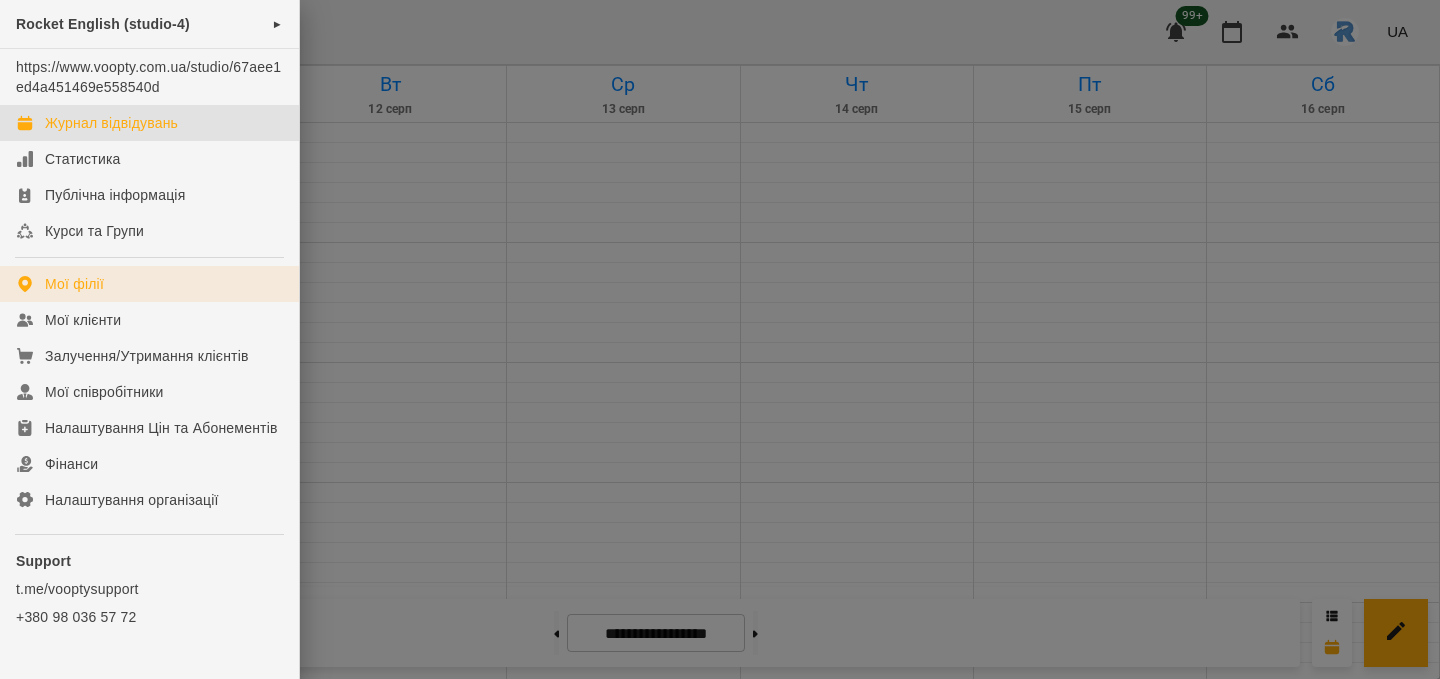 click on "Мої філії" at bounding box center (74, 284) 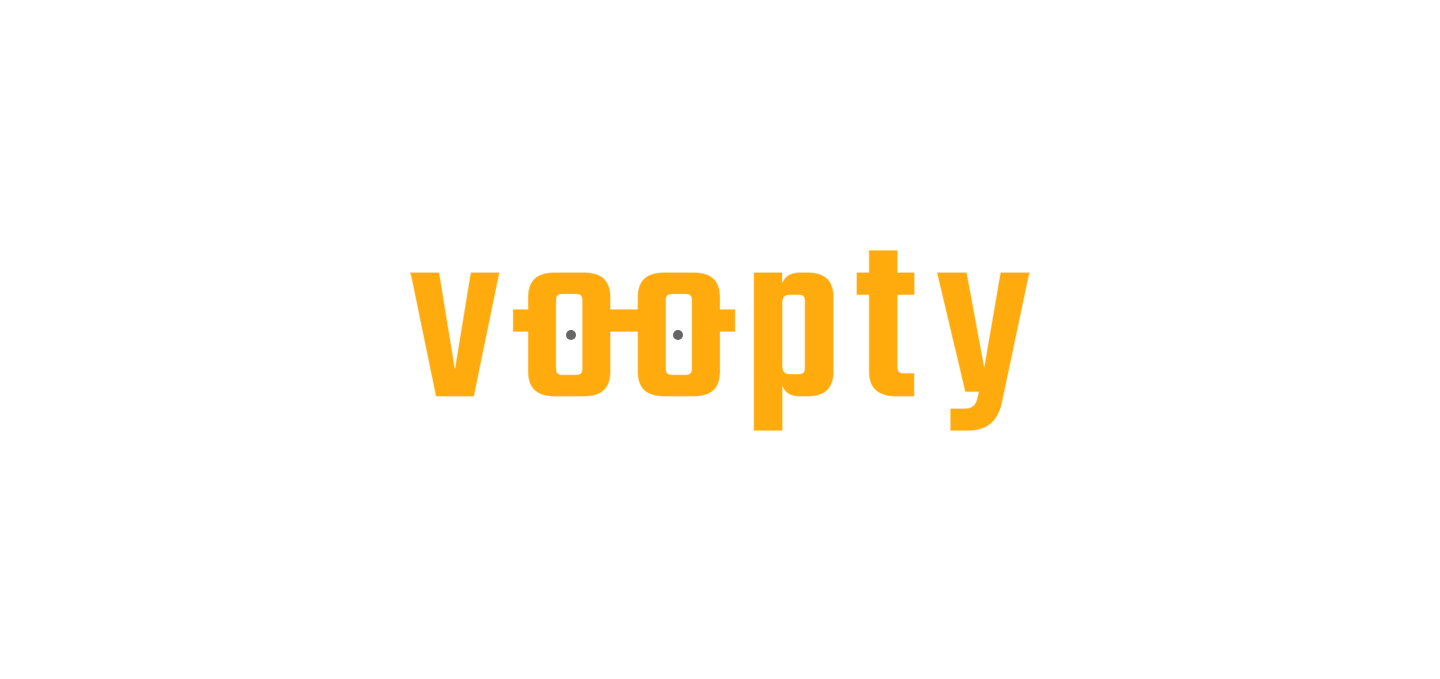 scroll, scrollTop: 0, scrollLeft: 0, axis: both 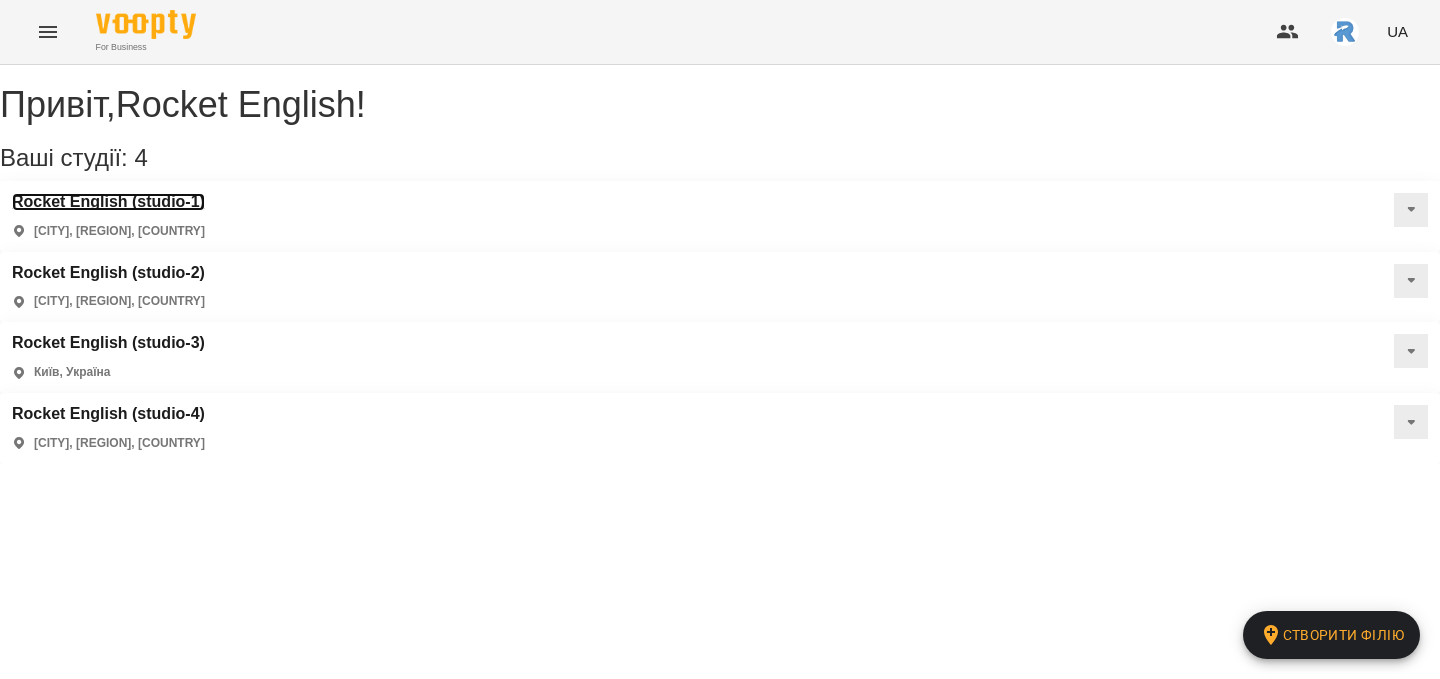 click on "Rocket English (studio-1)" at bounding box center [108, 202] 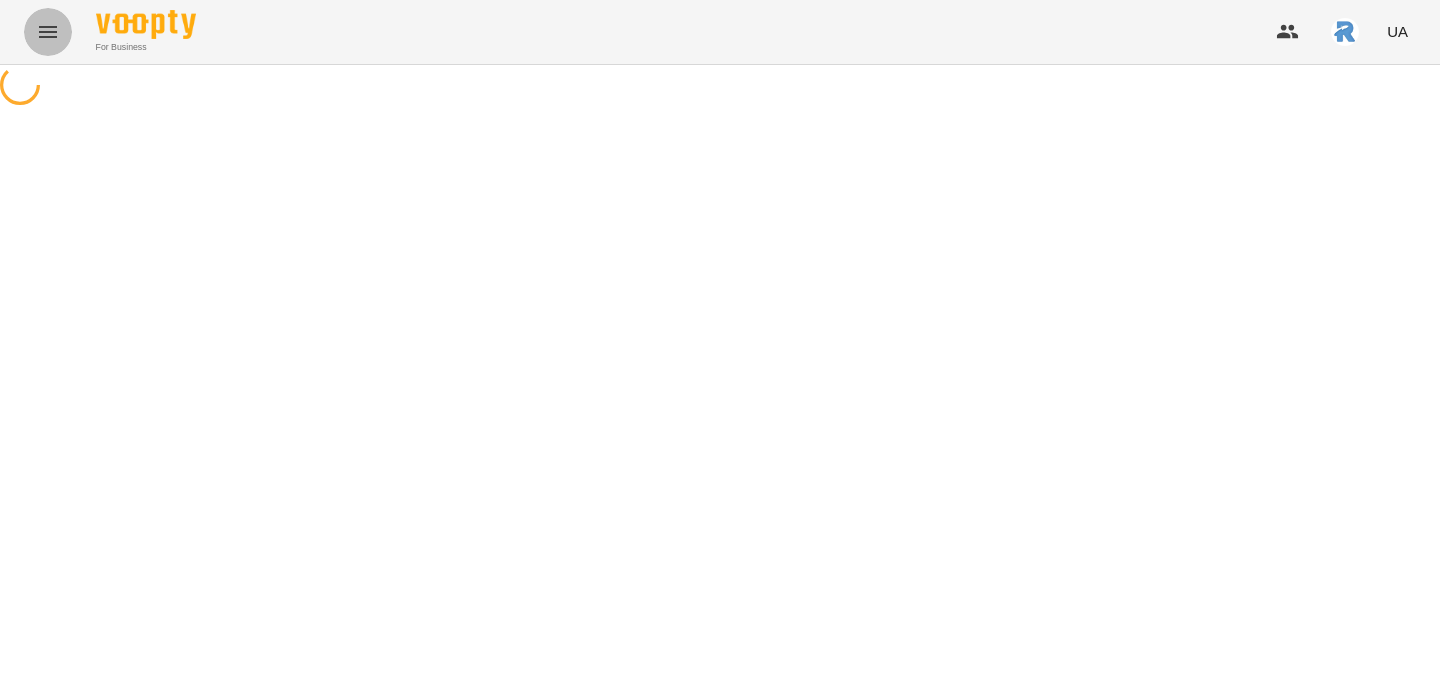 click at bounding box center (48, 32) 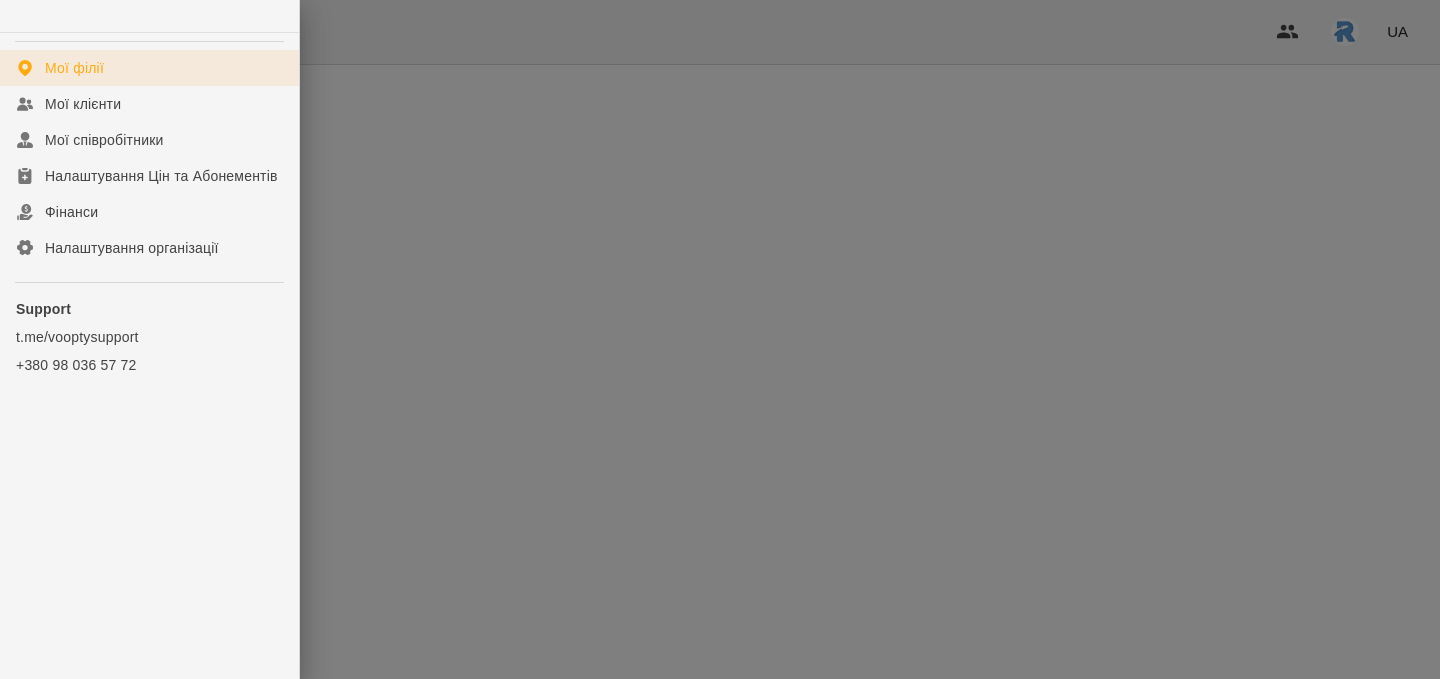 click on "Мої філії" at bounding box center [149, 68] 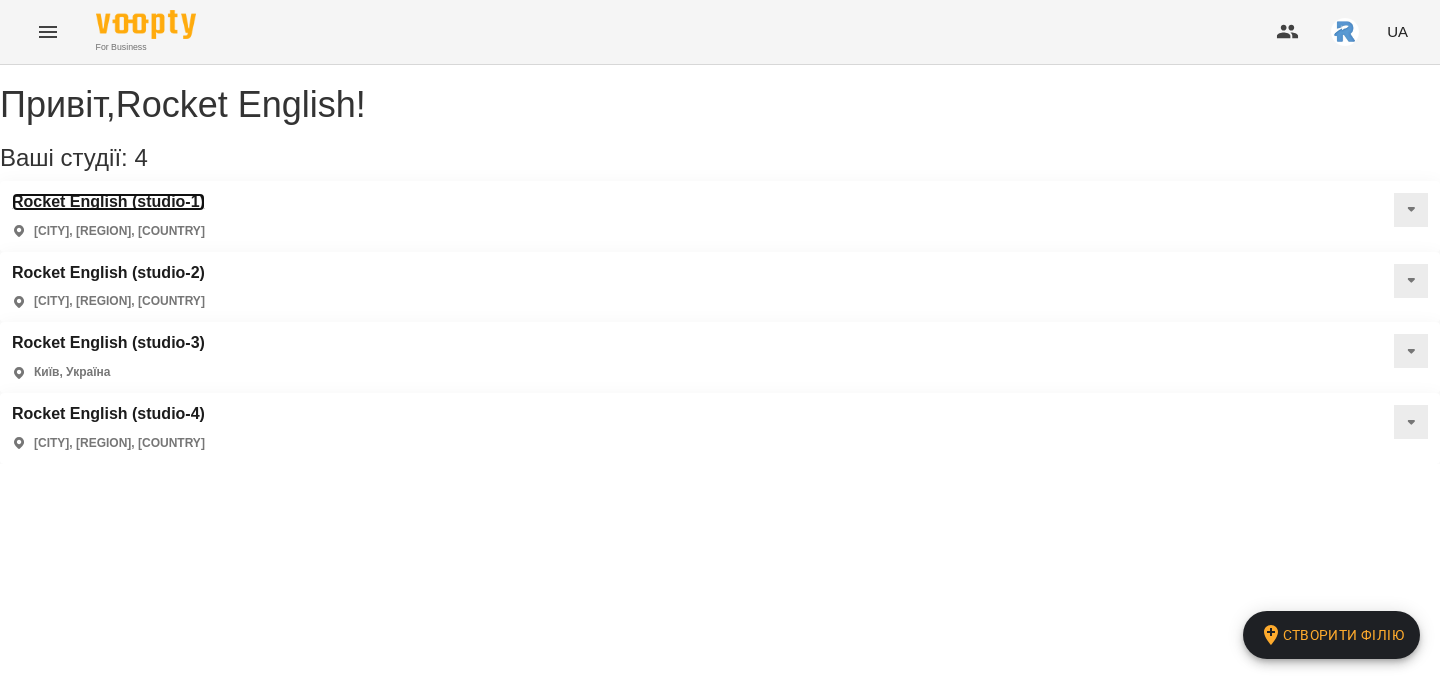 click on "Rocket English (studio-1)" at bounding box center (108, 202) 